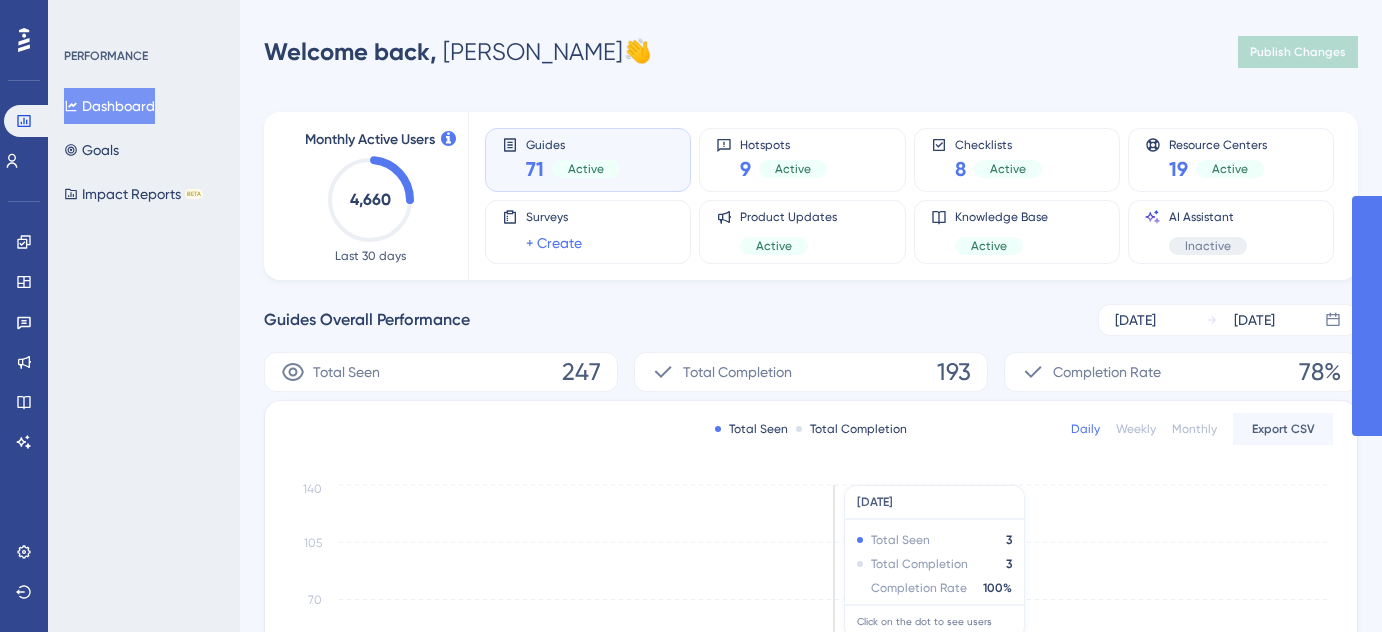 scroll, scrollTop: 0, scrollLeft: 0, axis: both 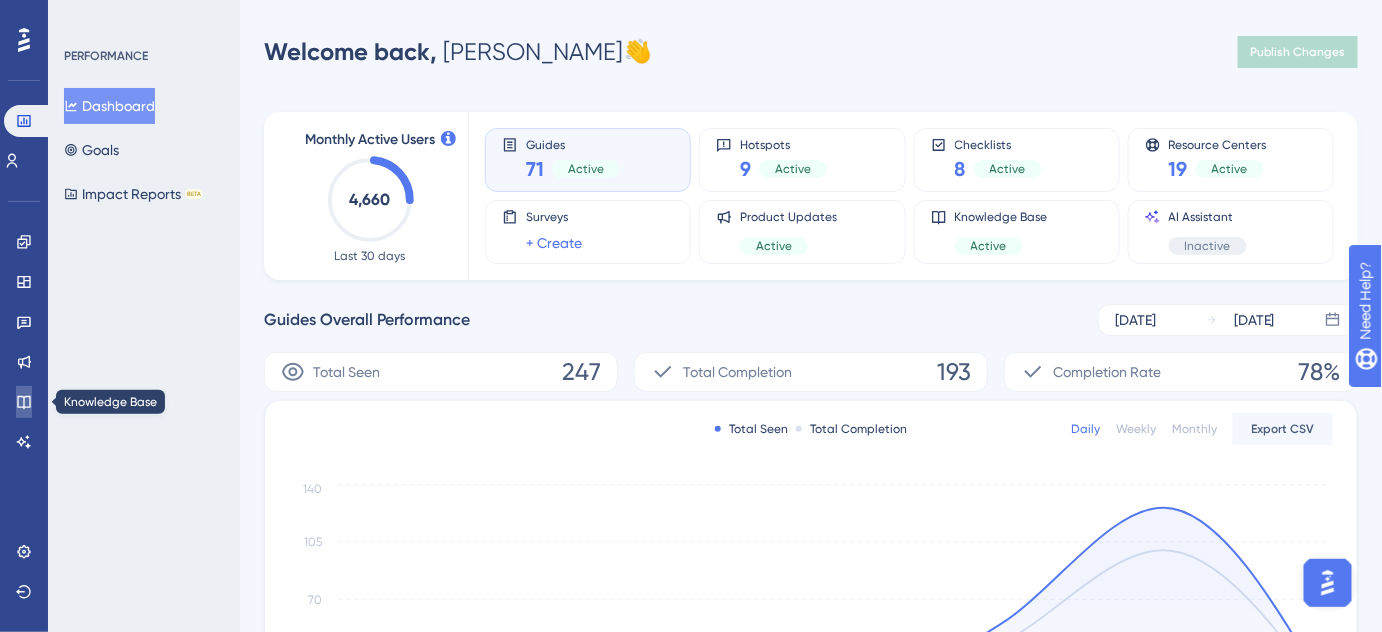 click 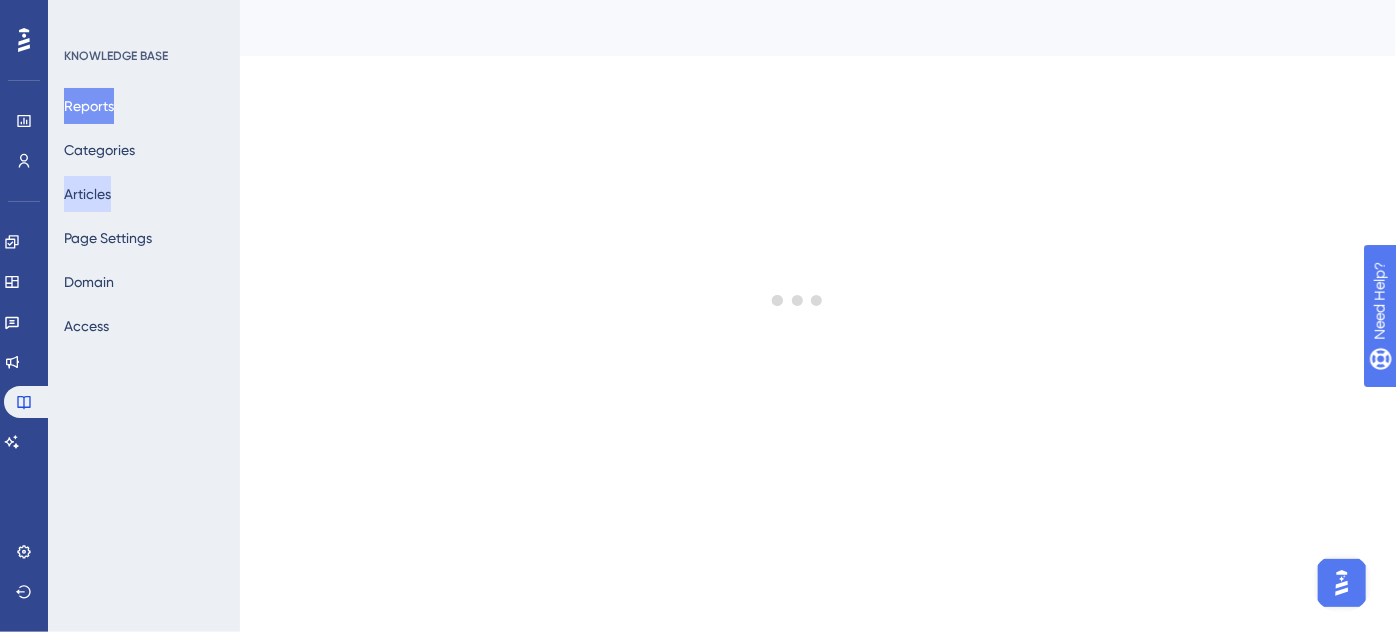 click on "Articles" at bounding box center [87, 194] 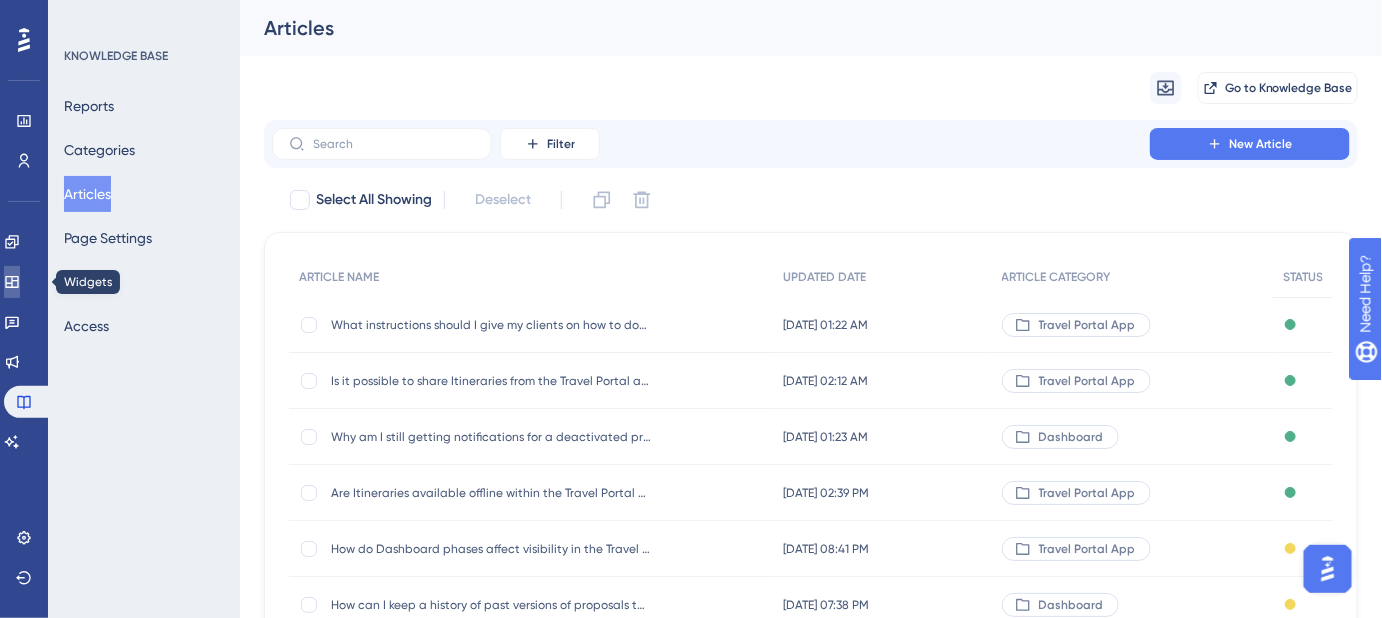 click at bounding box center (12, 282) 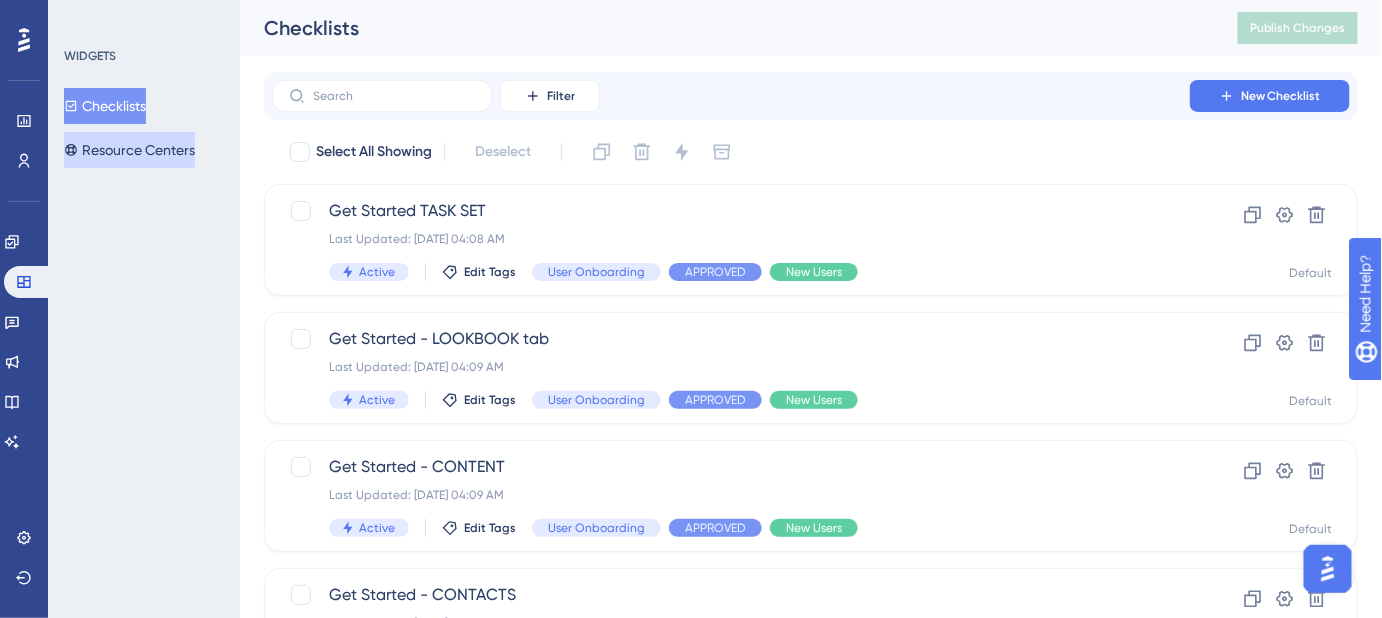 click on "Resource Centers" at bounding box center [129, 150] 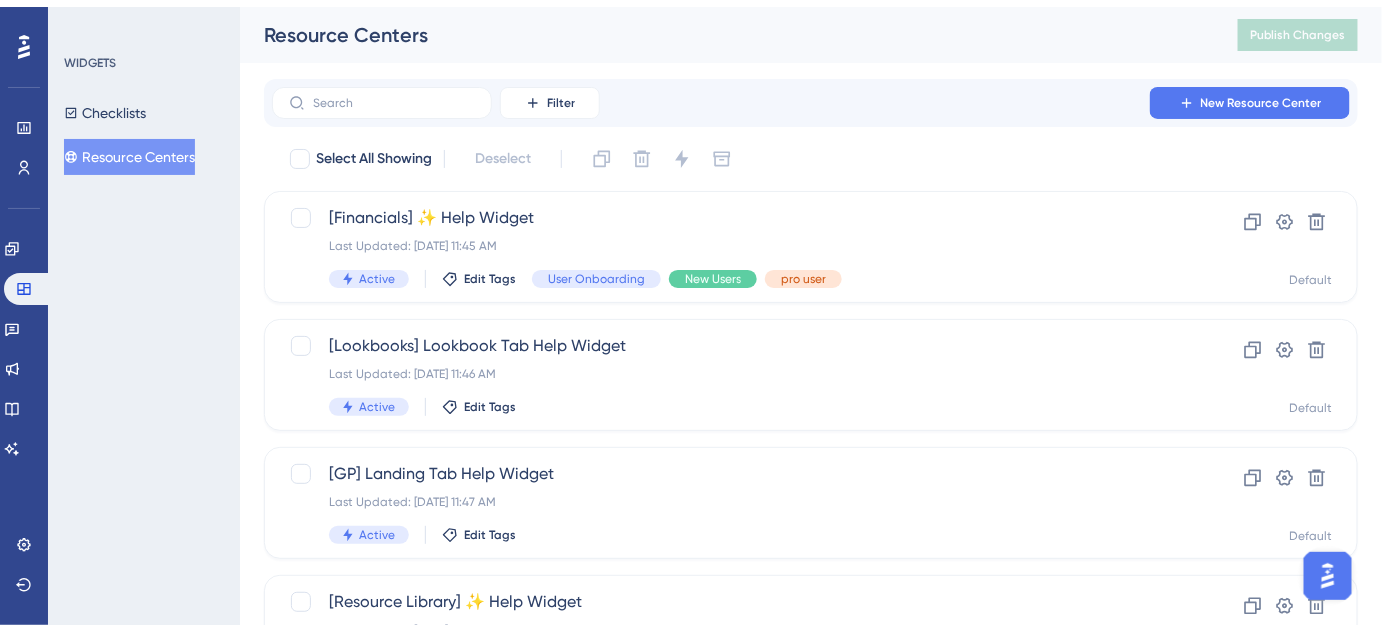 scroll, scrollTop: 90, scrollLeft: 0, axis: vertical 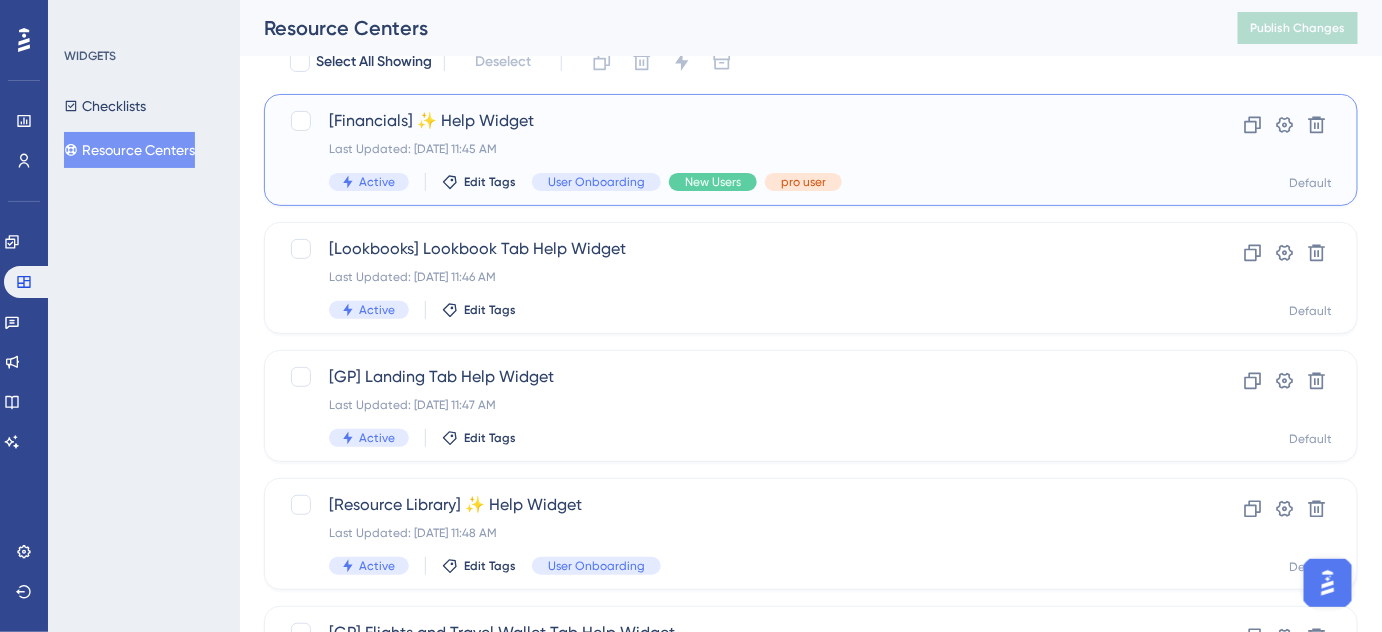 click on "Last Updated: Jun 17 2025, 11:45 AM" at bounding box center [731, 149] 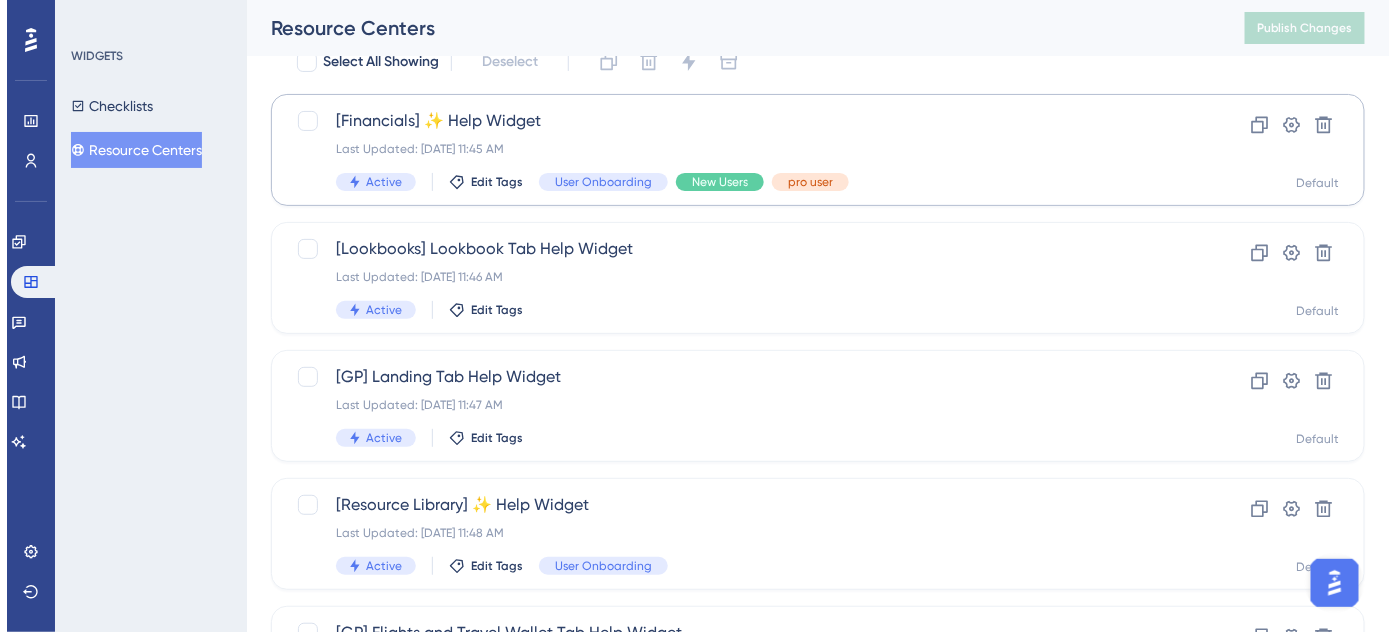 scroll, scrollTop: 0, scrollLeft: 0, axis: both 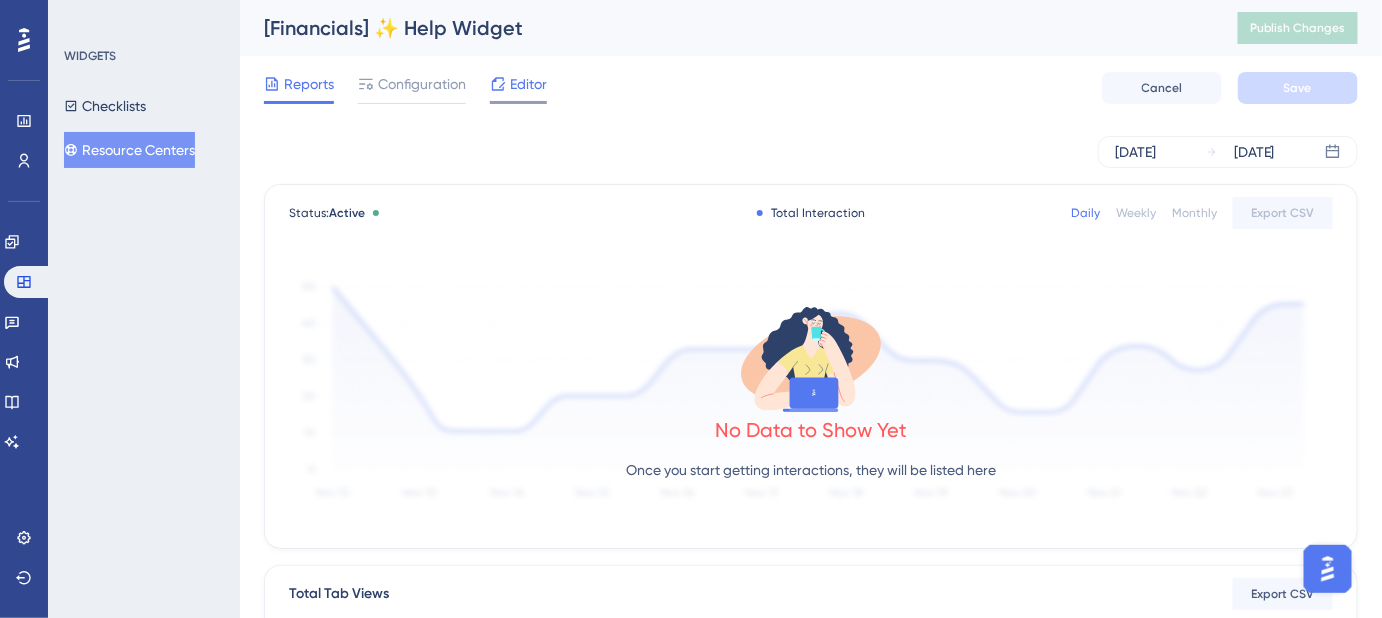 click on "Editor" at bounding box center [528, 84] 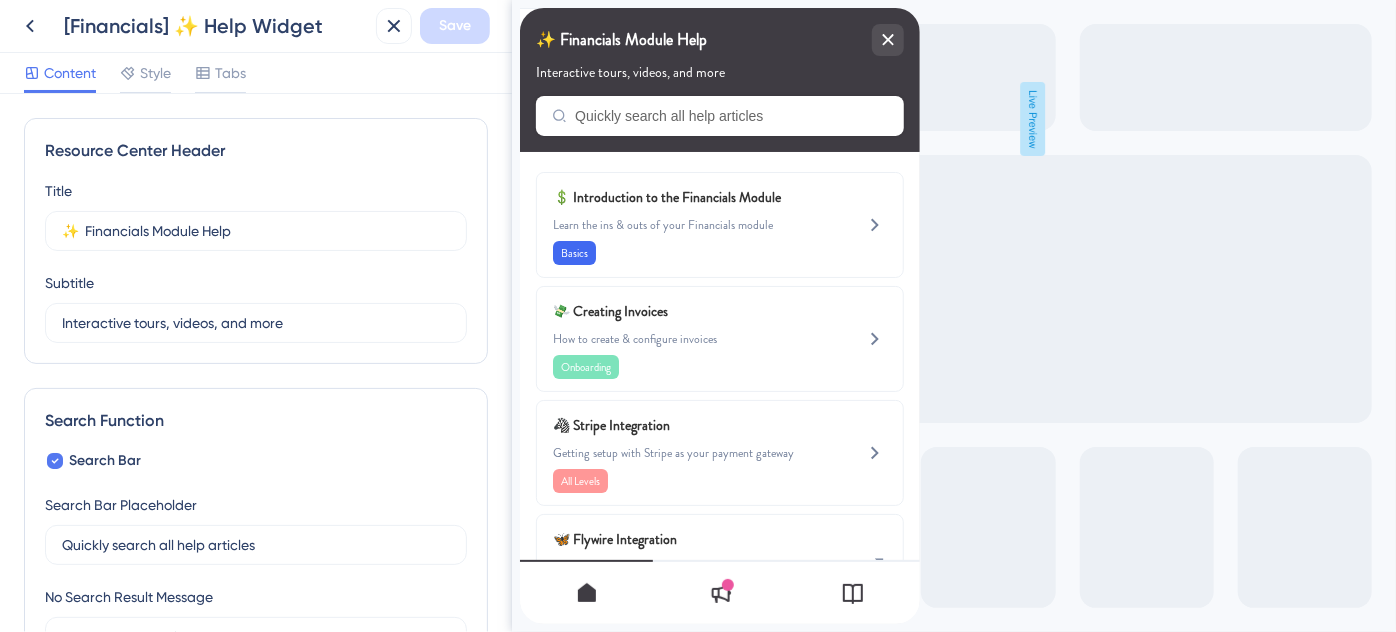 scroll, scrollTop: 0, scrollLeft: 0, axis: both 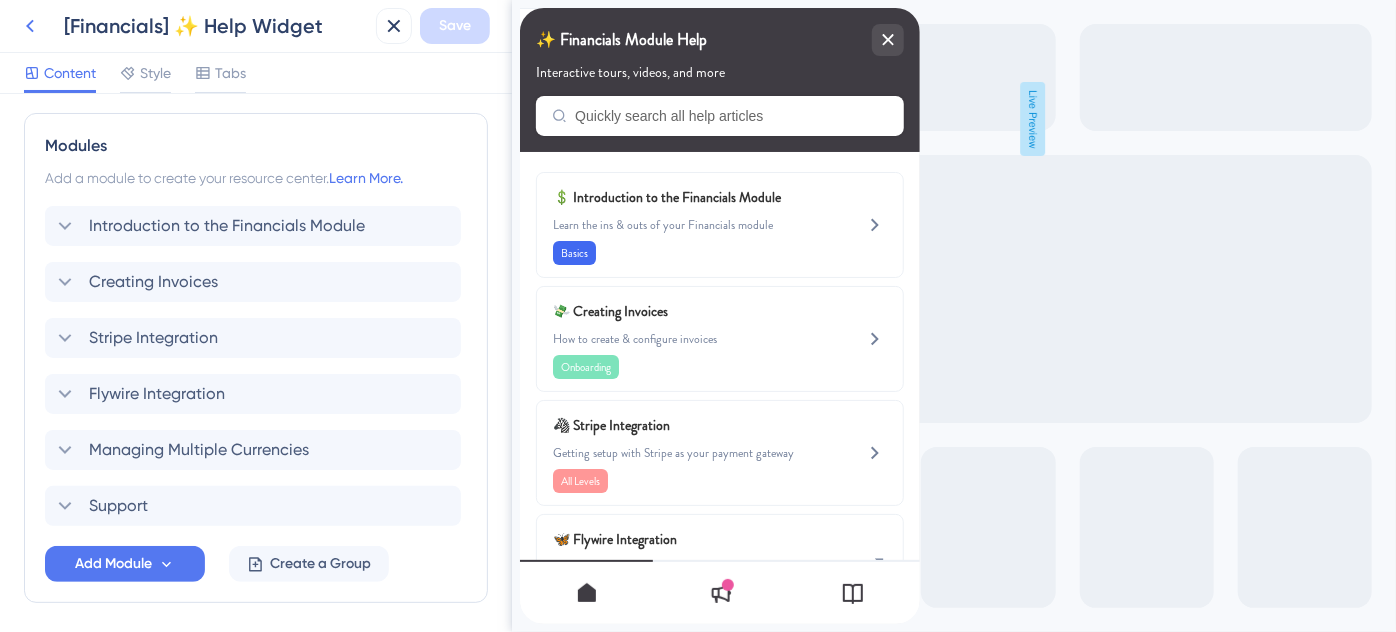click 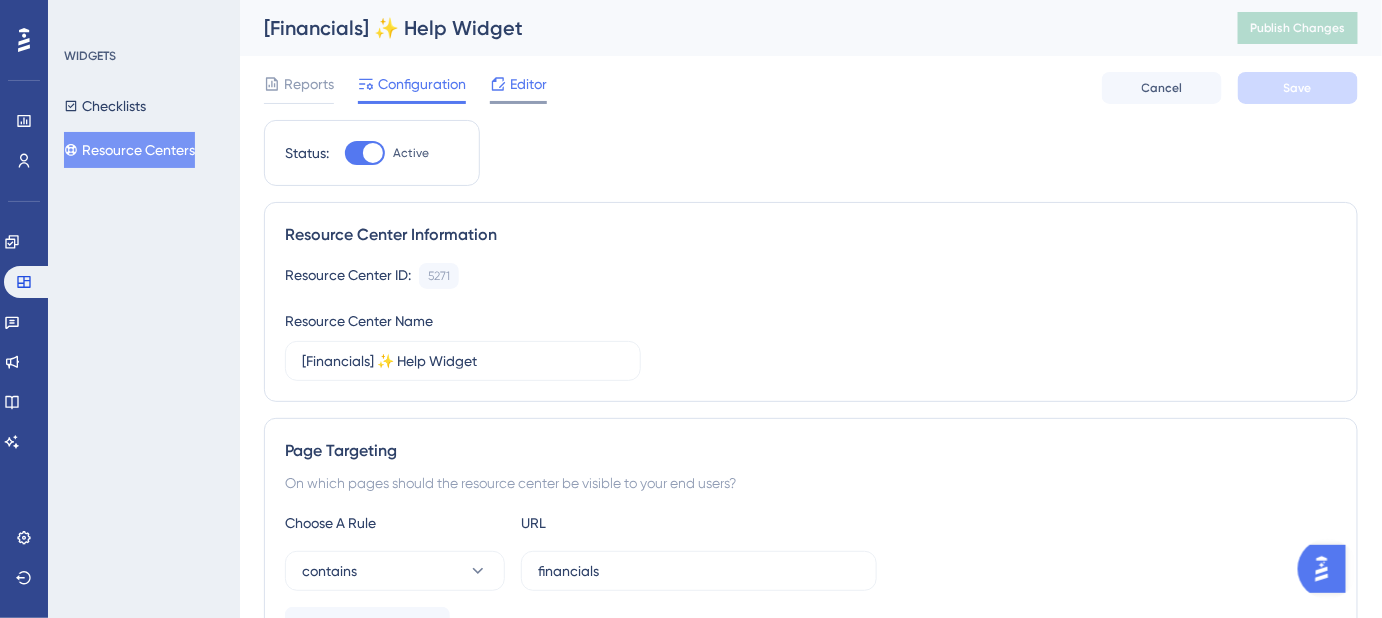 click on "Editor" at bounding box center [528, 84] 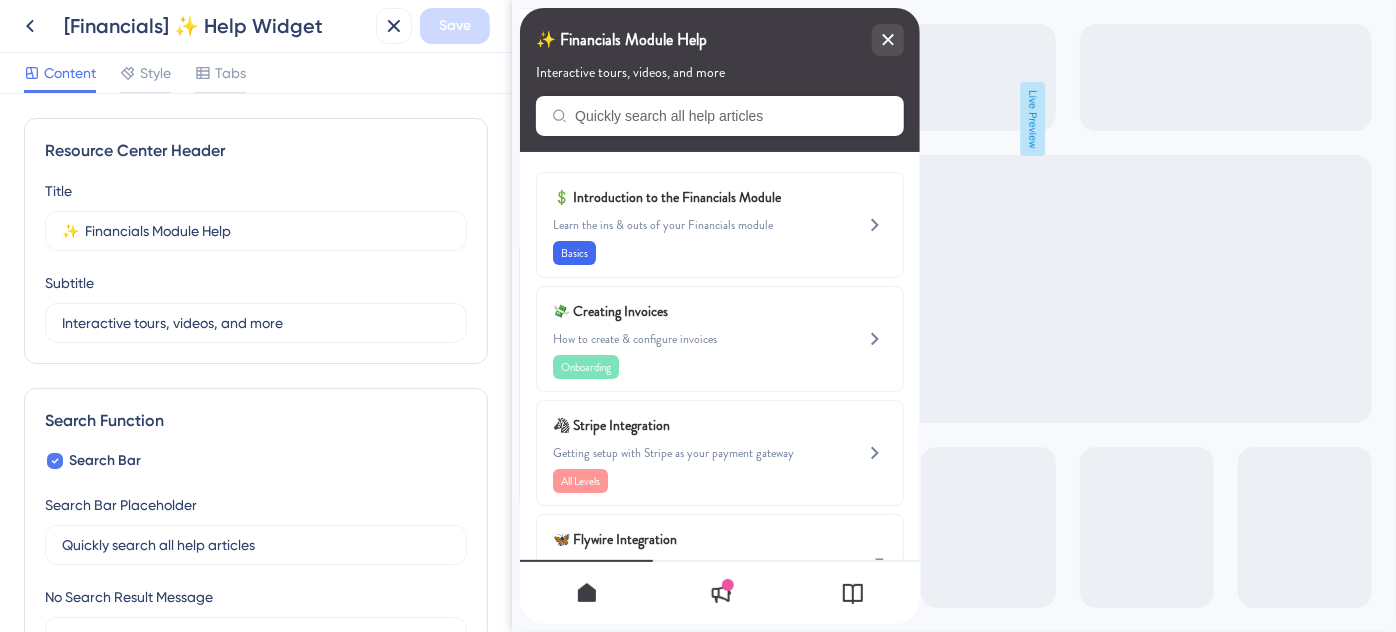 scroll, scrollTop: 0, scrollLeft: 0, axis: both 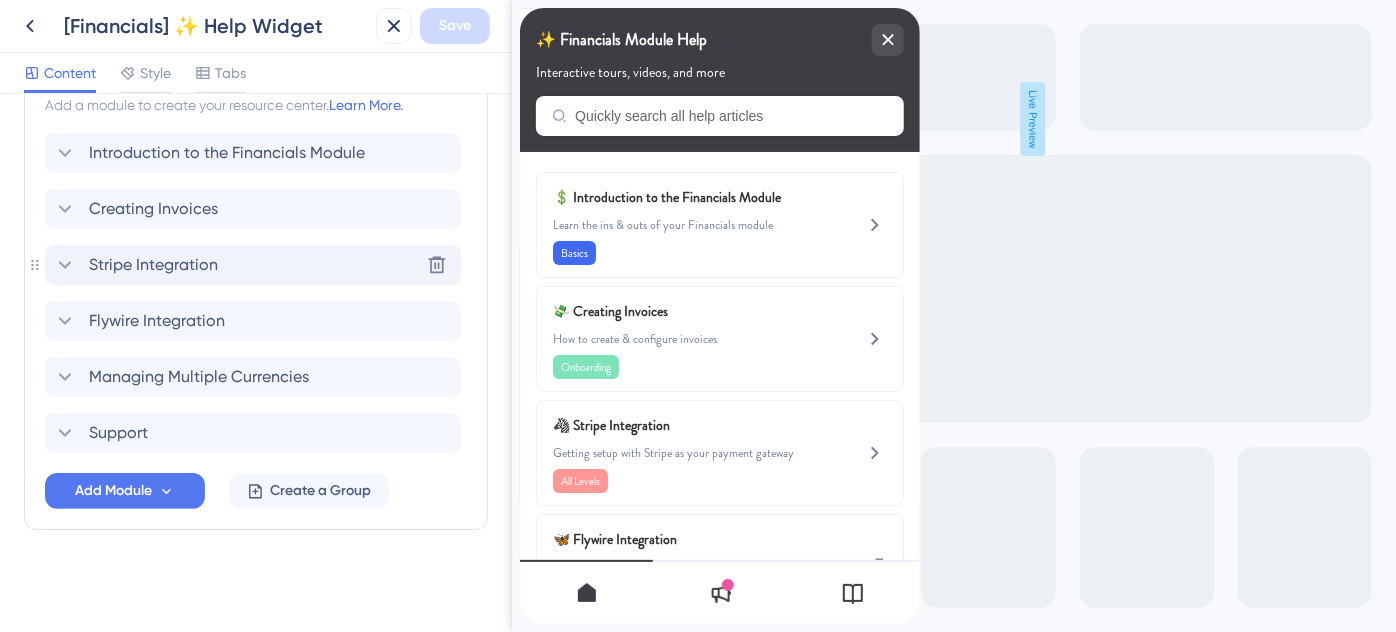 click 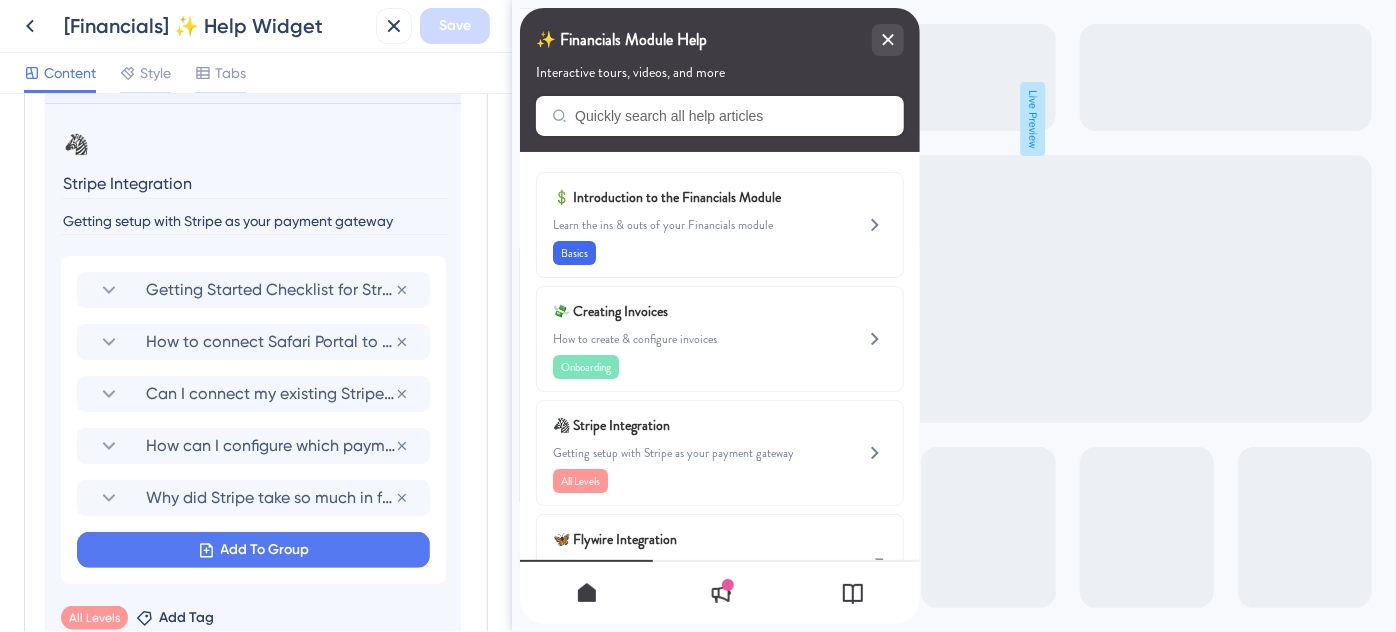 scroll, scrollTop: 1255, scrollLeft: 0, axis: vertical 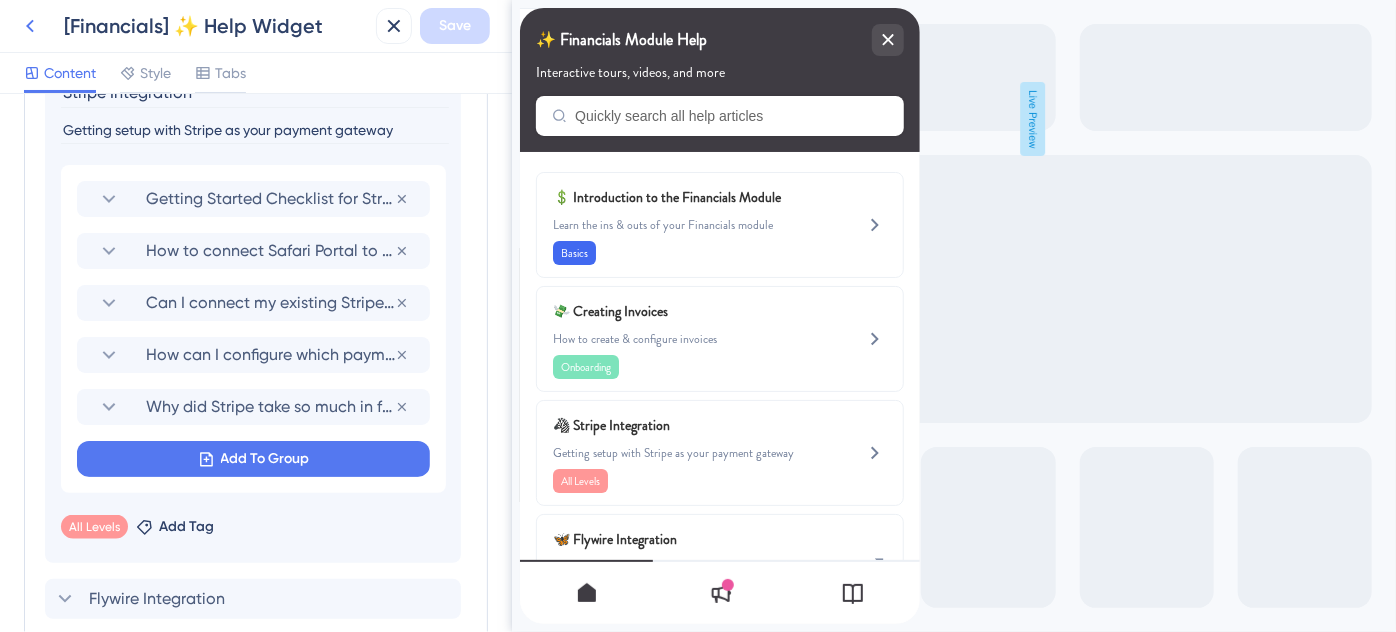 click 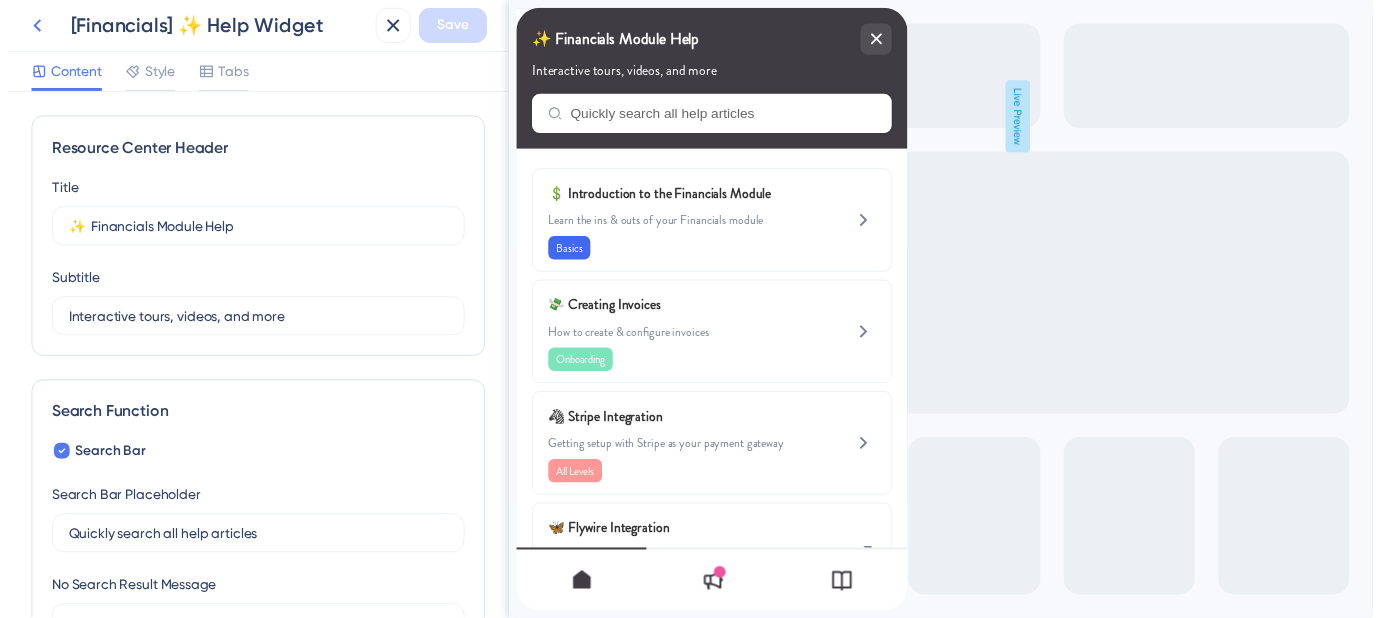 scroll, scrollTop: 0, scrollLeft: 0, axis: both 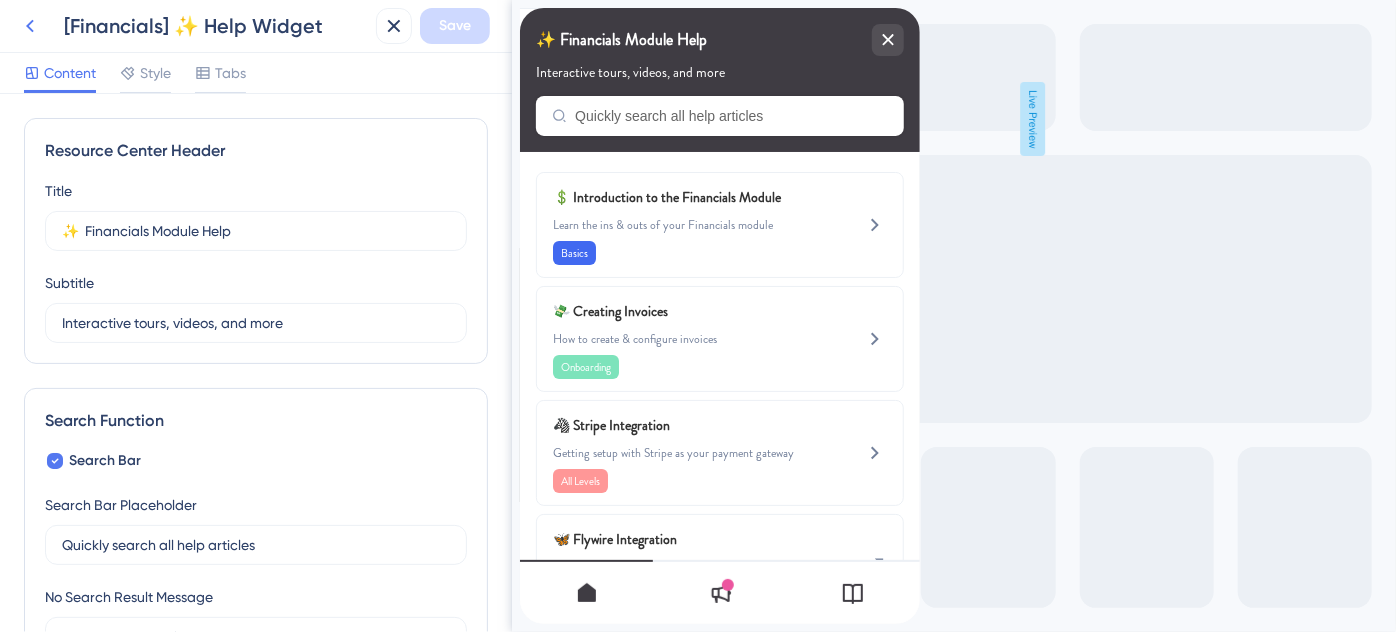 click 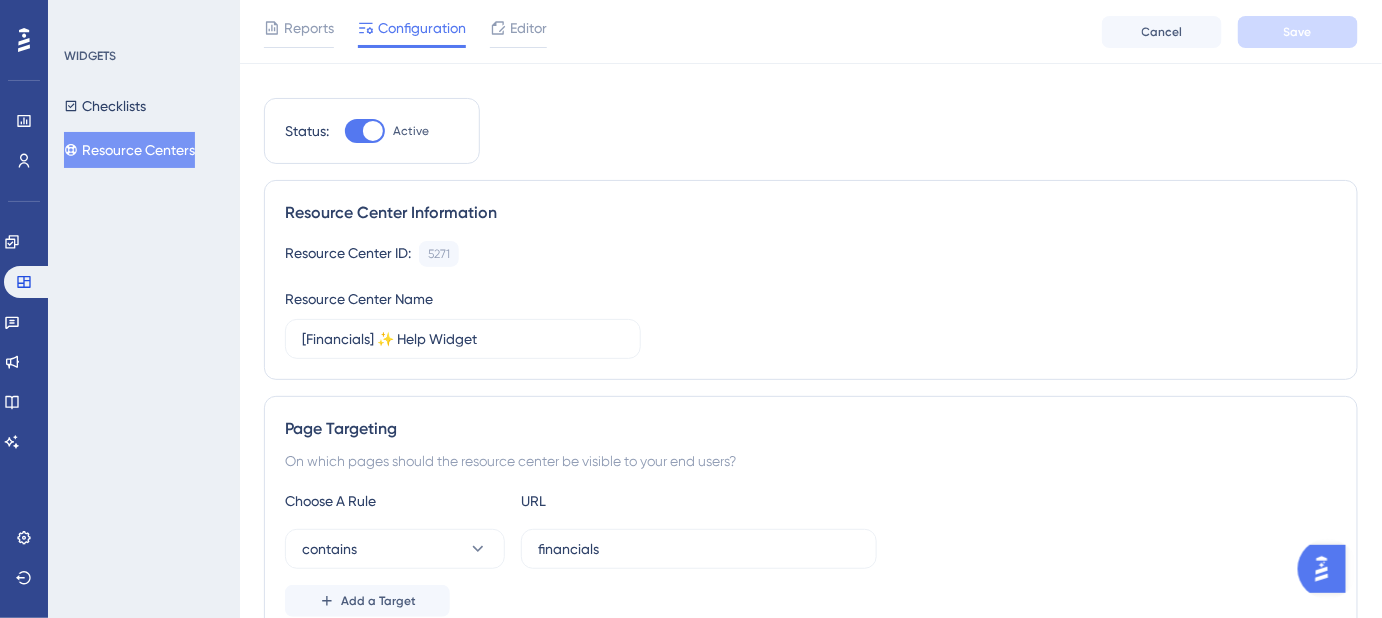 scroll, scrollTop: 0, scrollLeft: 0, axis: both 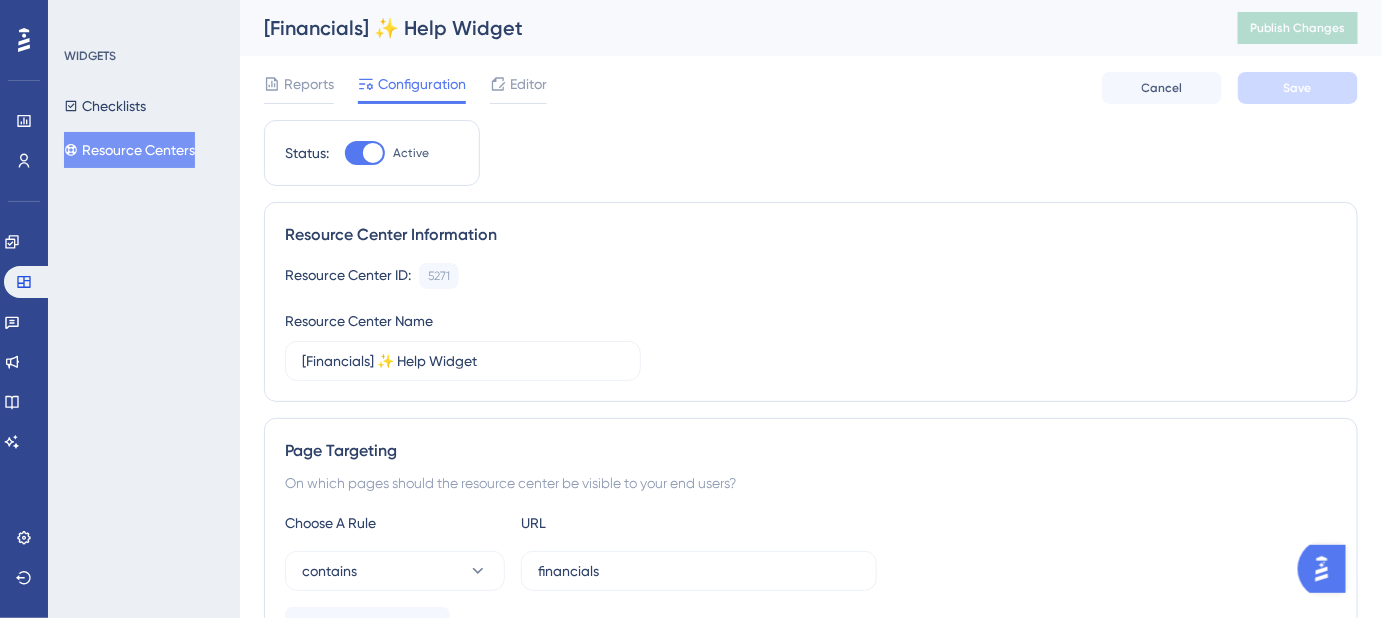 click on "Resource Centers" at bounding box center (129, 150) 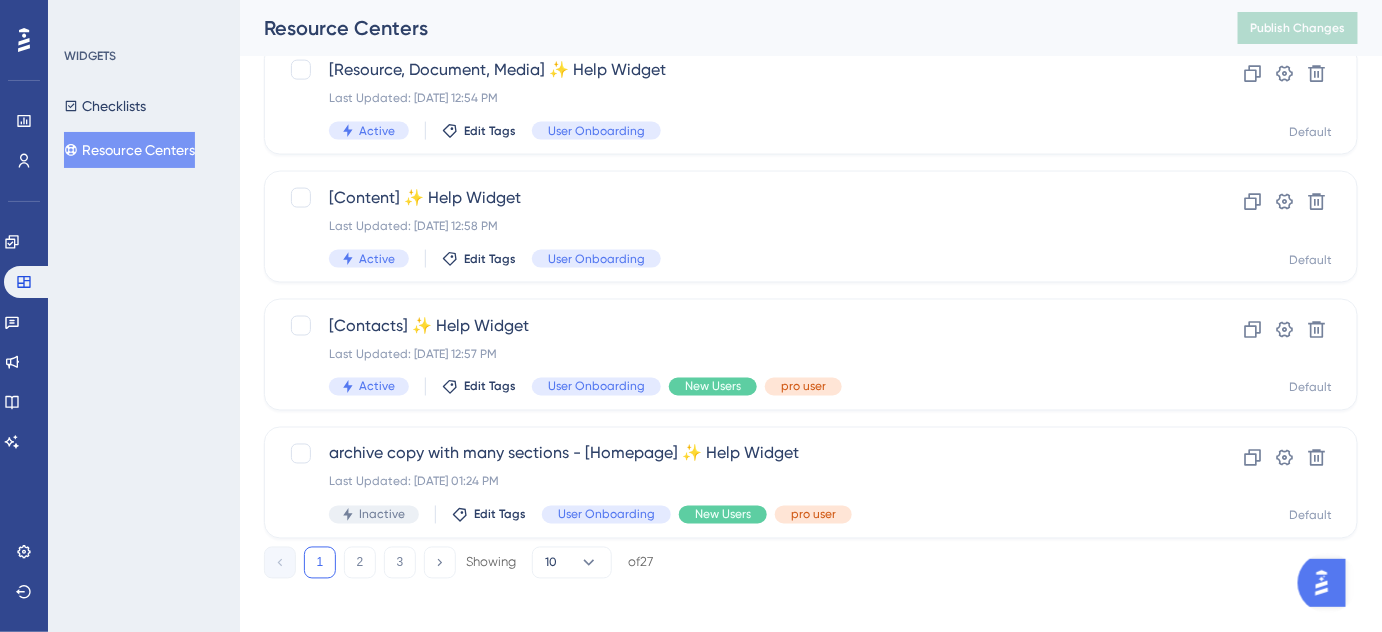 scroll, scrollTop: 920, scrollLeft: 0, axis: vertical 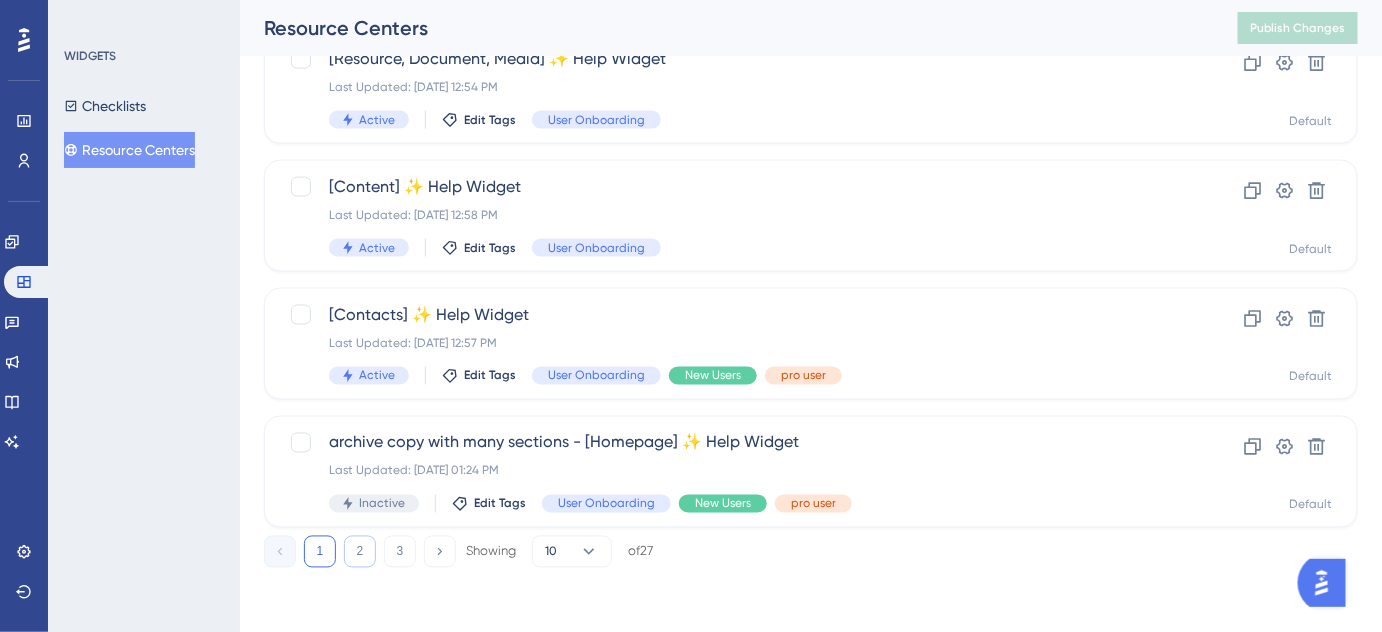 click on "2" at bounding box center (360, 552) 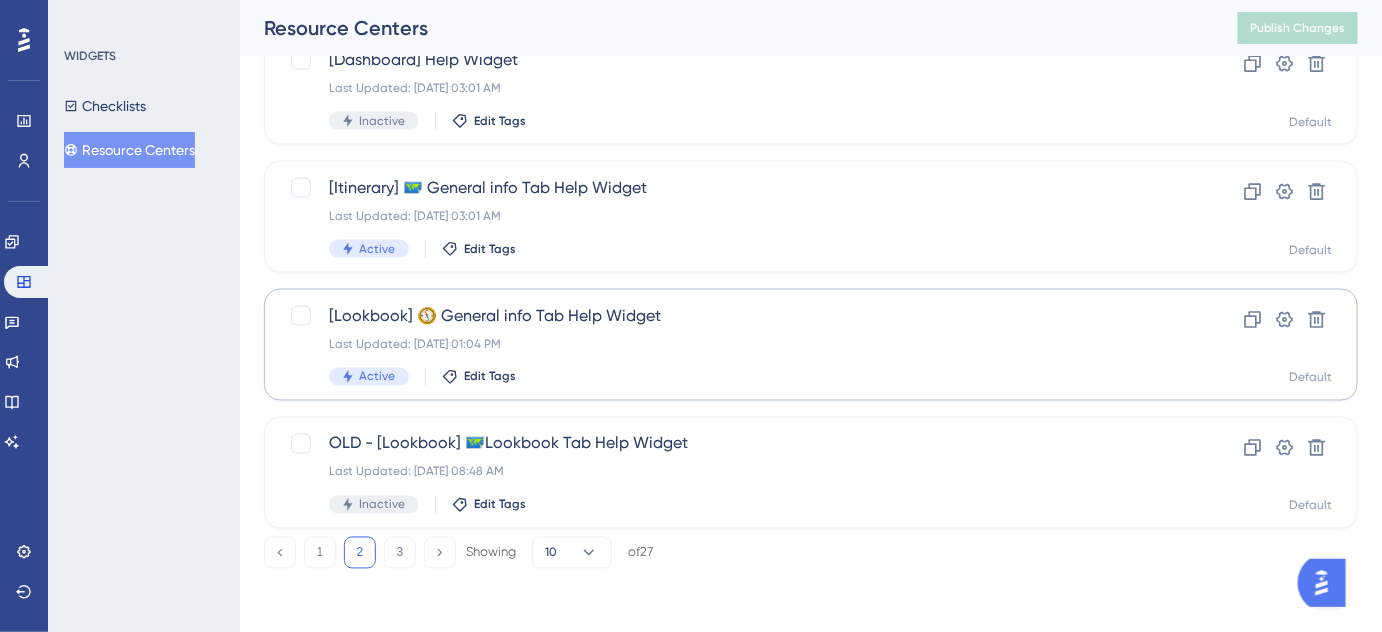 scroll, scrollTop: 920, scrollLeft: 0, axis: vertical 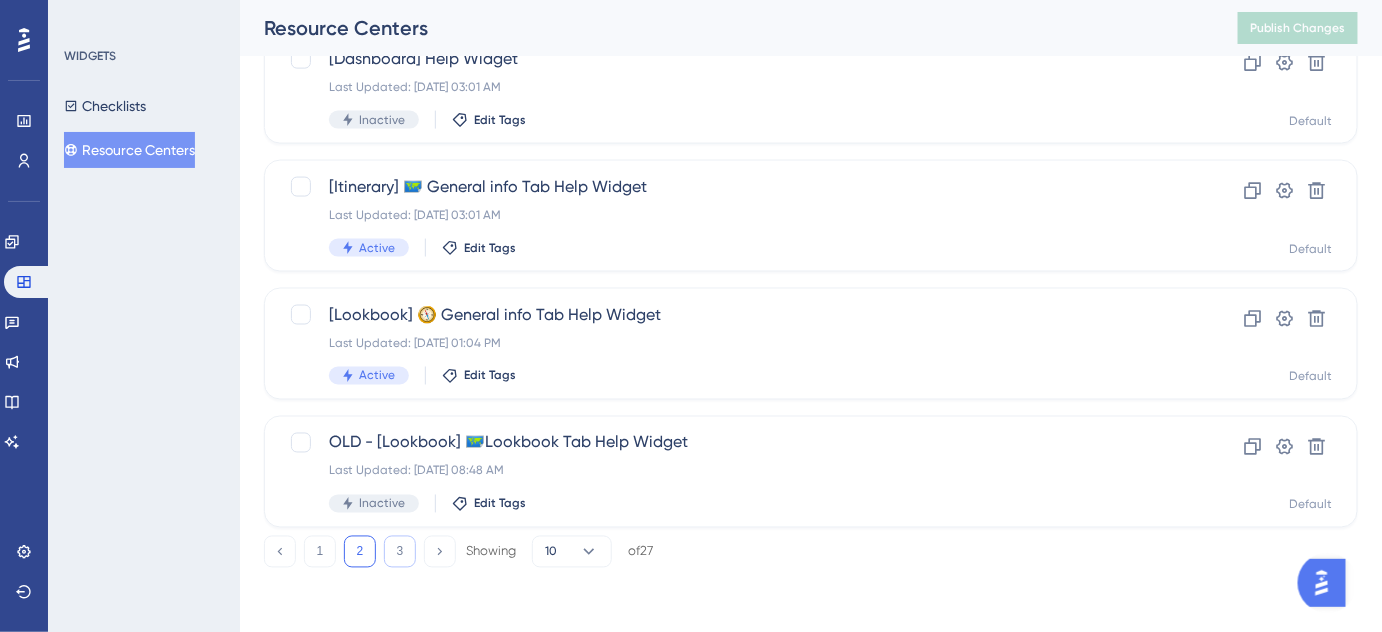 click on "3" at bounding box center (400, 552) 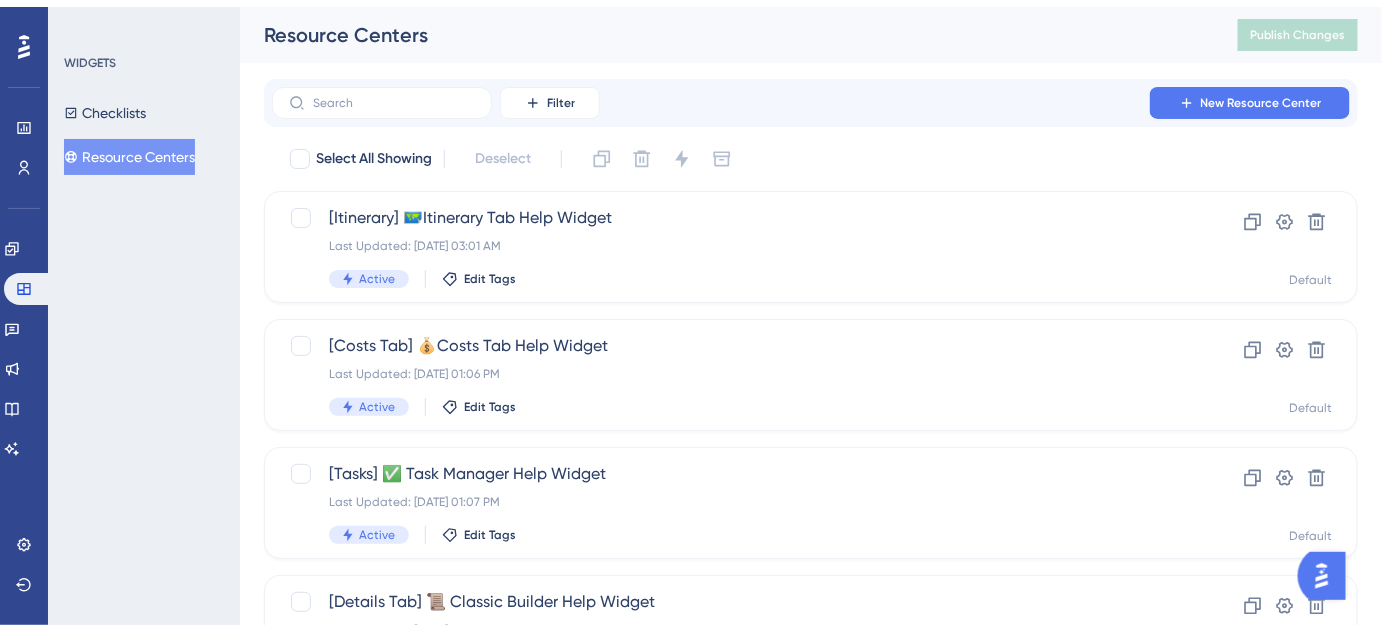 scroll, scrollTop: 536, scrollLeft: 0, axis: vertical 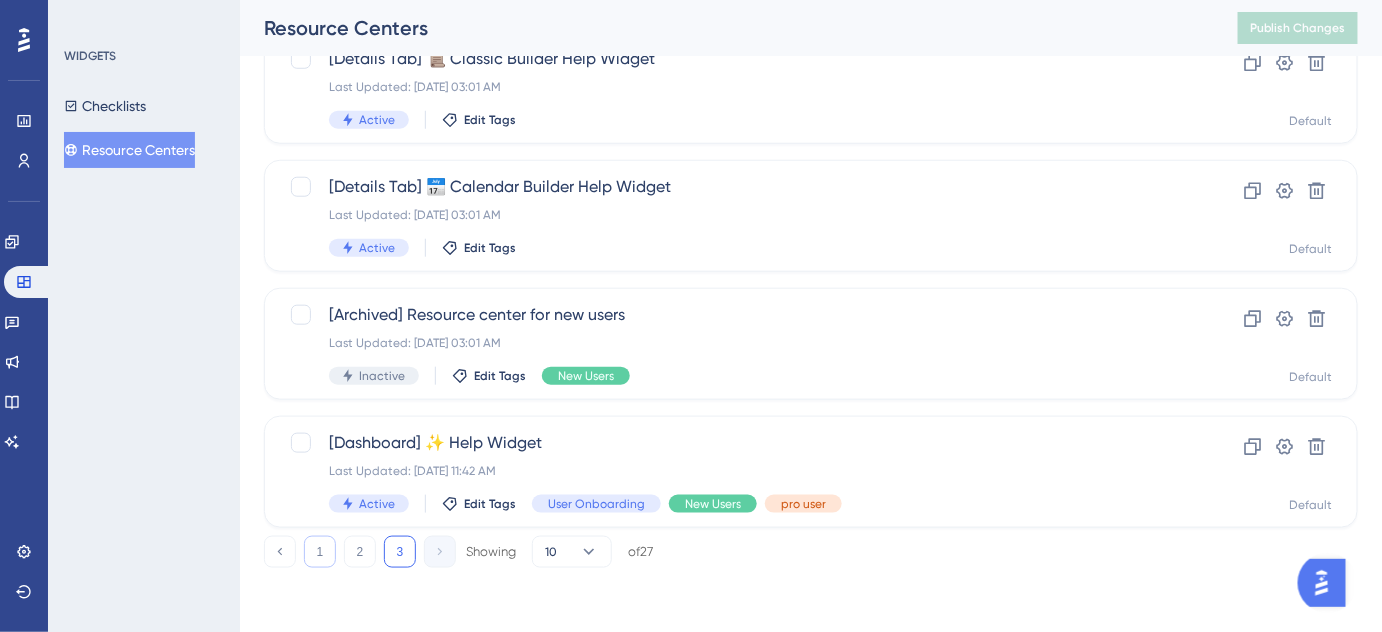 click on "1" at bounding box center (320, 552) 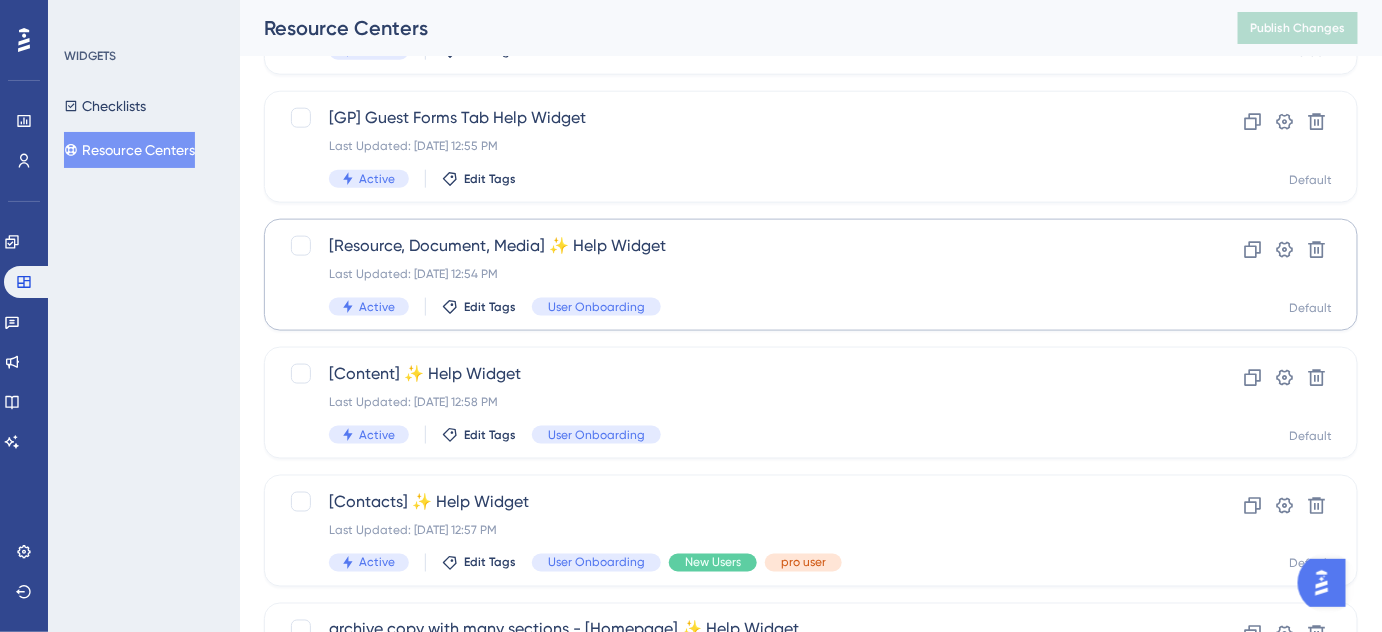 scroll, scrollTop: 808, scrollLeft: 0, axis: vertical 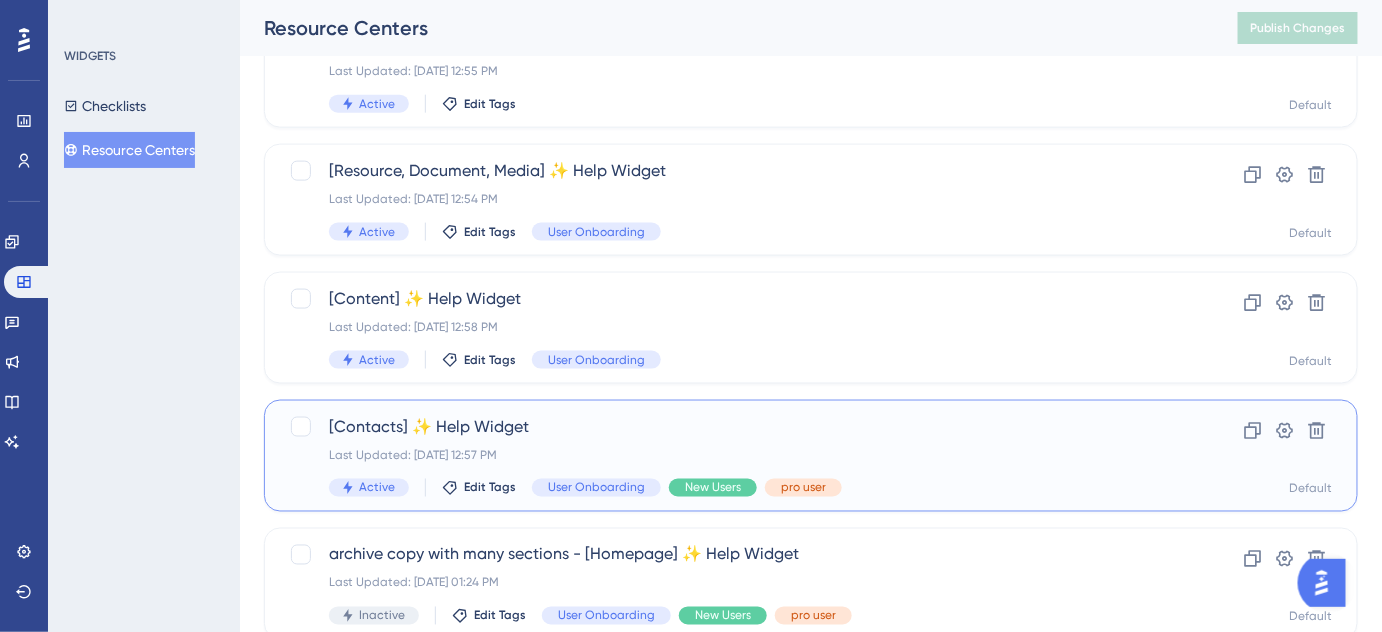 click on "[Contacts] ✨ Help Widget" at bounding box center (731, 427) 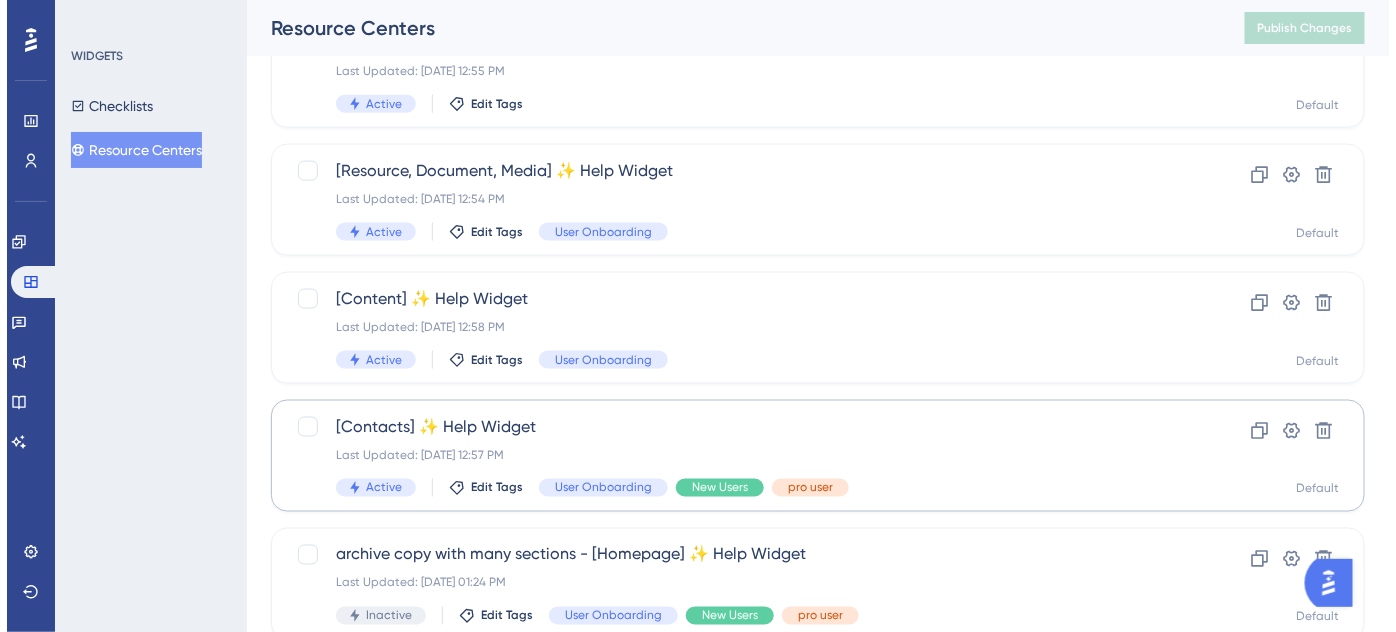 scroll, scrollTop: 0, scrollLeft: 0, axis: both 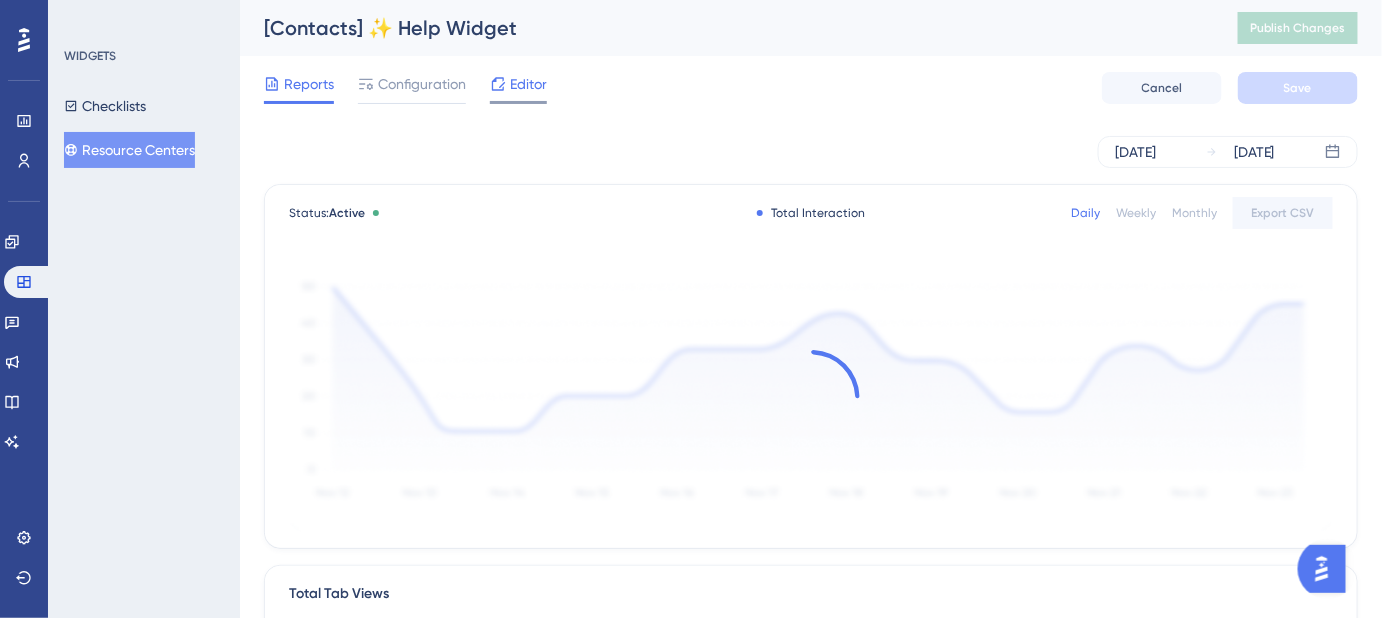 click on "Editor" at bounding box center [528, 84] 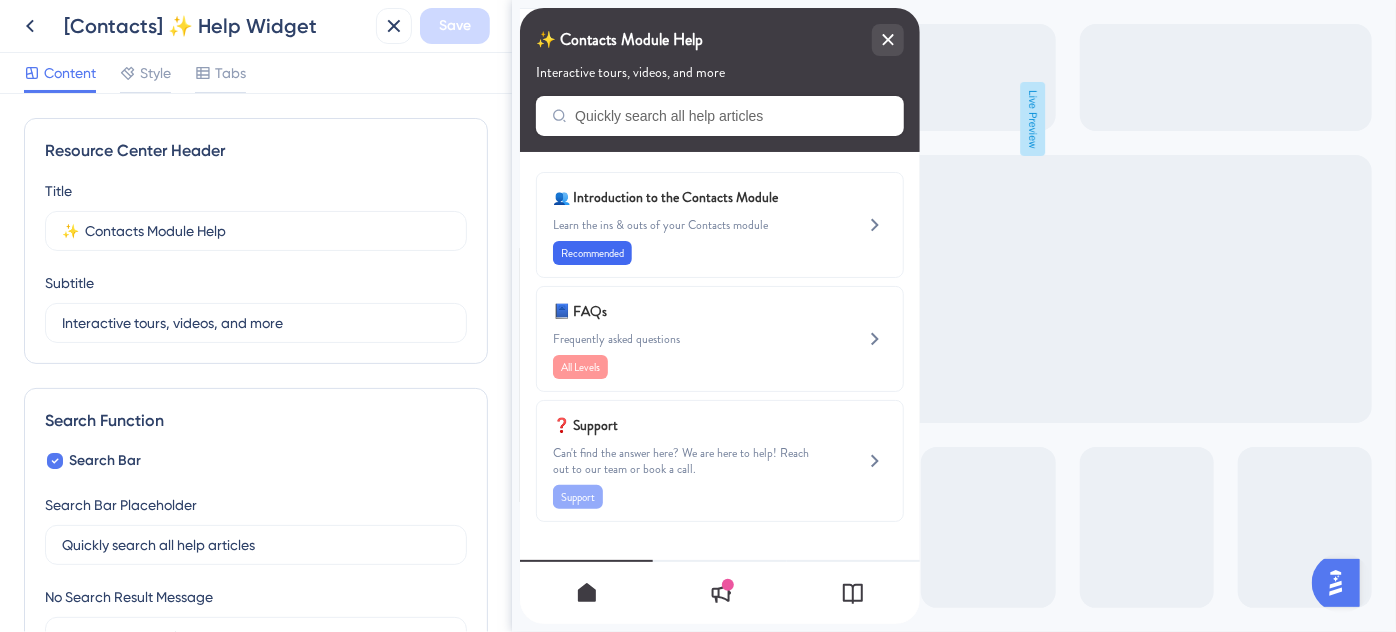scroll, scrollTop: 0, scrollLeft: 0, axis: both 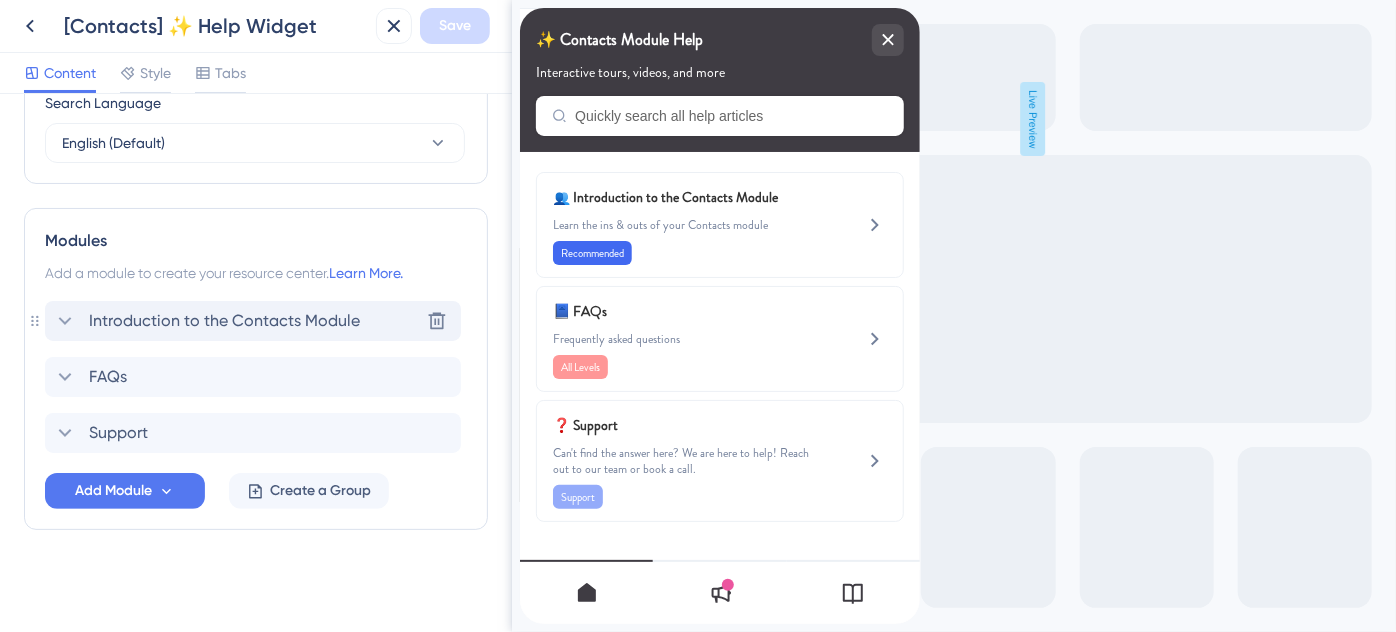 click 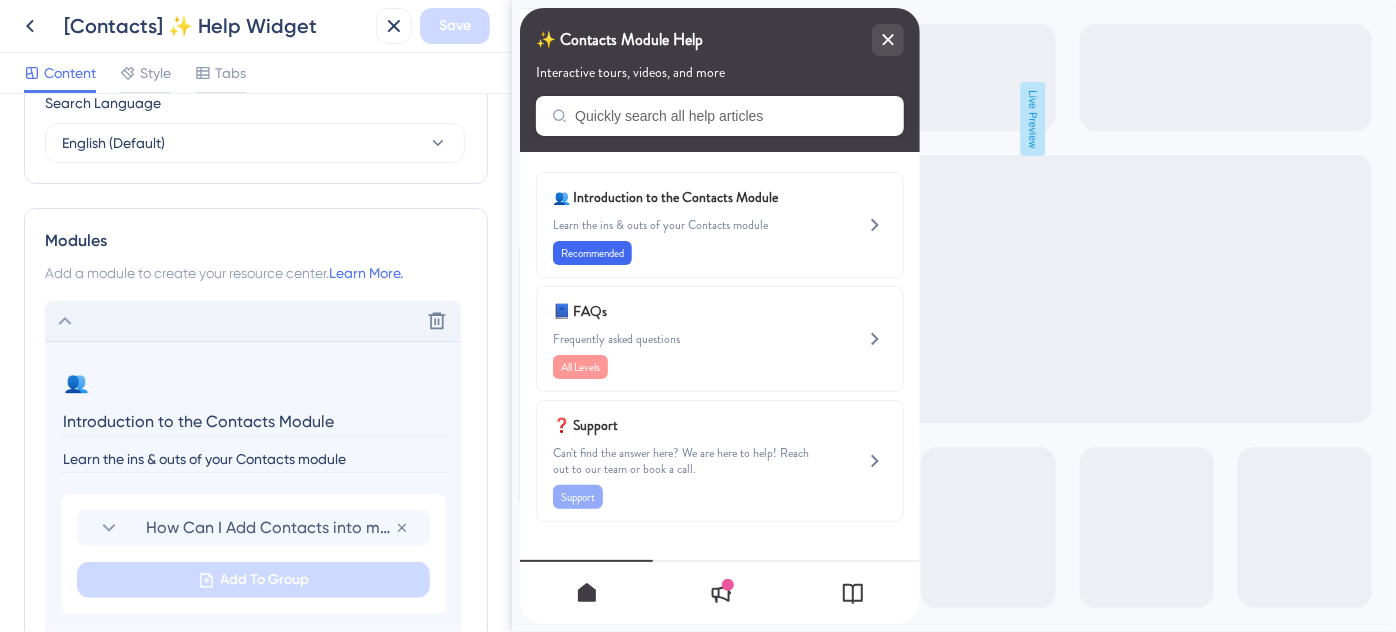 click 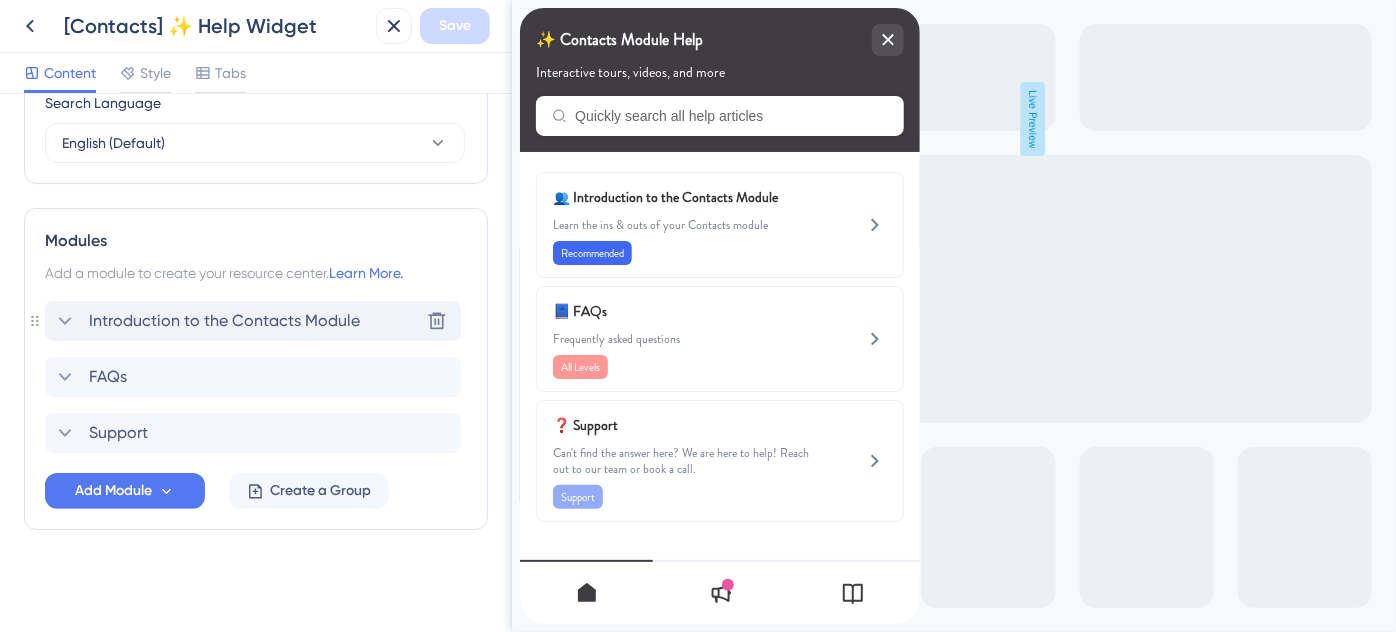 click 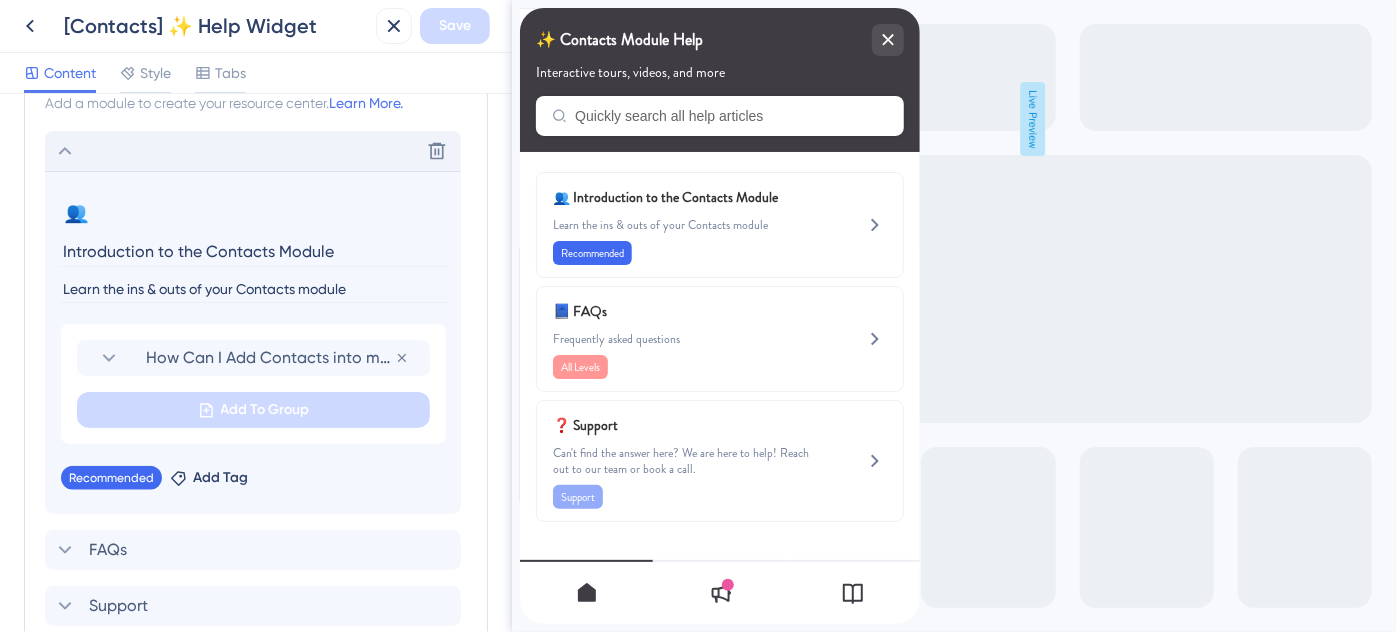 scroll, scrollTop: 996, scrollLeft: 0, axis: vertical 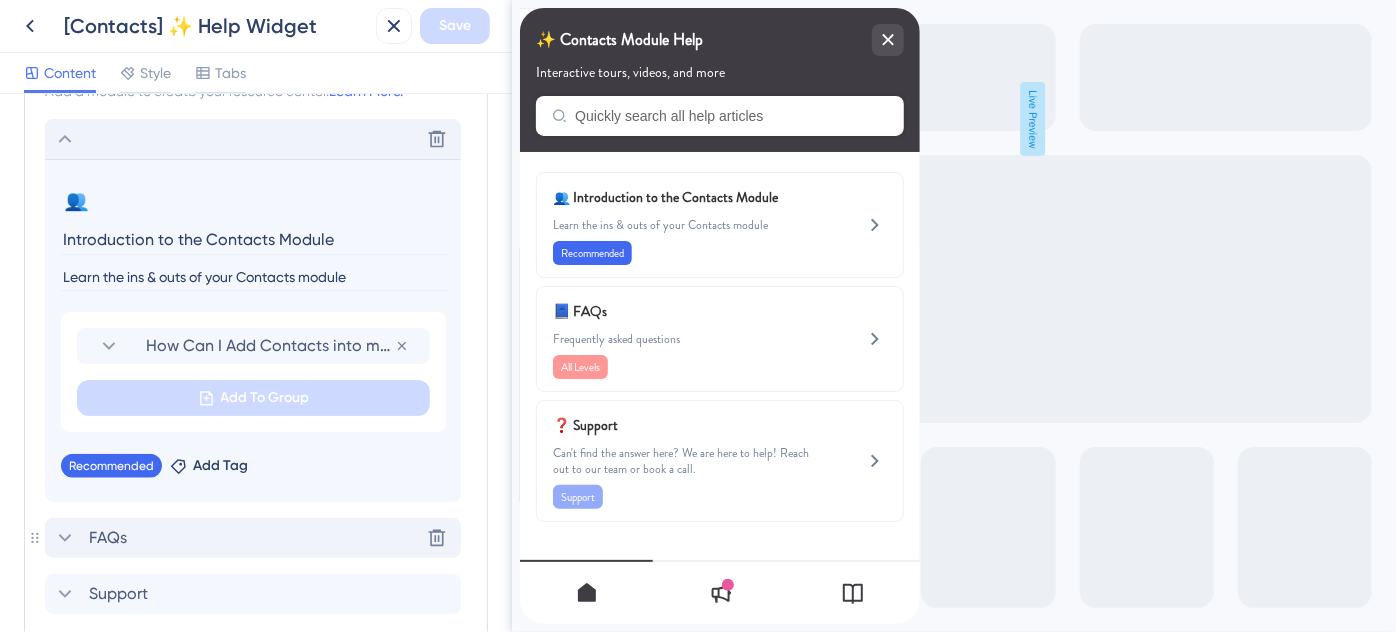 click 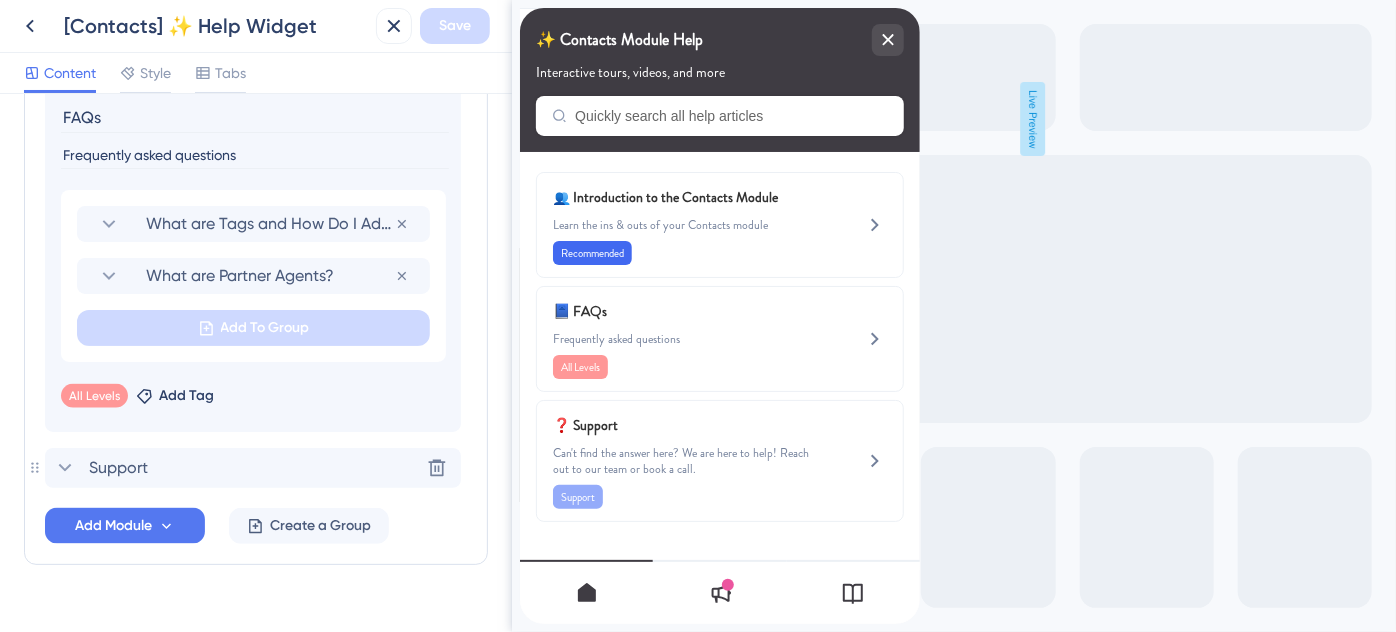 scroll, scrollTop: 1178, scrollLeft: 0, axis: vertical 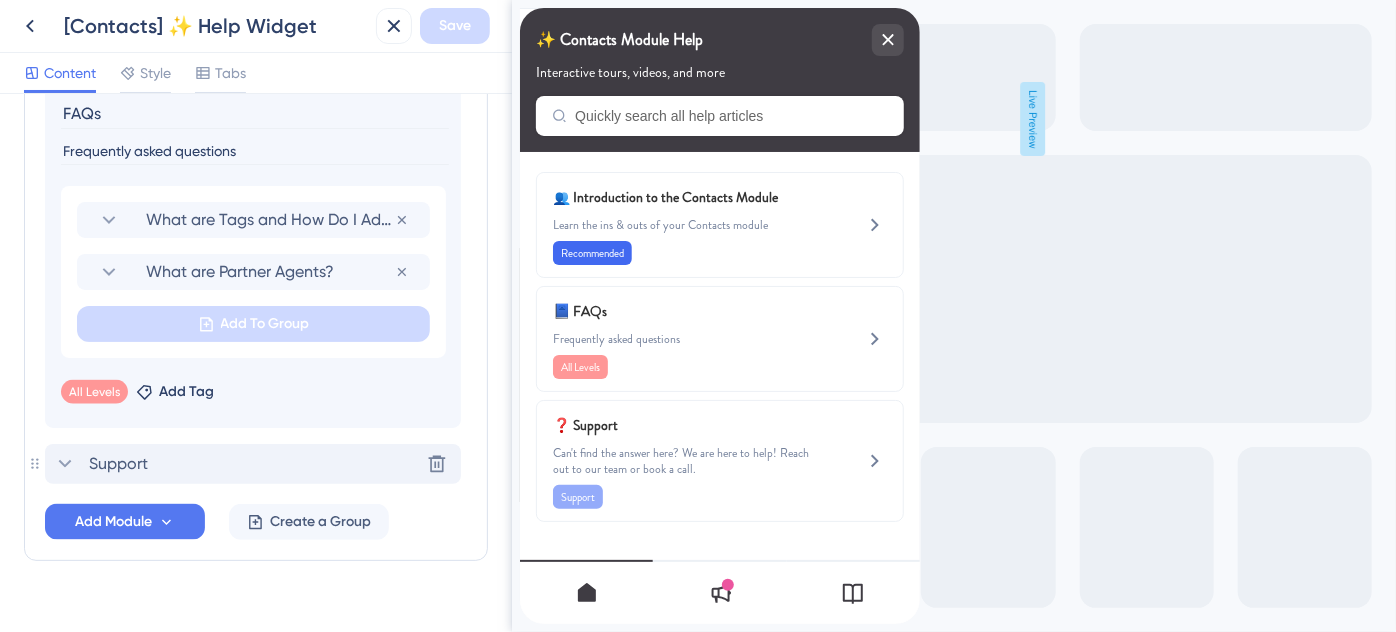 click 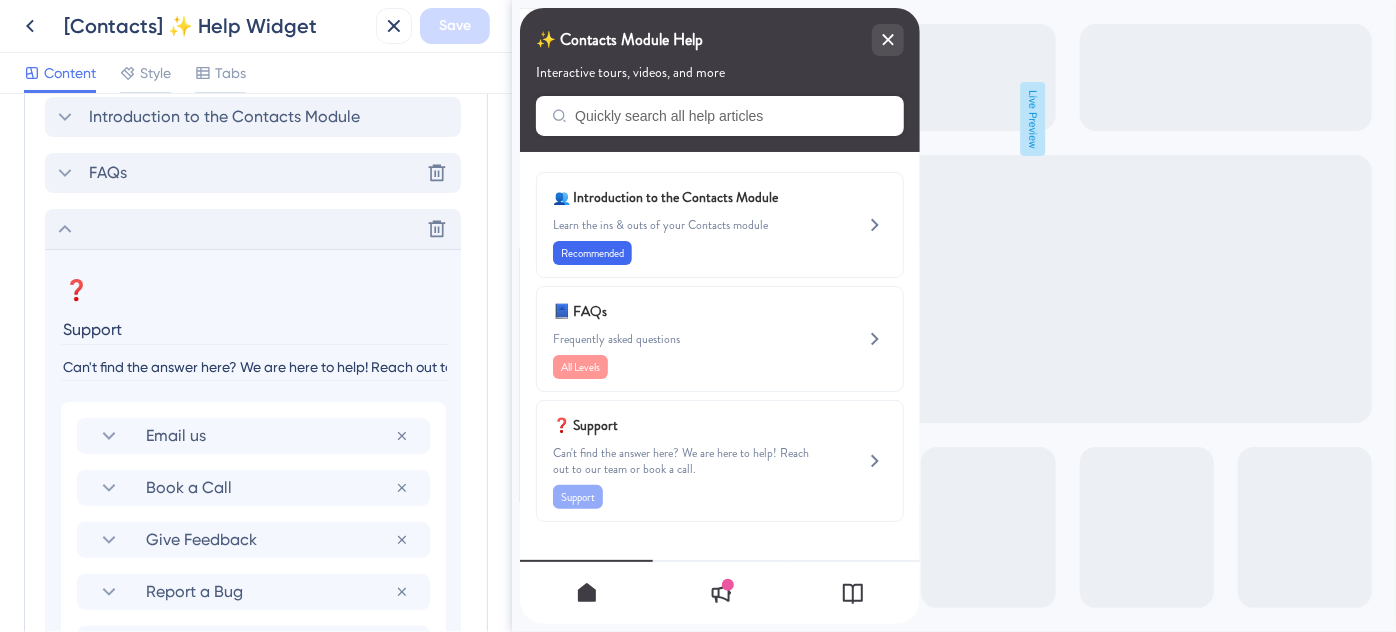 scroll, scrollTop: 996, scrollLeft: 0, axis: vertical 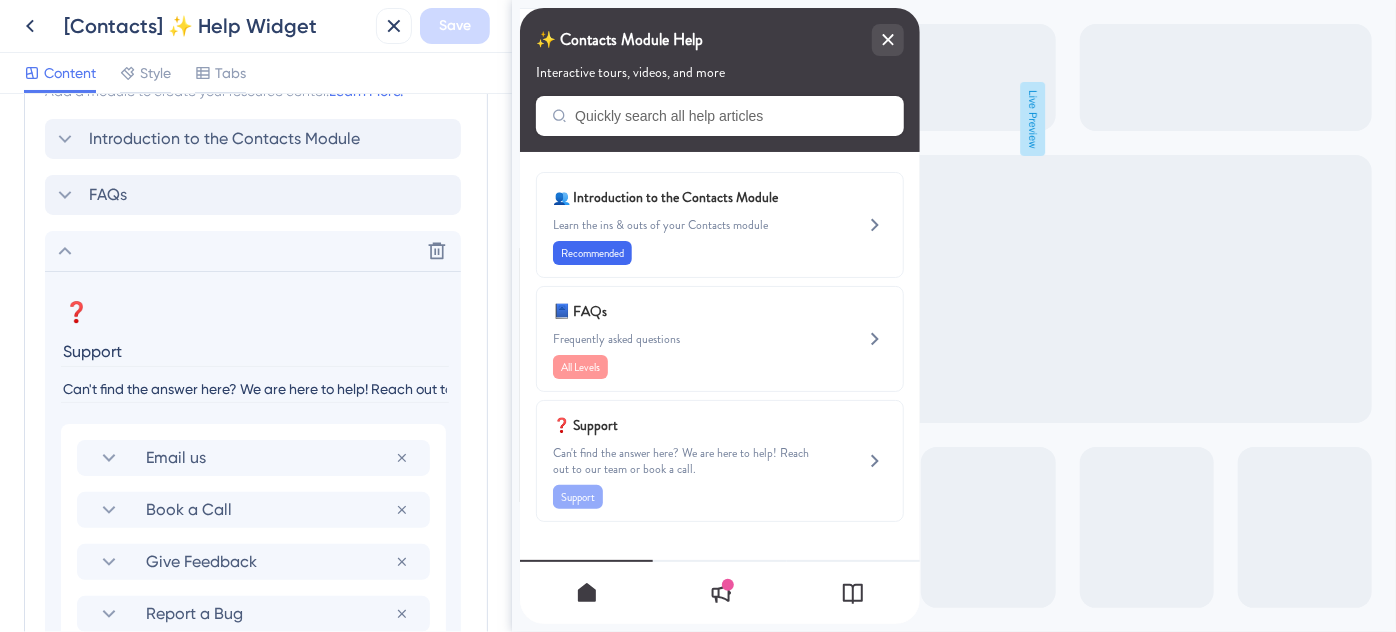 click 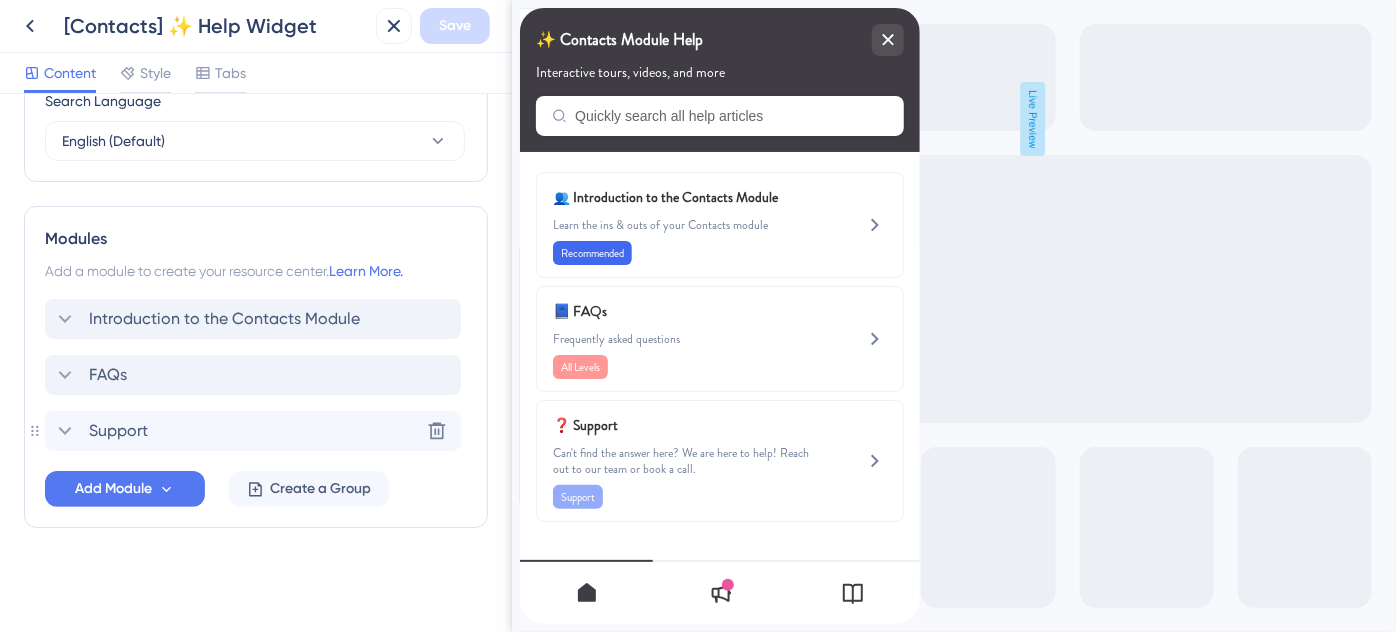 scroll, scrollTop: 814, scrollLeft: 0, axis: vertical 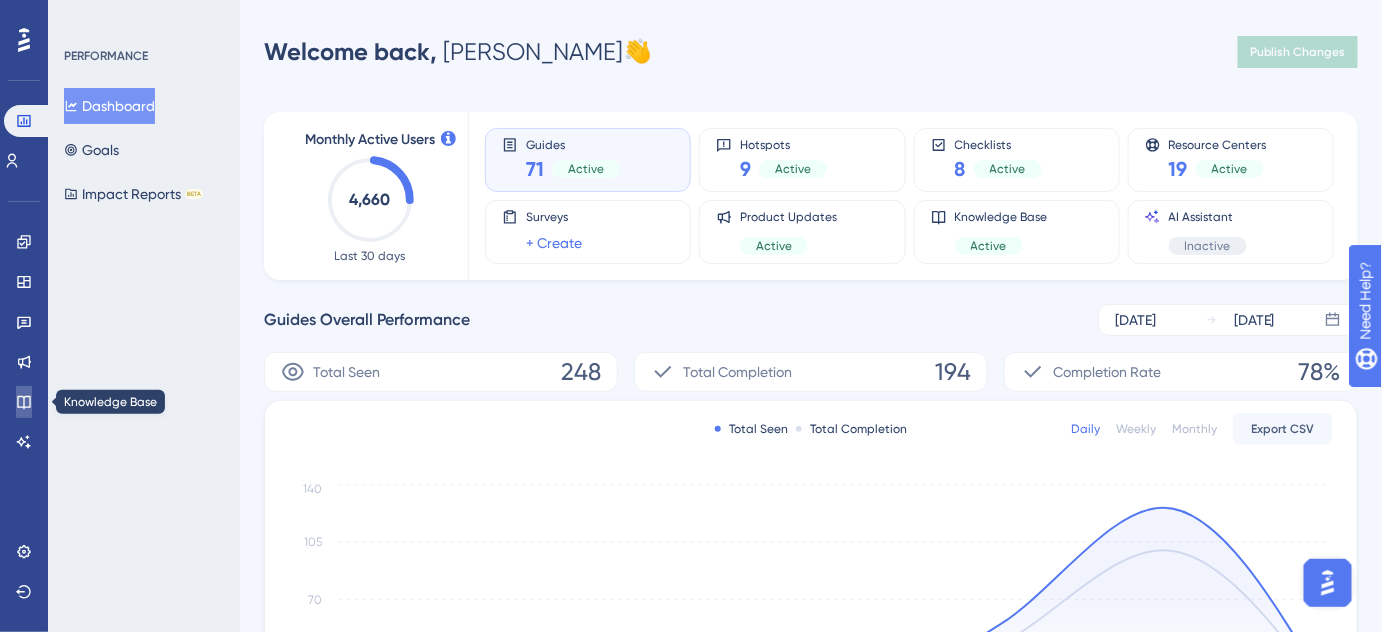 click 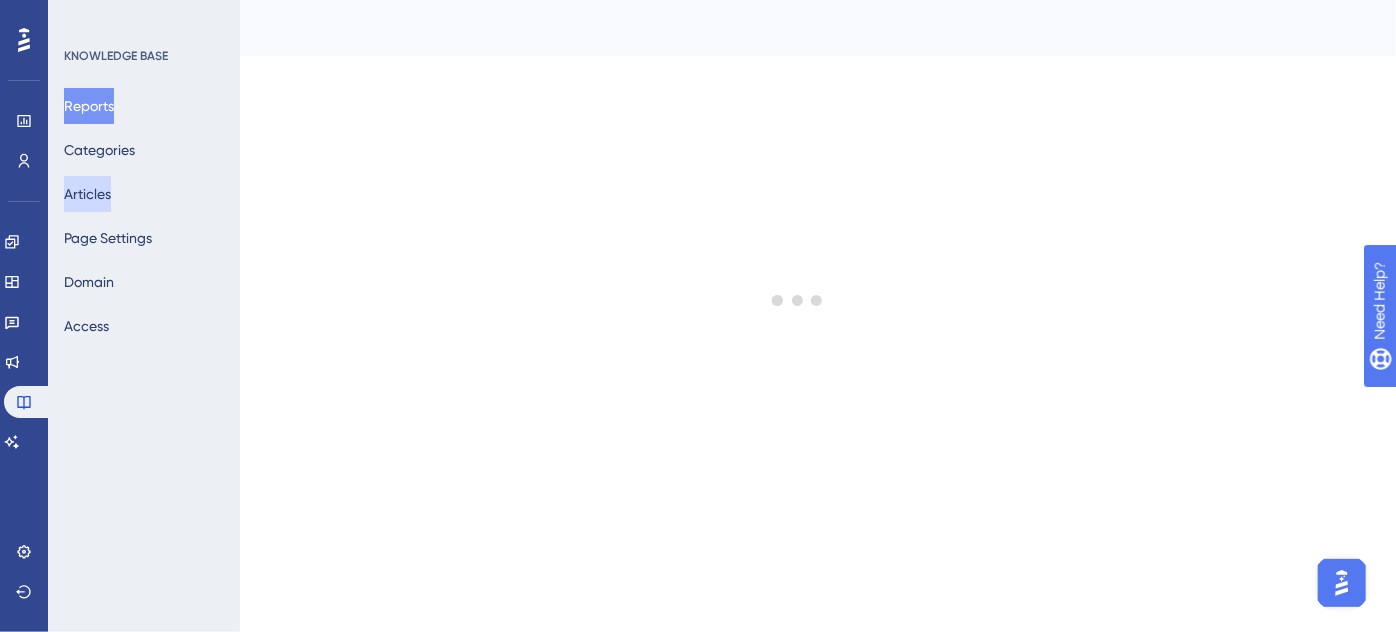 click on "Articles" at bounding box center [87, 194] 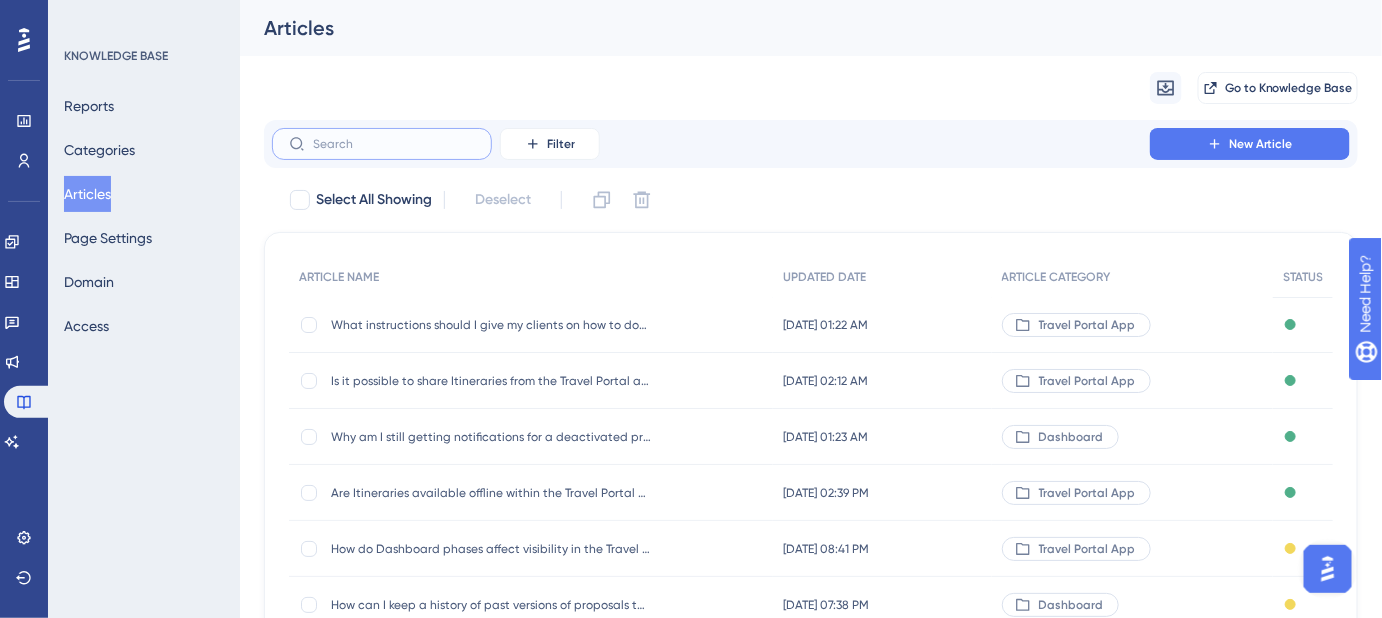 click at bounding box center [394, 144] 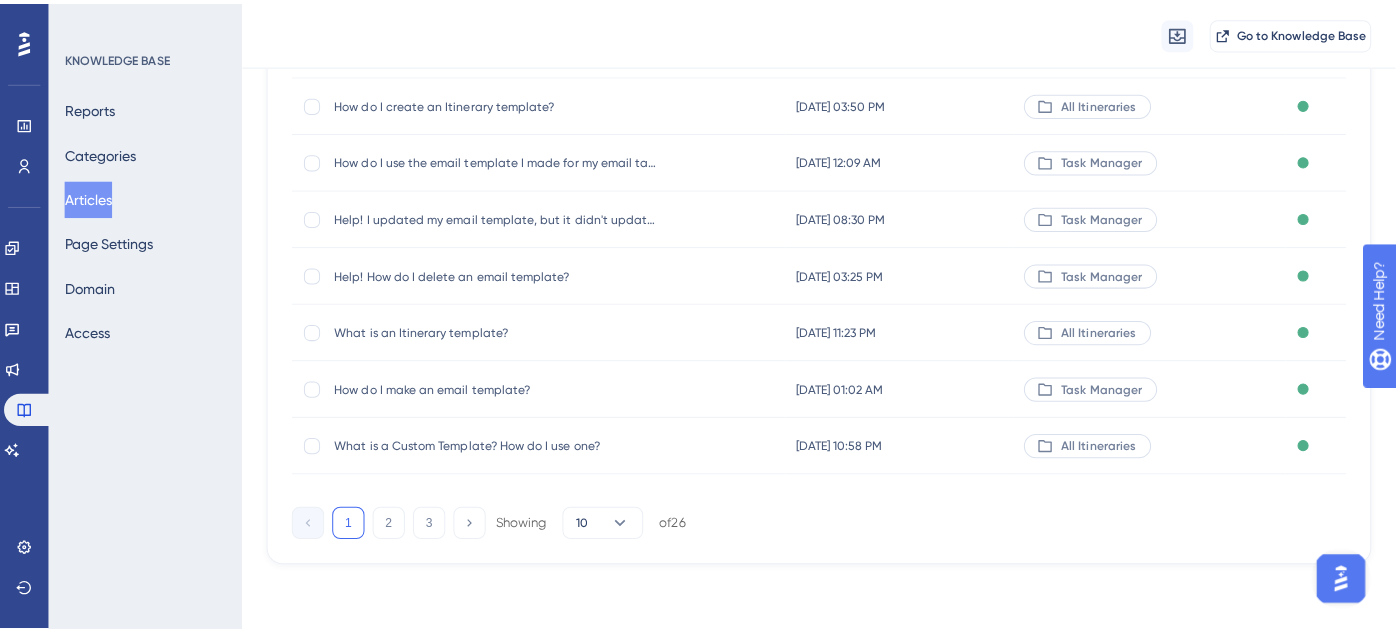 scroll, scrollTop: 0, scrollLeft: 0, axis: both 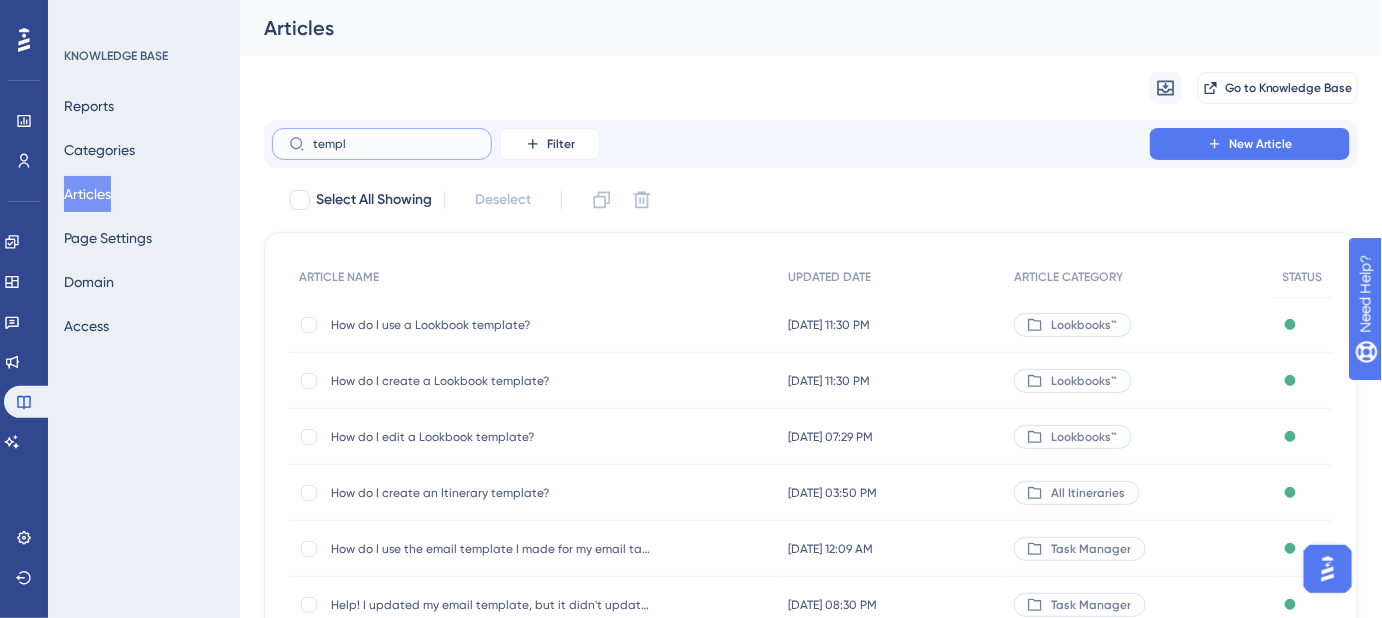 drag, startPoint x: 372, startPoint y: 149, endPoint x: 281, endPoint y: 151, distance: 91.02197 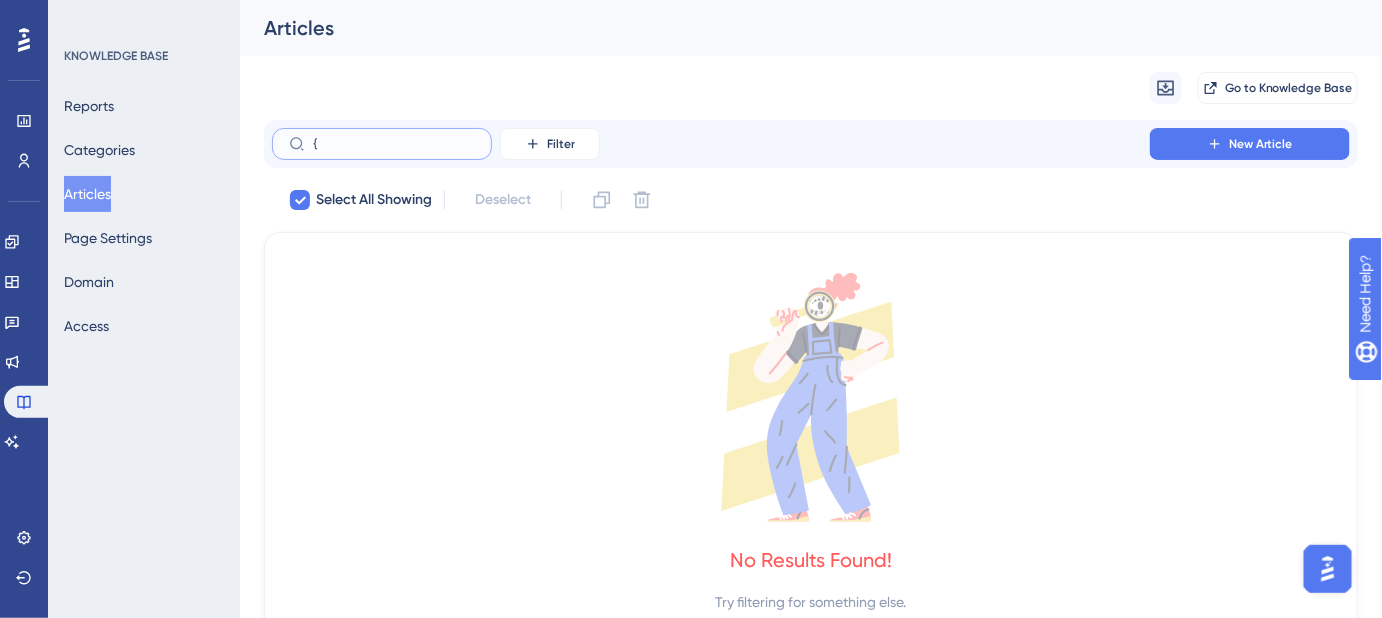 type 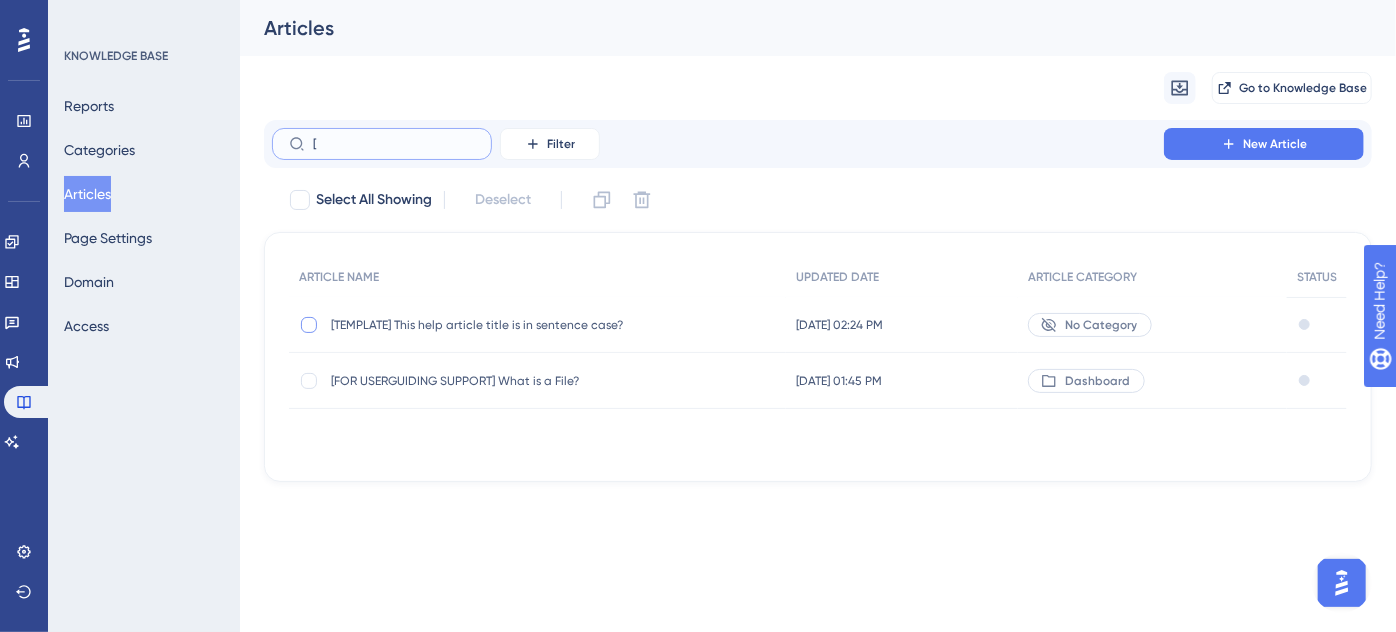 type on "[" 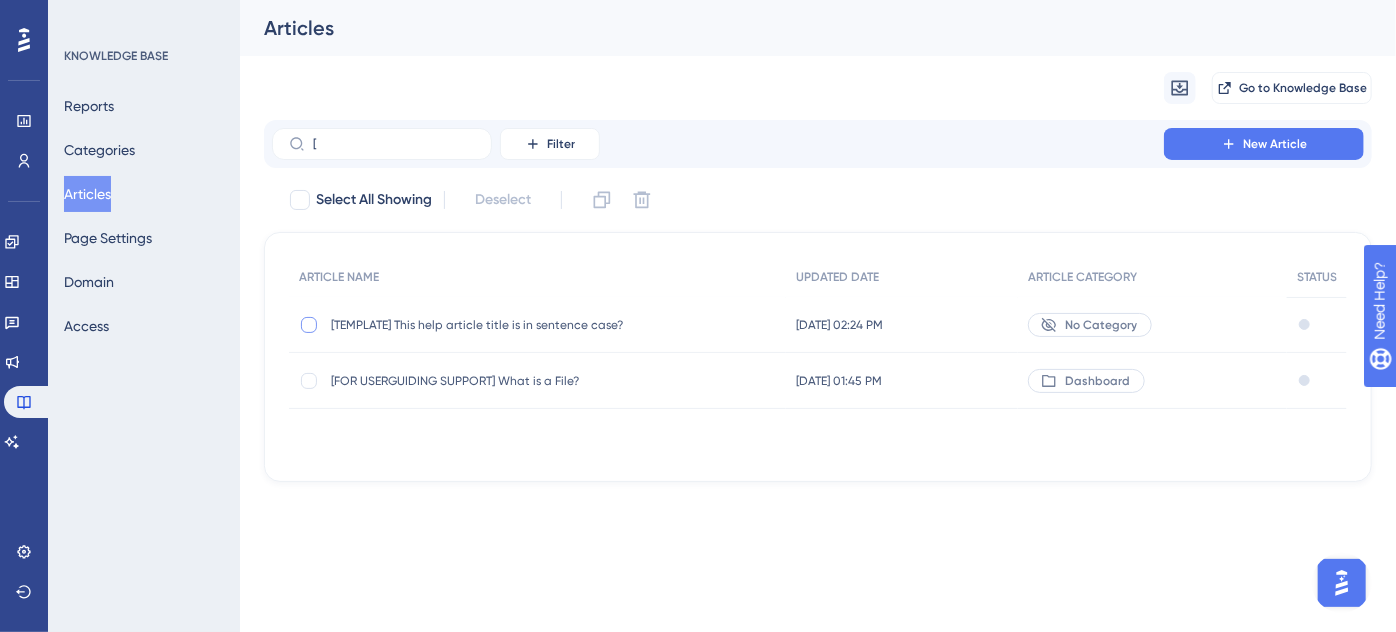 click at bounding box center (309, 325) 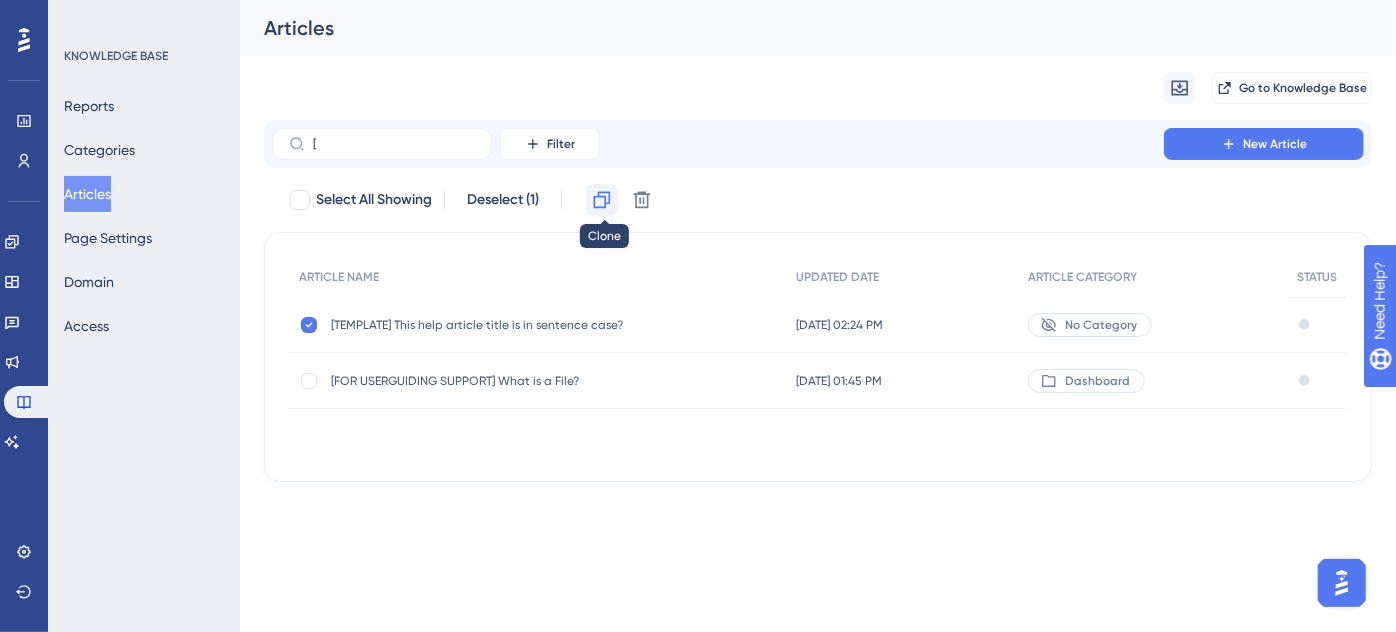 click 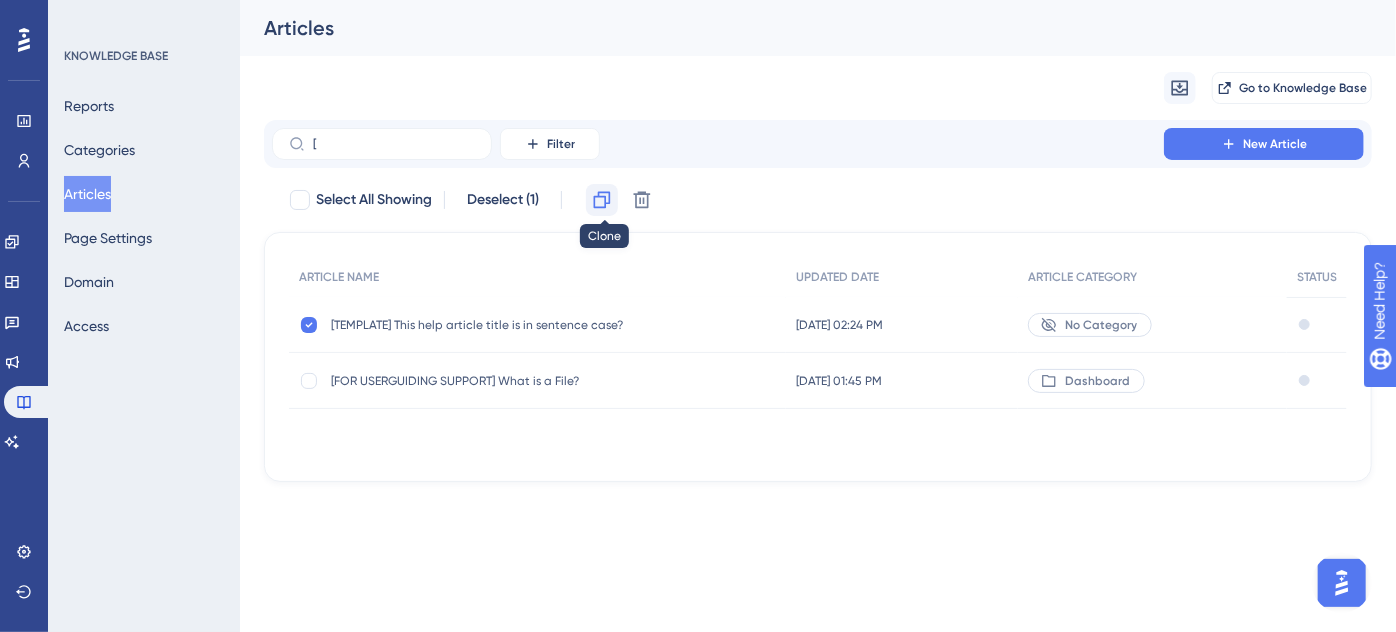 checkbox on "false" 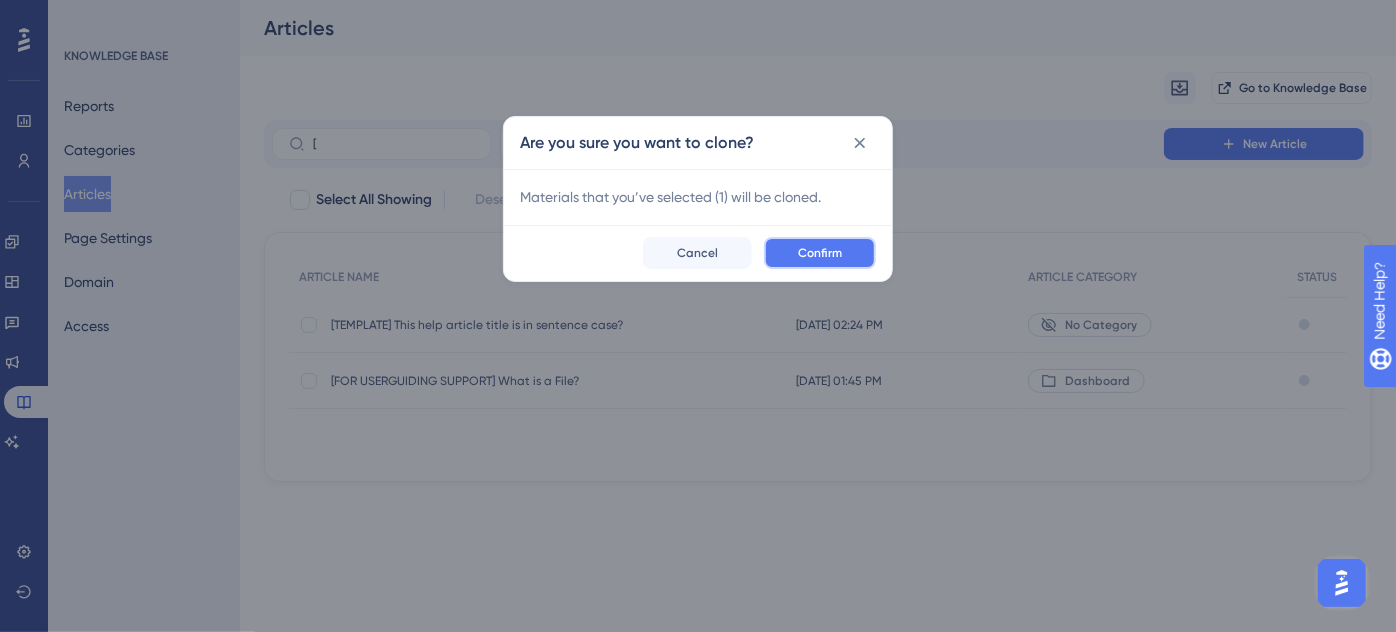 click on "Confirm" at bounding box center [820, 253] 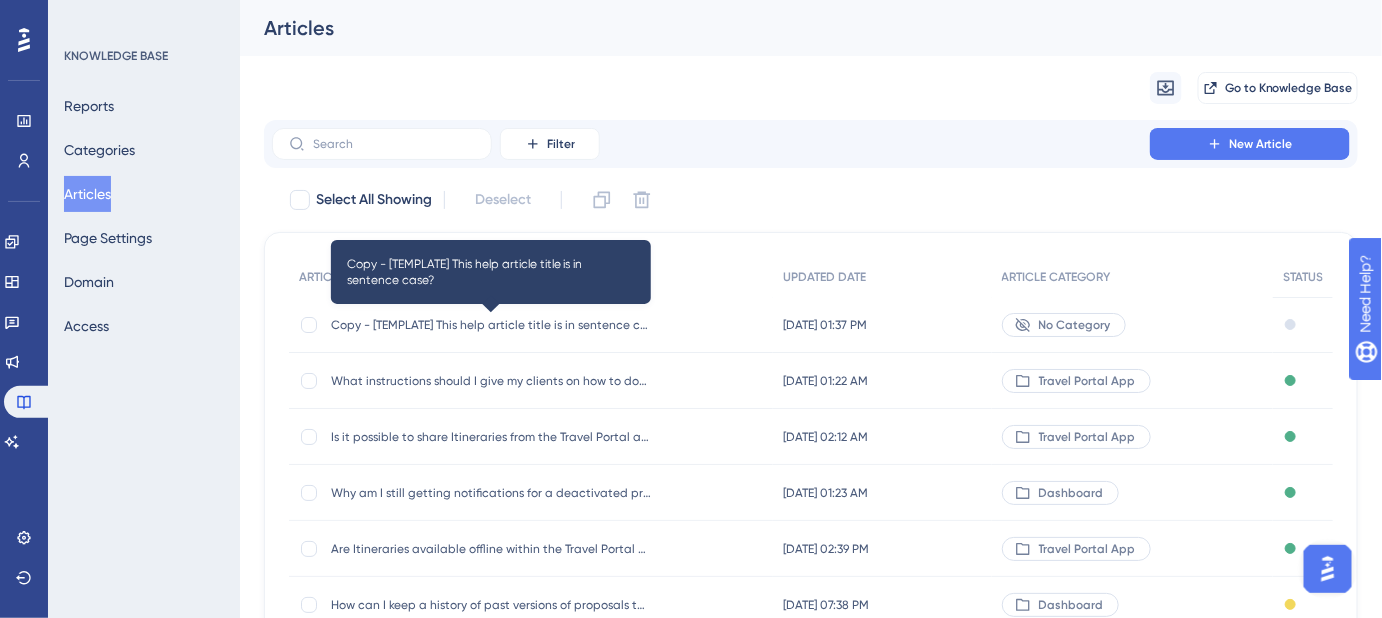 click on "Copy - [TEMPLATE] This help article title is in sentence case?" at bounding box center [491, 325] 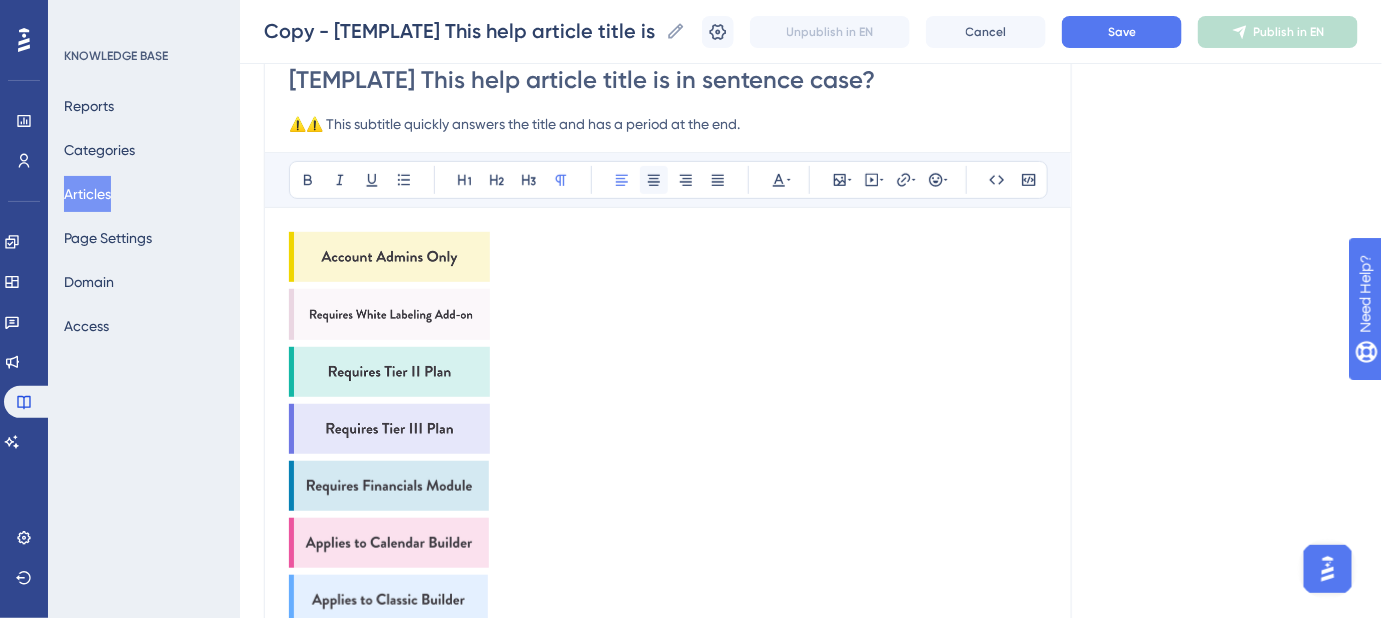 scroll, scrollTop: 102, scrollLeft: 0, axis: vertical 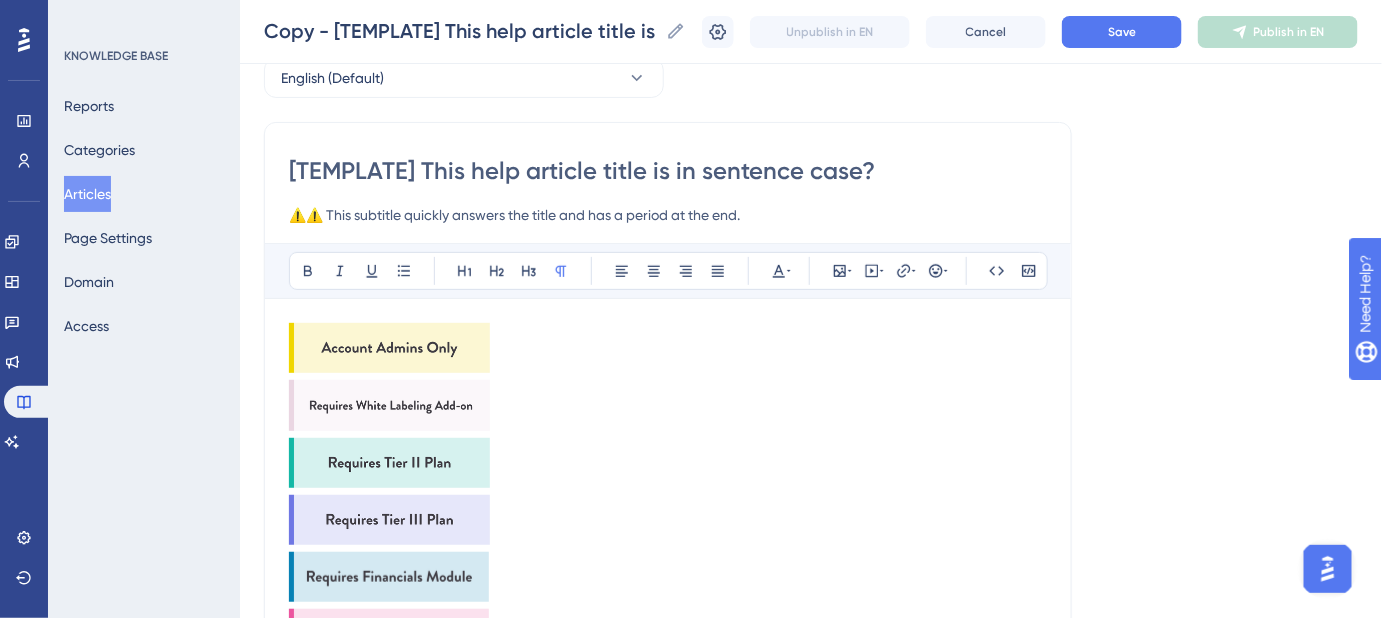 drag, startPoint x: 872, startPoint y: 175, endPoint x: 246, endPoint y: 196, distance: 626.3521 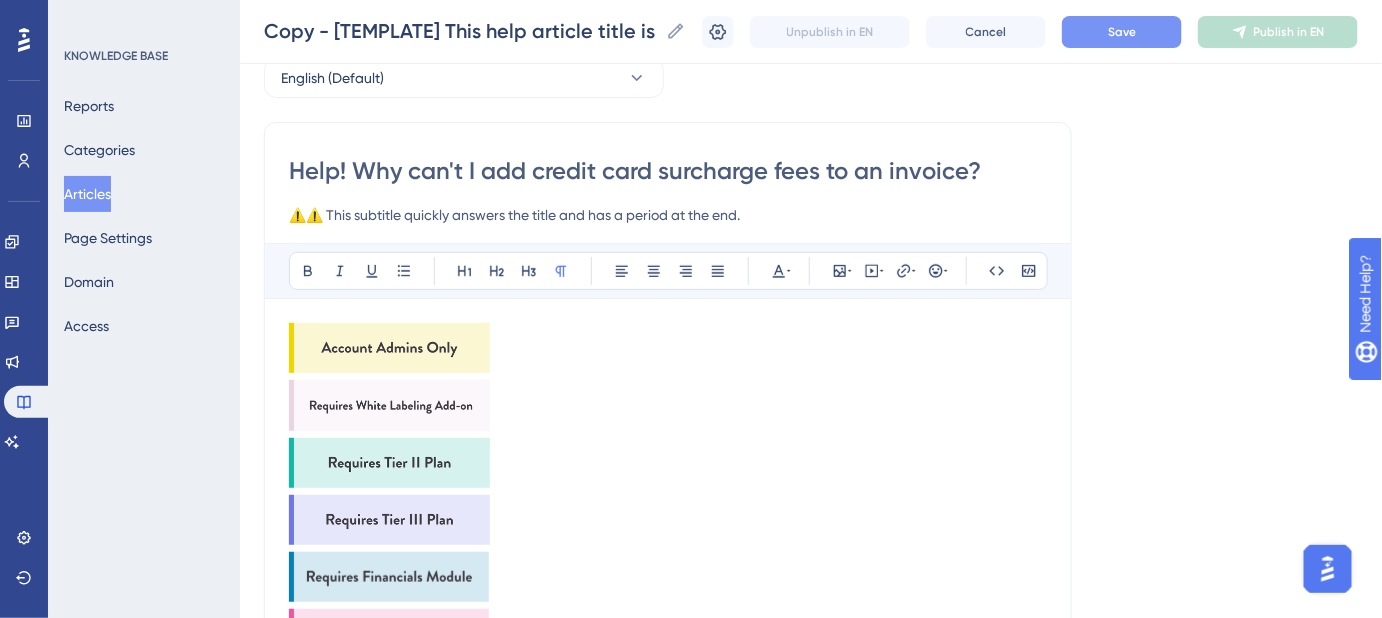 type on "Help! Why can't I add credit card surcharge fees to an invoice?" 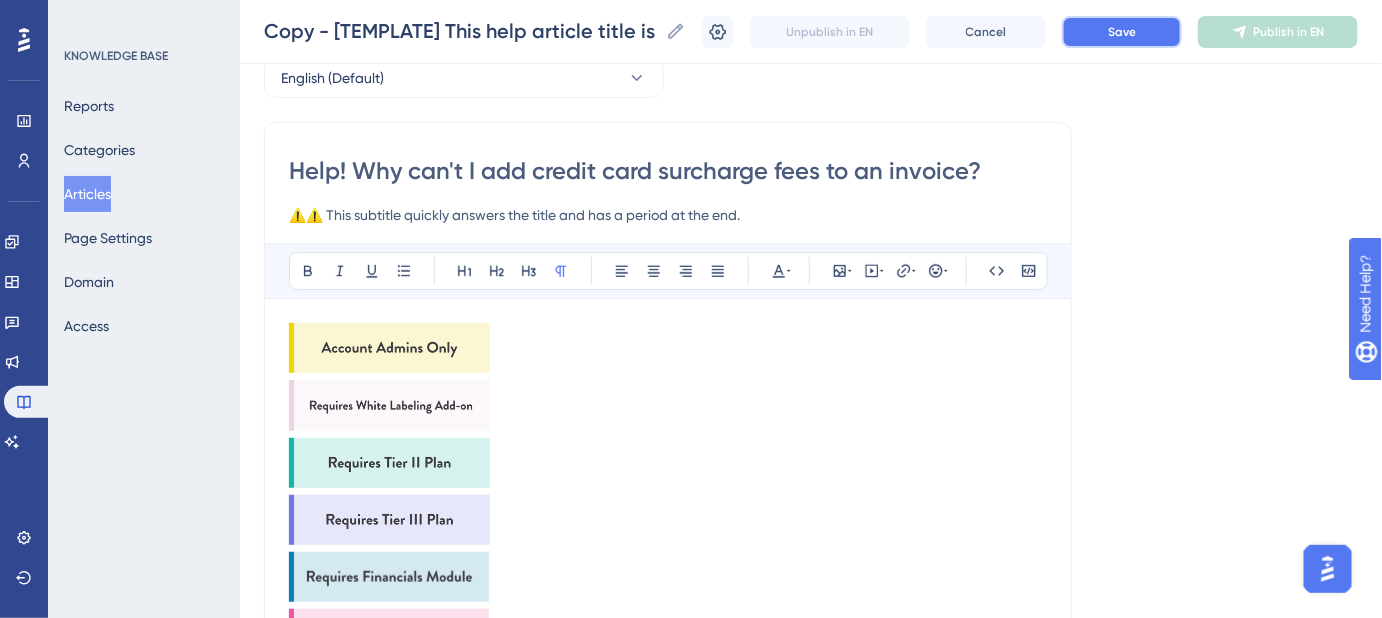 click on "Save" at bounding box center (1122, 32) 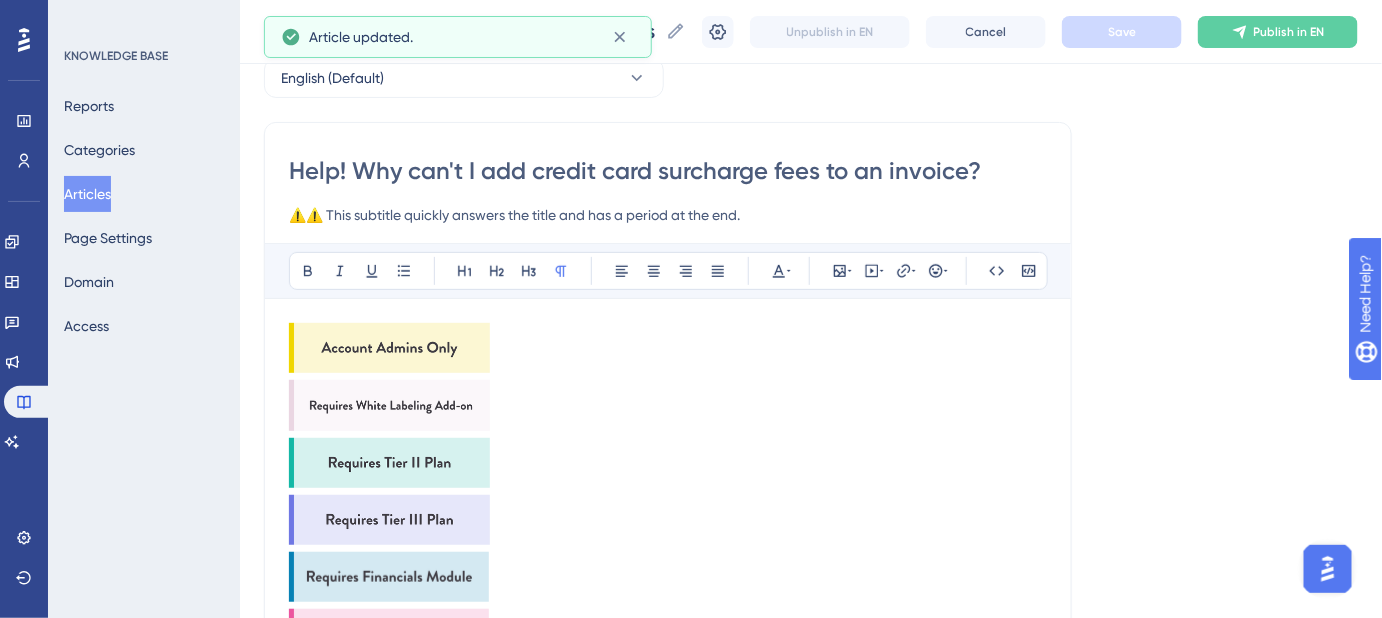 scroll, scrollTop: 193, scrollLeft: 0, axis: vertical 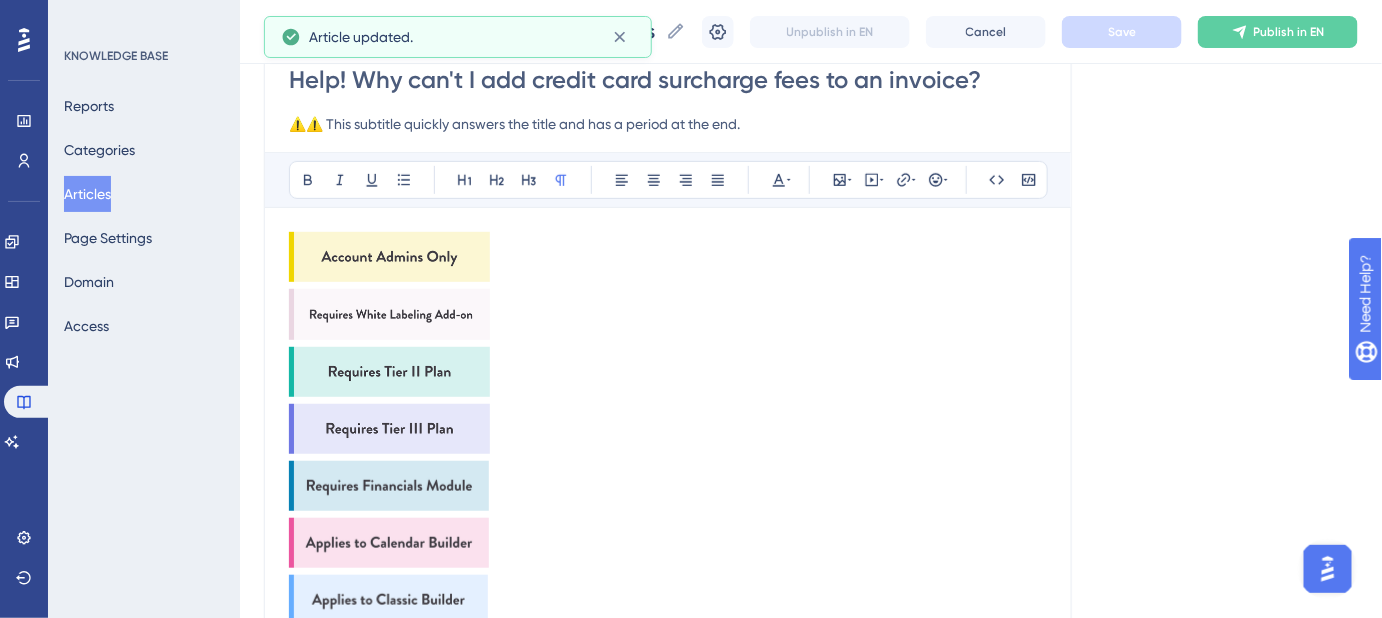 click at bounding box center [389, 257] 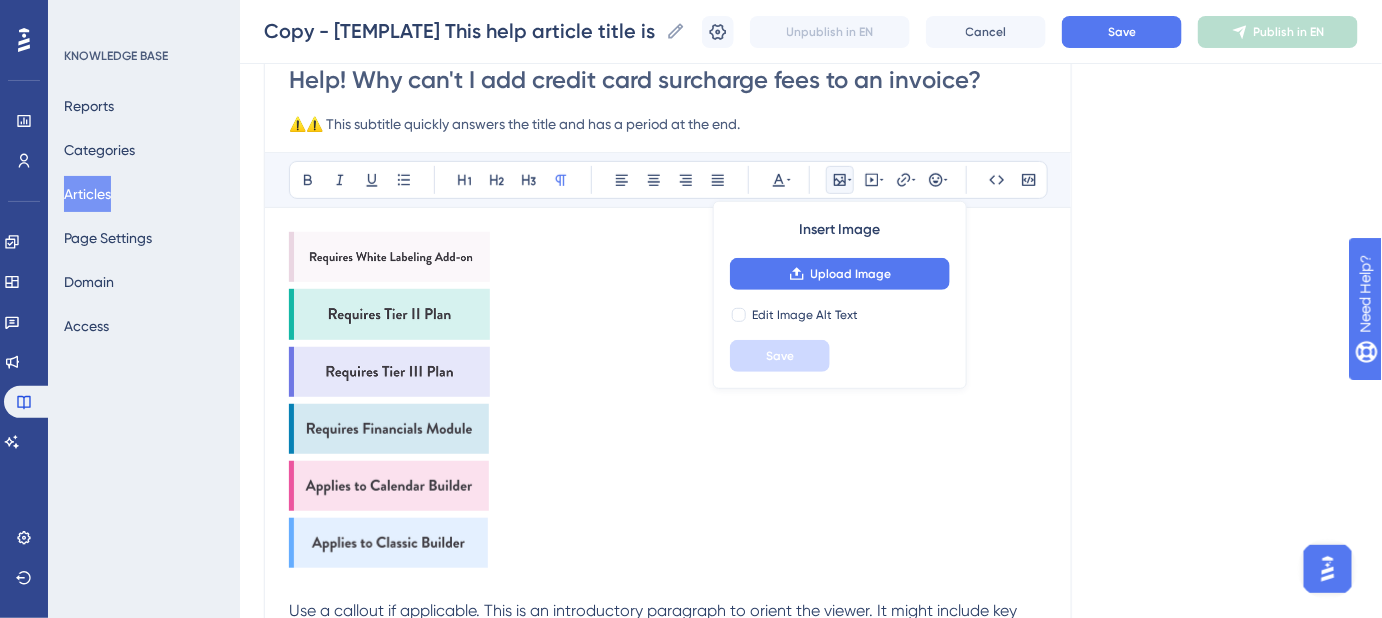 click at bounding box center [389, 257] 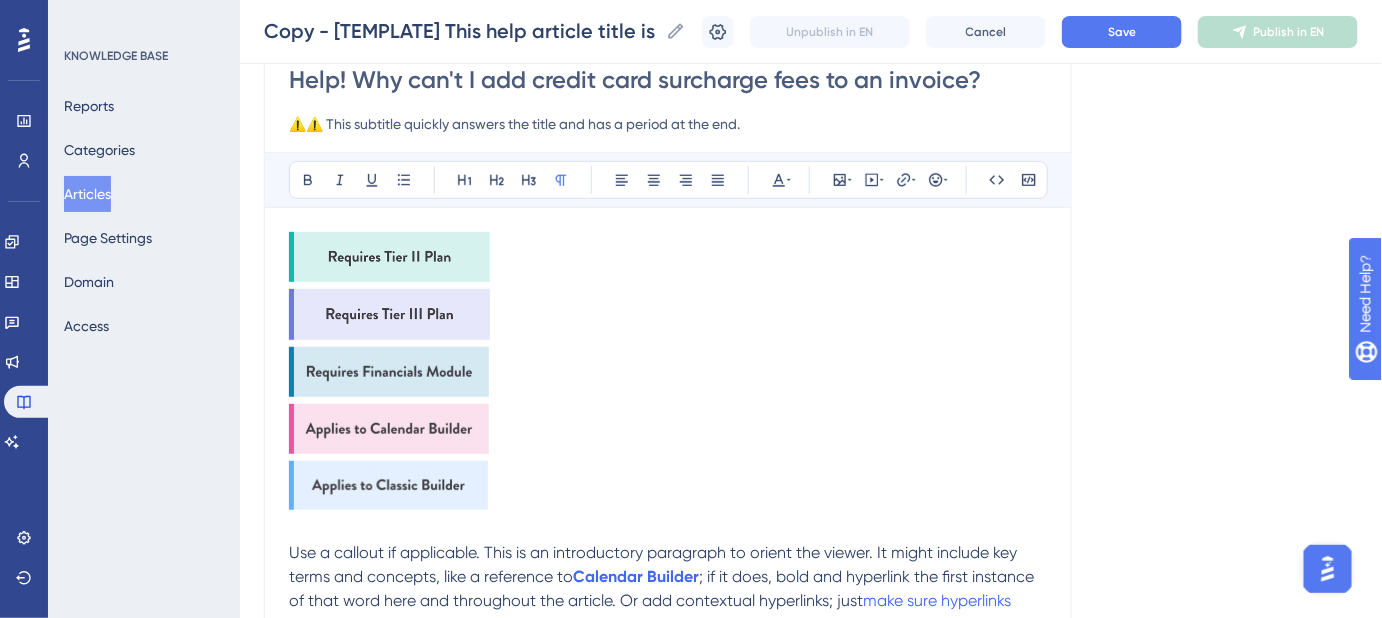 click at bounding box center (389, 257) 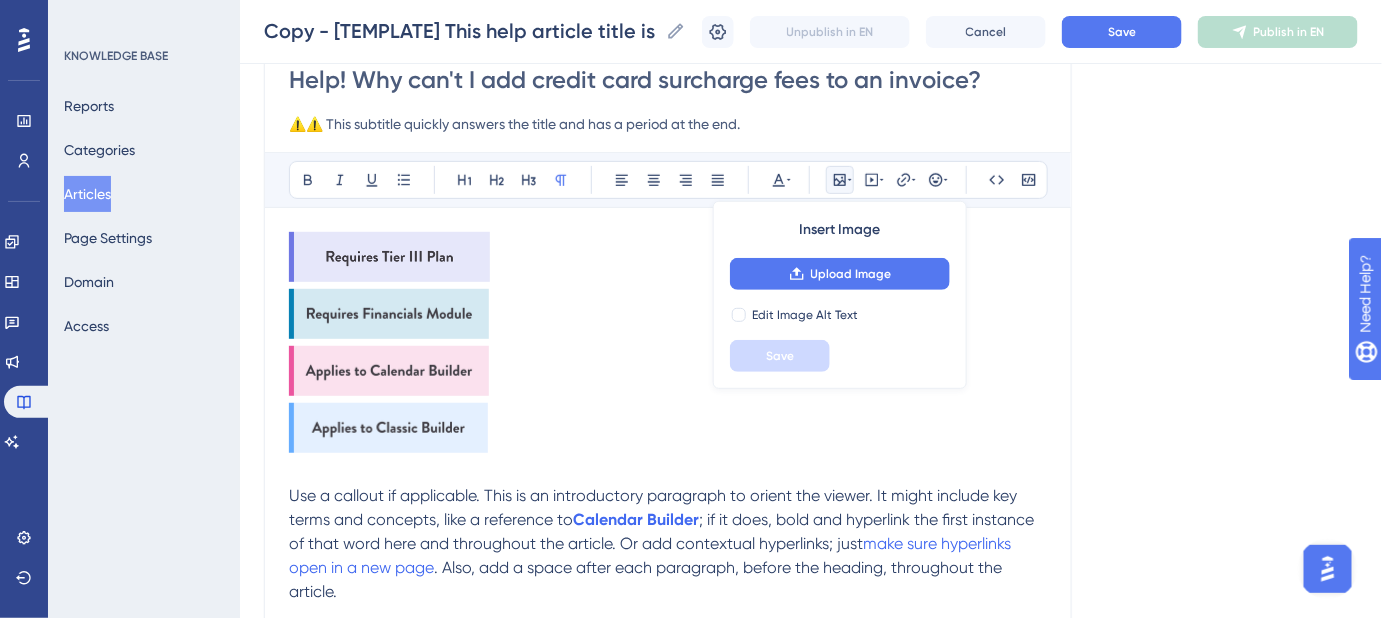 click at bounding box center [389, 257] 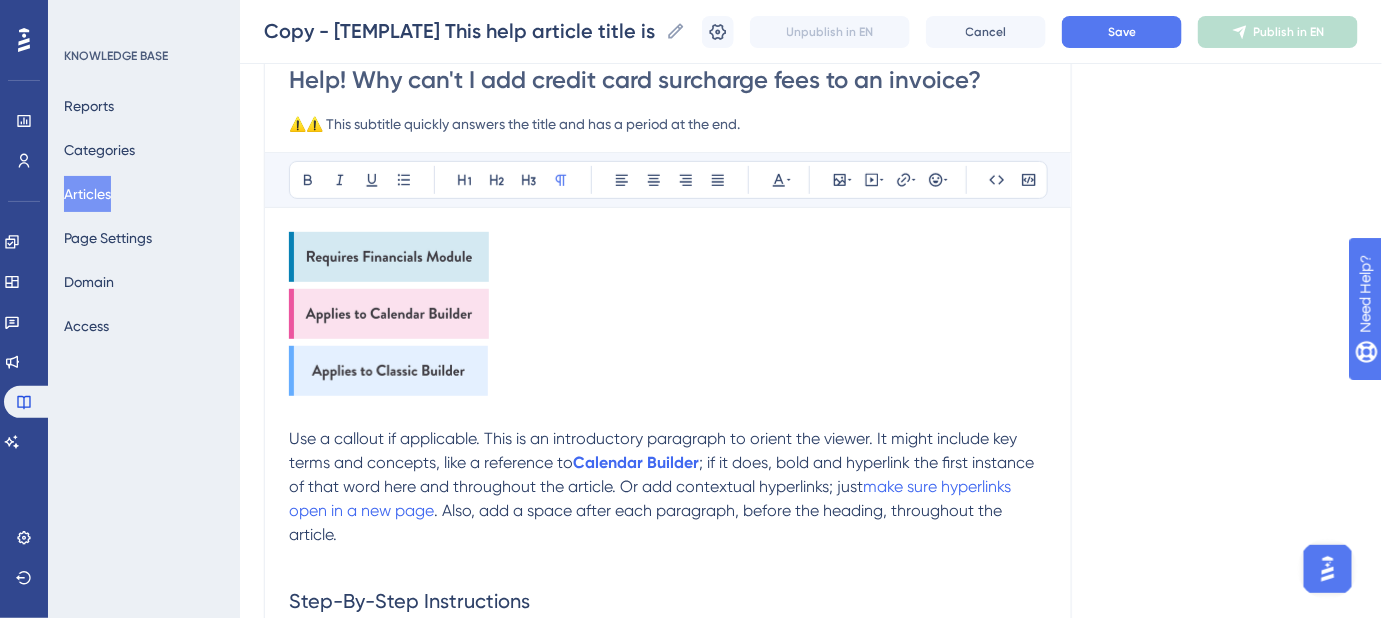 click at bounding box center (389, 314) 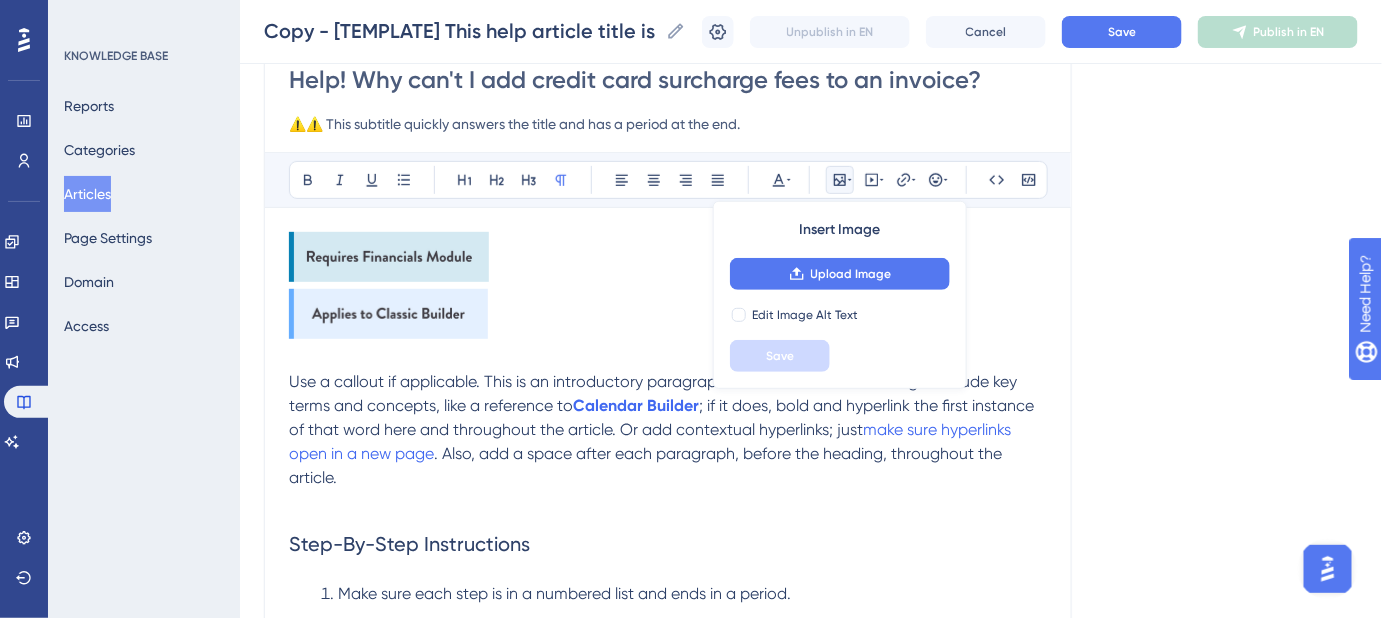 click at bounding box center (388, 314) 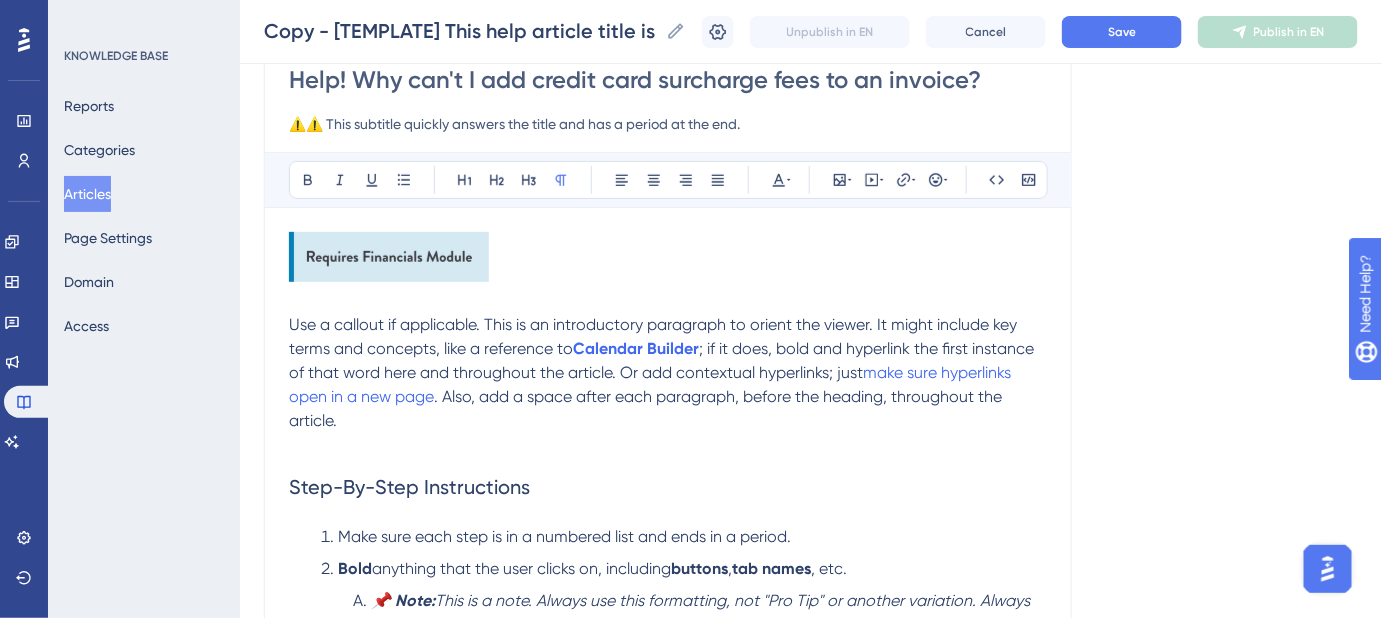 click on "Help! Why can't I add credit card surcharge fees to an invoice?" at bounding box center (668, 80) 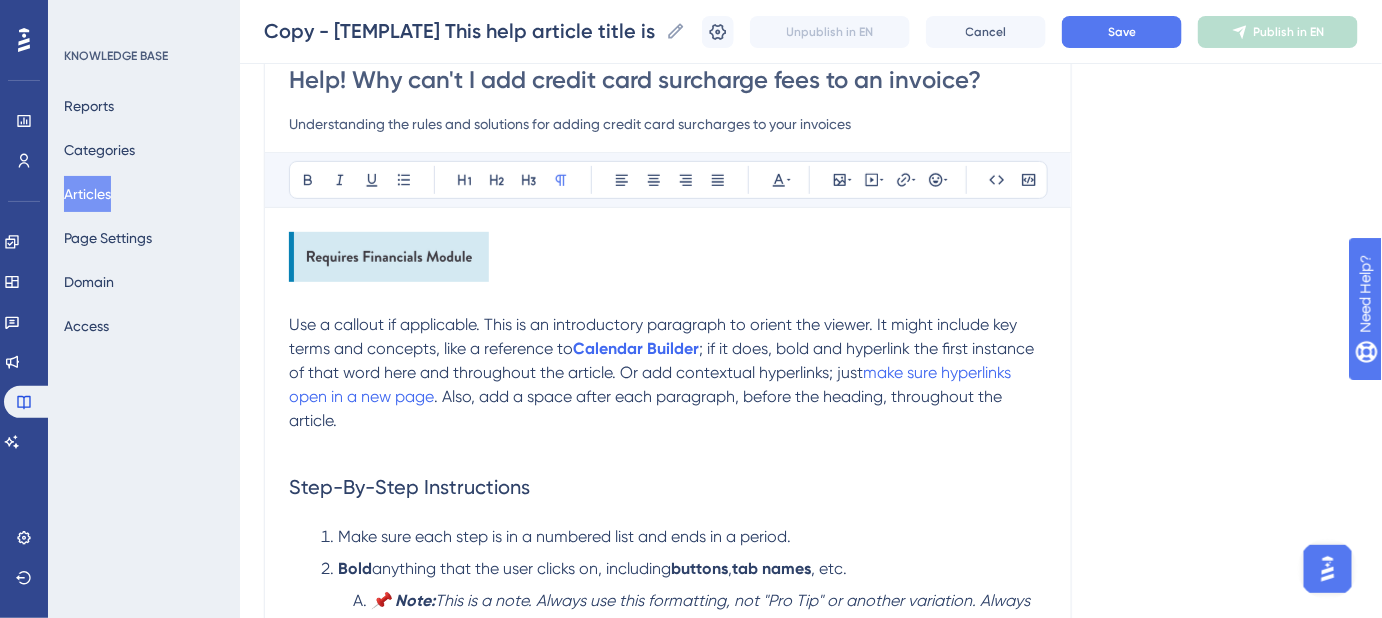 drag, startPoint x: 552, startPoint y: 124, endPoint x: 402, endPoint y: 128, distance: 150.05333 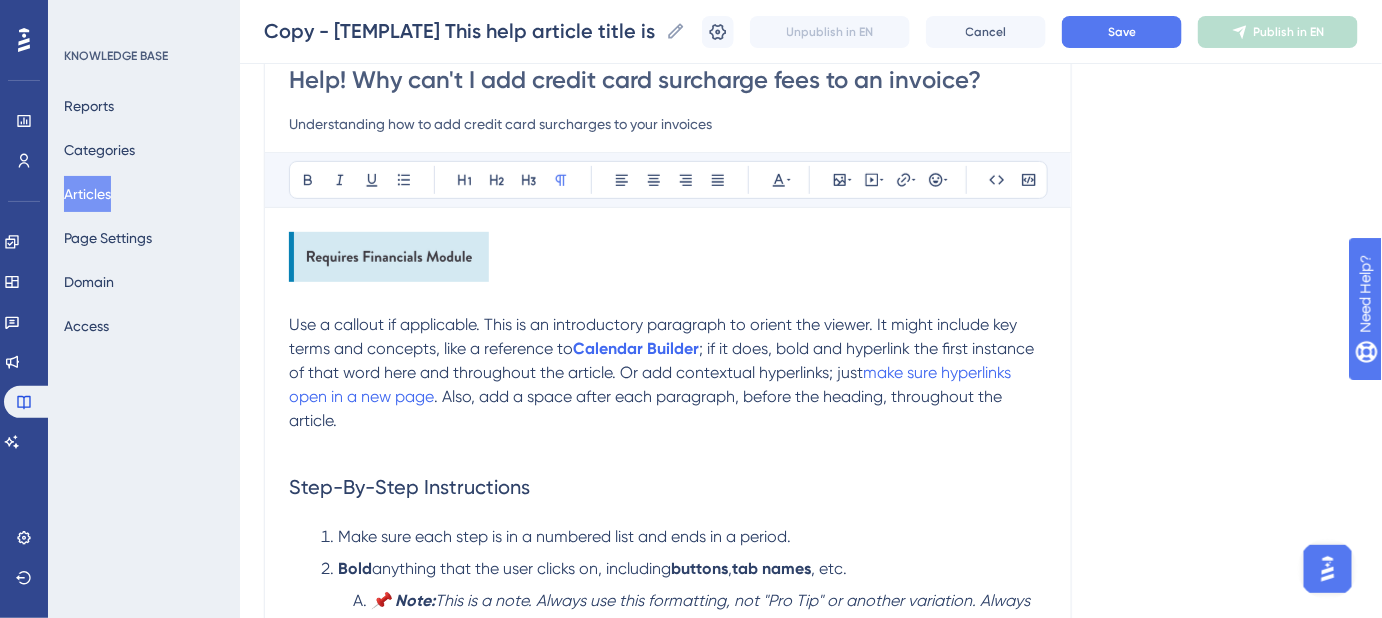 click on "Understanding how to add credit card surcharges to your invoices" at bounding box center [668, 124] 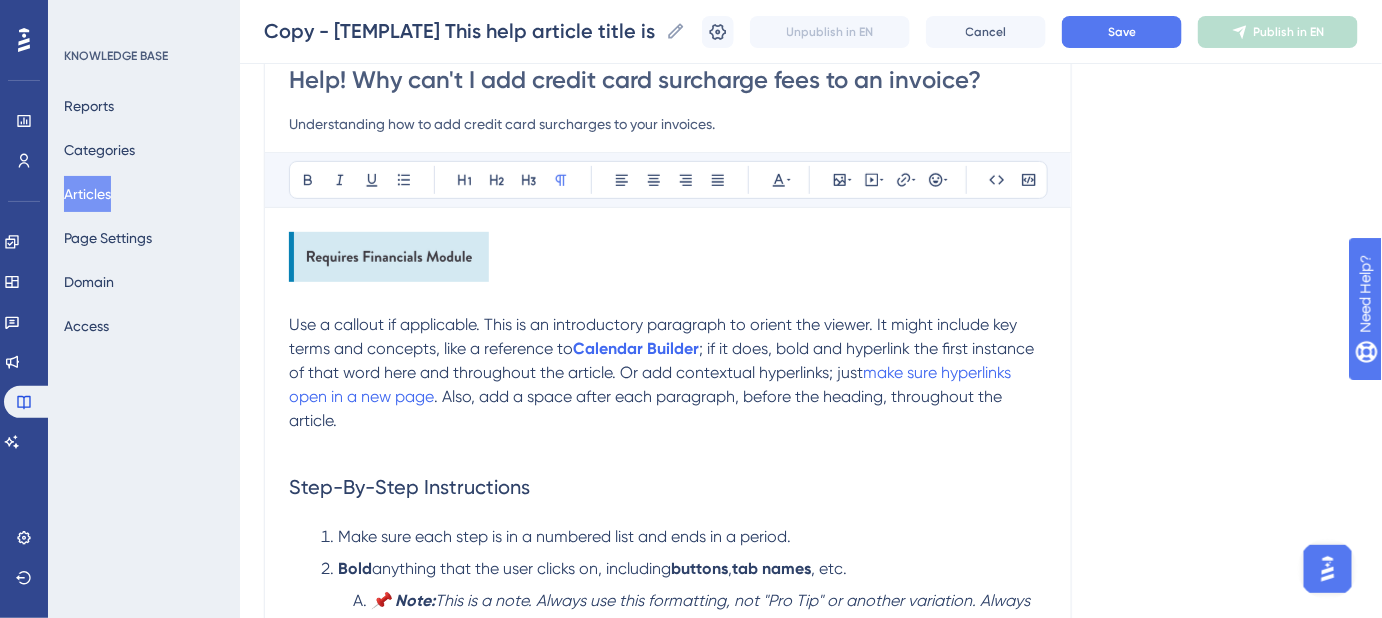 drag, startPoint x: 774, startPoint y: 116, endPoint x: 240, endPoint y: 124, distance: 534.05994 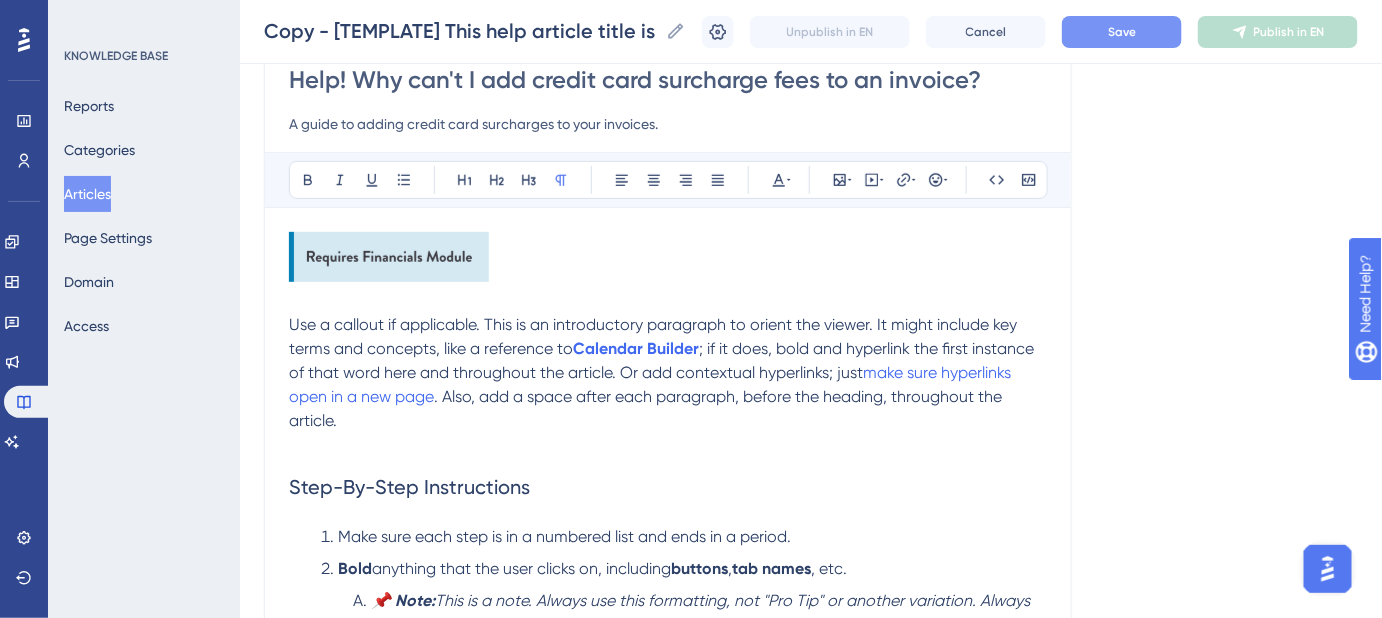 type on "A guide to adding credit card surcharges to your invoices." 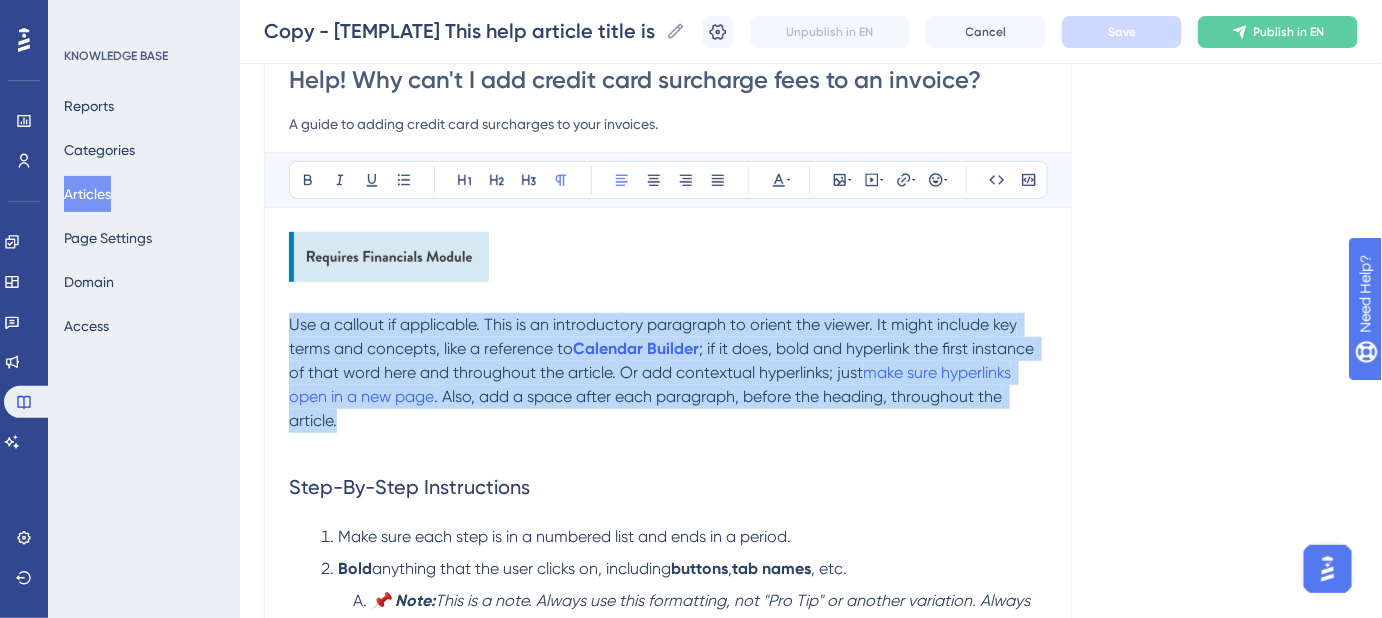 drag, startPoint x: 334, startPoint y: 416, endPoint x: 276, endPoint y: 332, distance: 102.0784 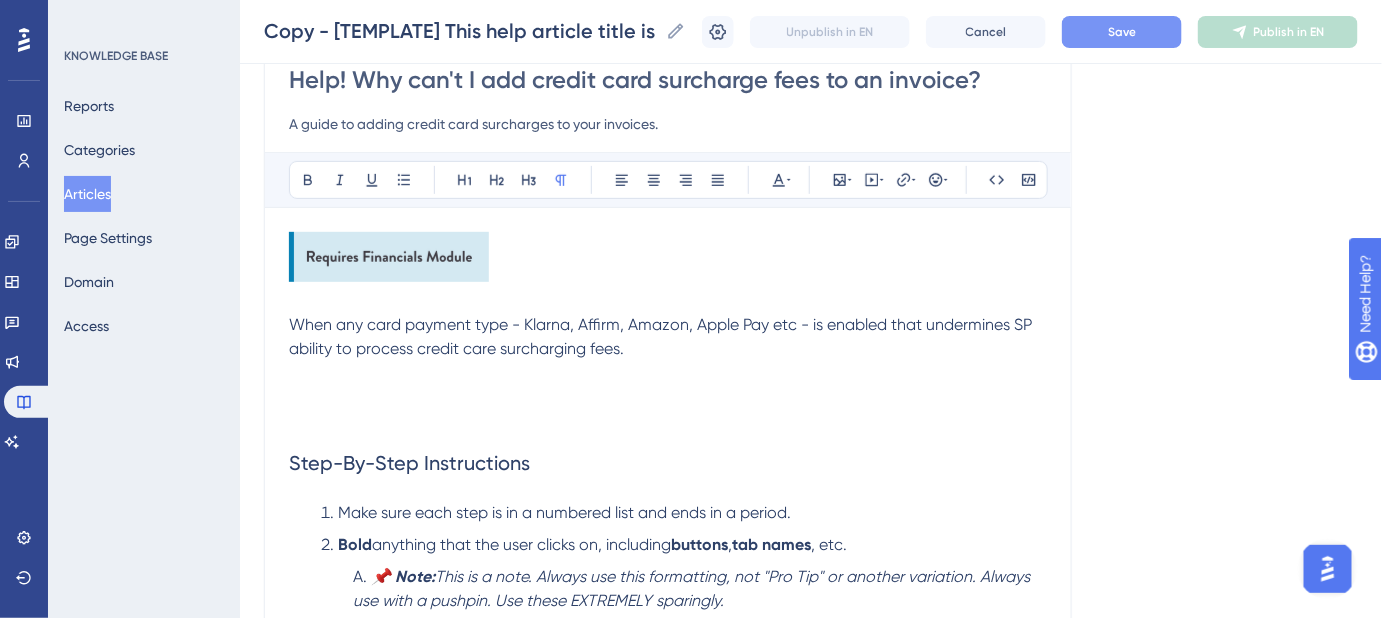 click at bounding box center (668, 397) 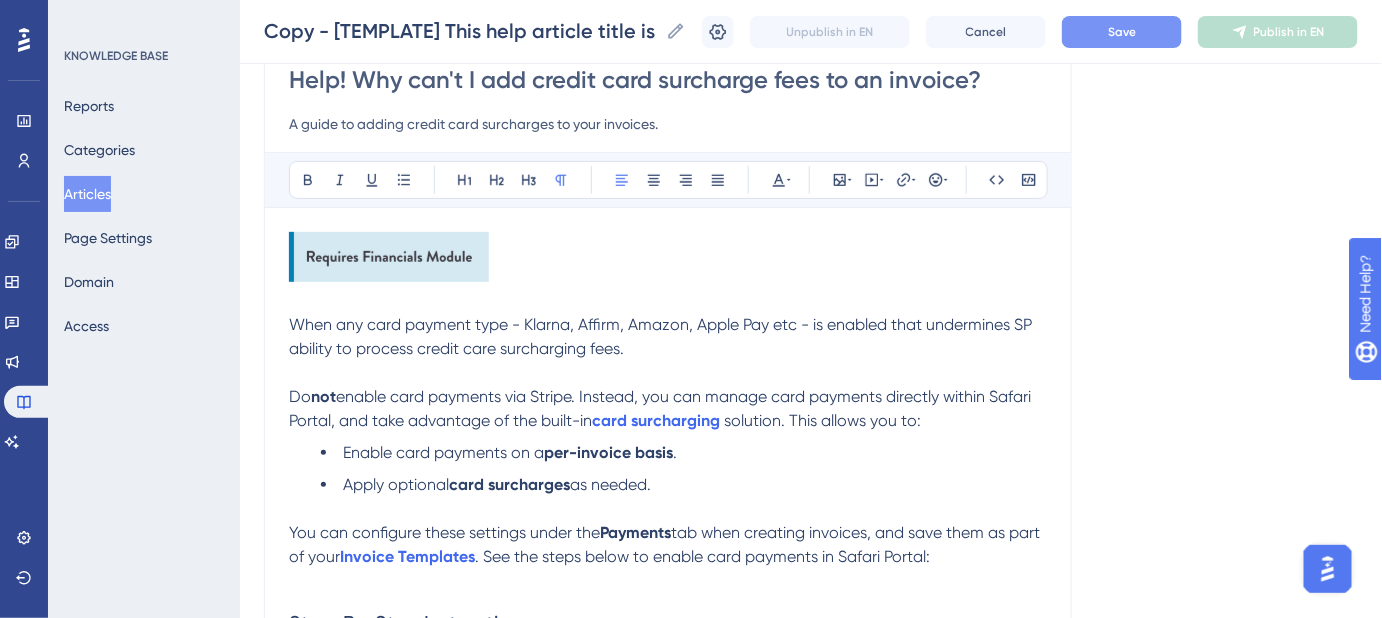 scroll, scrollTop: 284, scrollLeft: 0, axis: vertical 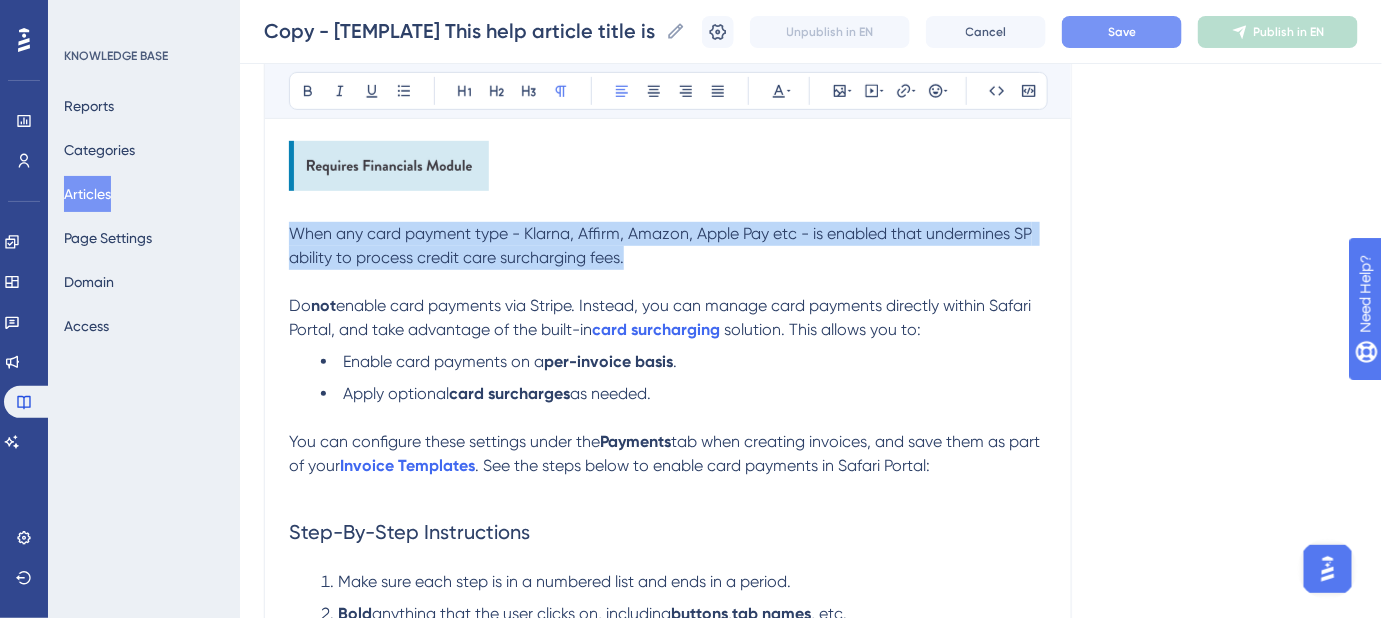 drag, startPoint x: 638, startPoint y: 257, endPoint x: 237, endPoint y: 242, distance: 401.28046 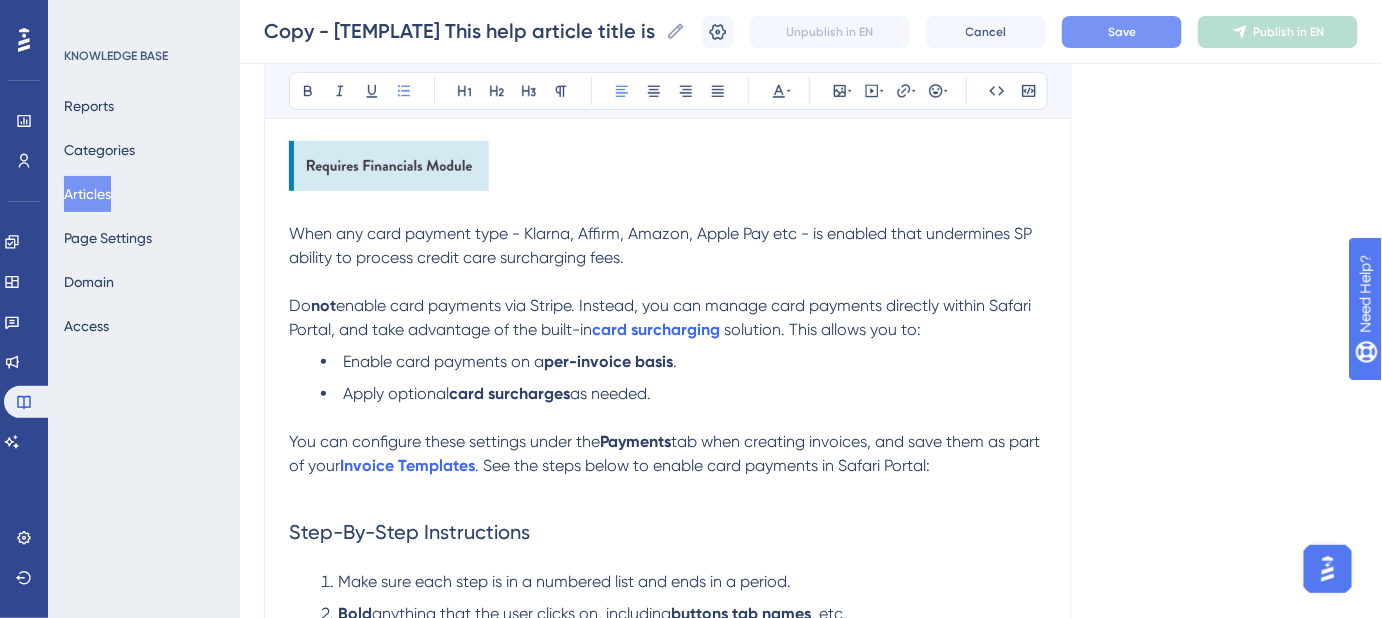 click on "Enable card payments on a  per-invoice basis ." at bounding box center [684, 362] 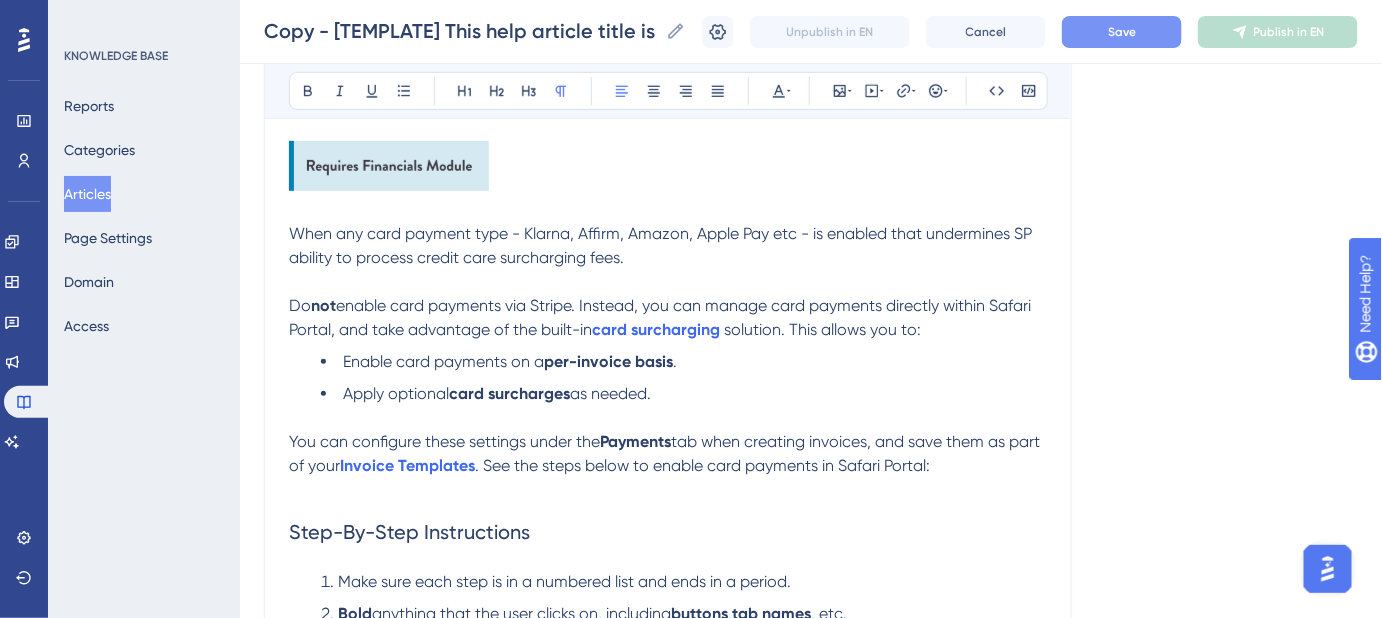 click on "When any card payment type - Klarna, Affirm, Amazon, Apple Pay etc - is enabled that undermines SP ability to process credit care surcharging fees." at bounding box center [662, 245] 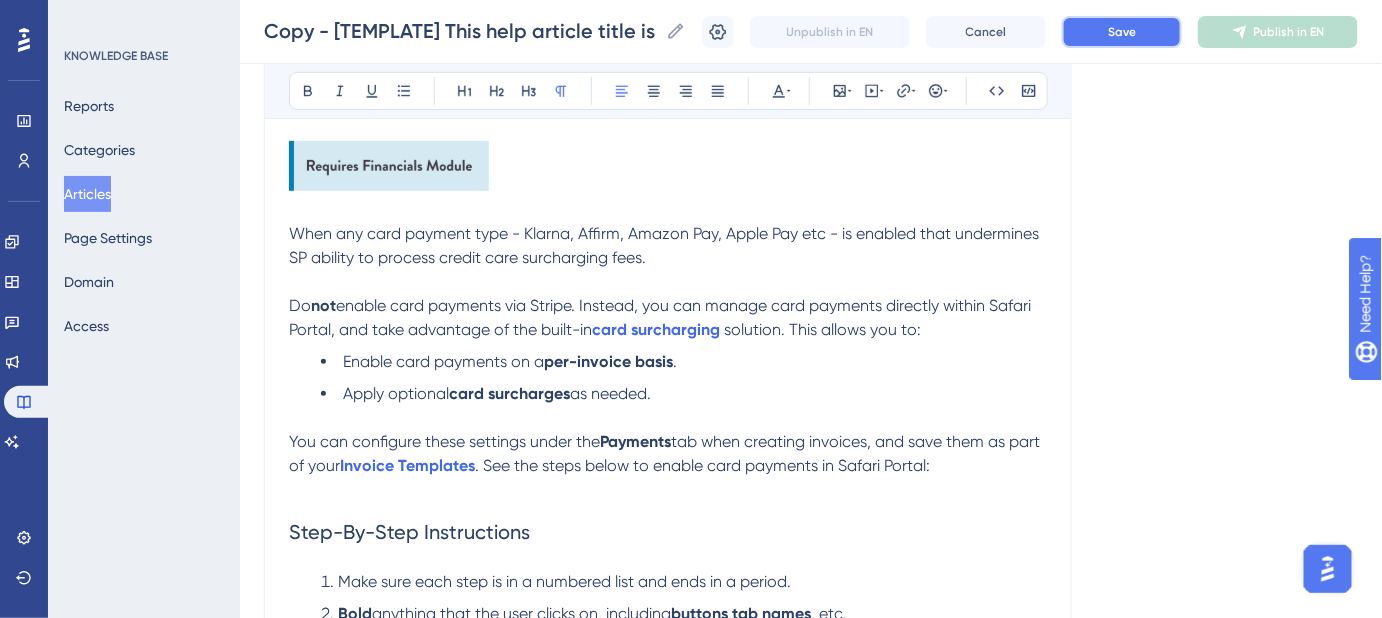 click on "Save" at bounding box center [1122, 32] 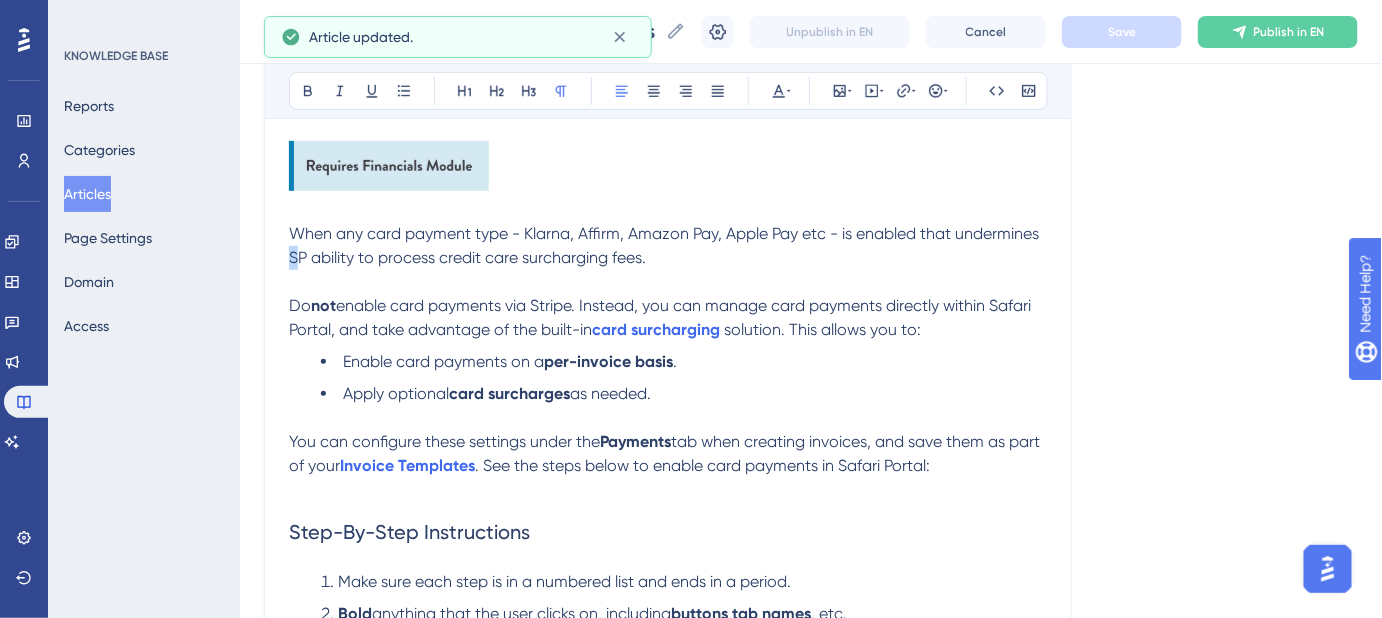 click on "When any card payment type - Klarna, Affirm, Amazon Pay, Apple Pay etc - is enabled that undermines SP ability to process credit care surcharging fees." at bounding box center [666, 245] 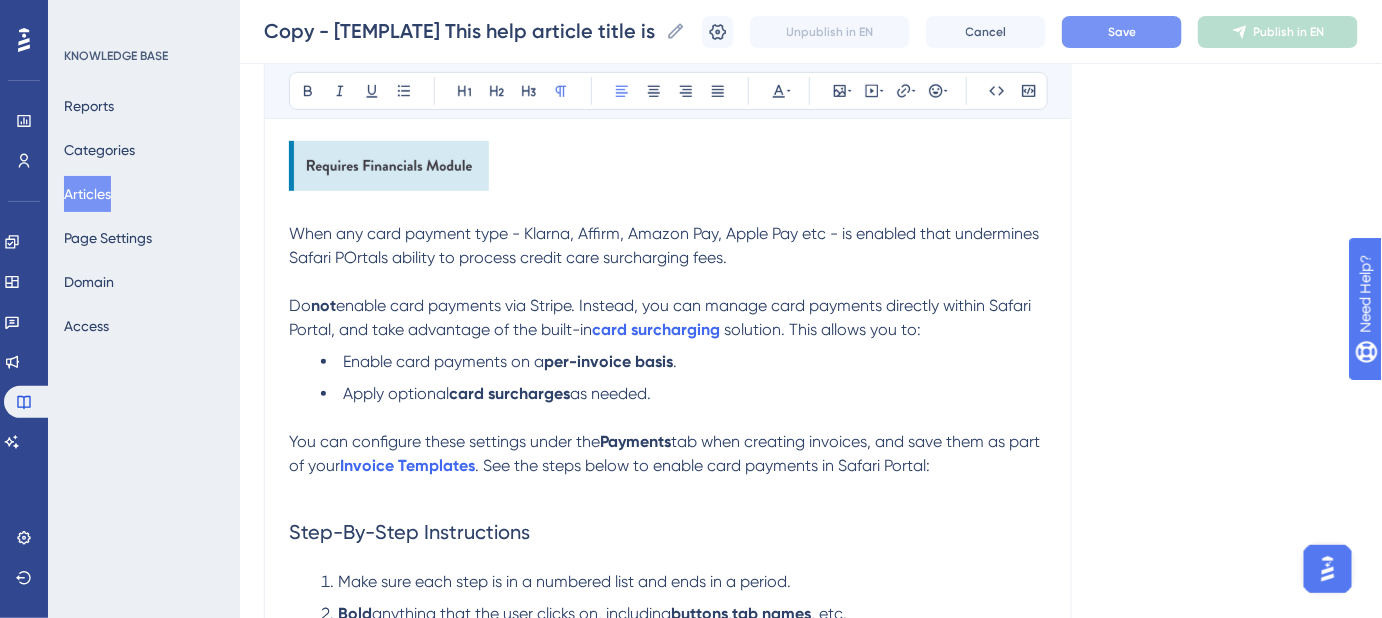 click on "When any card payment type - Klarna, Affirm, Amazon Pay, Apple Pay etc - is enabled that undermines Safari POrtals ability to process credit care surcharging fees." at bounding box center (666, 245) 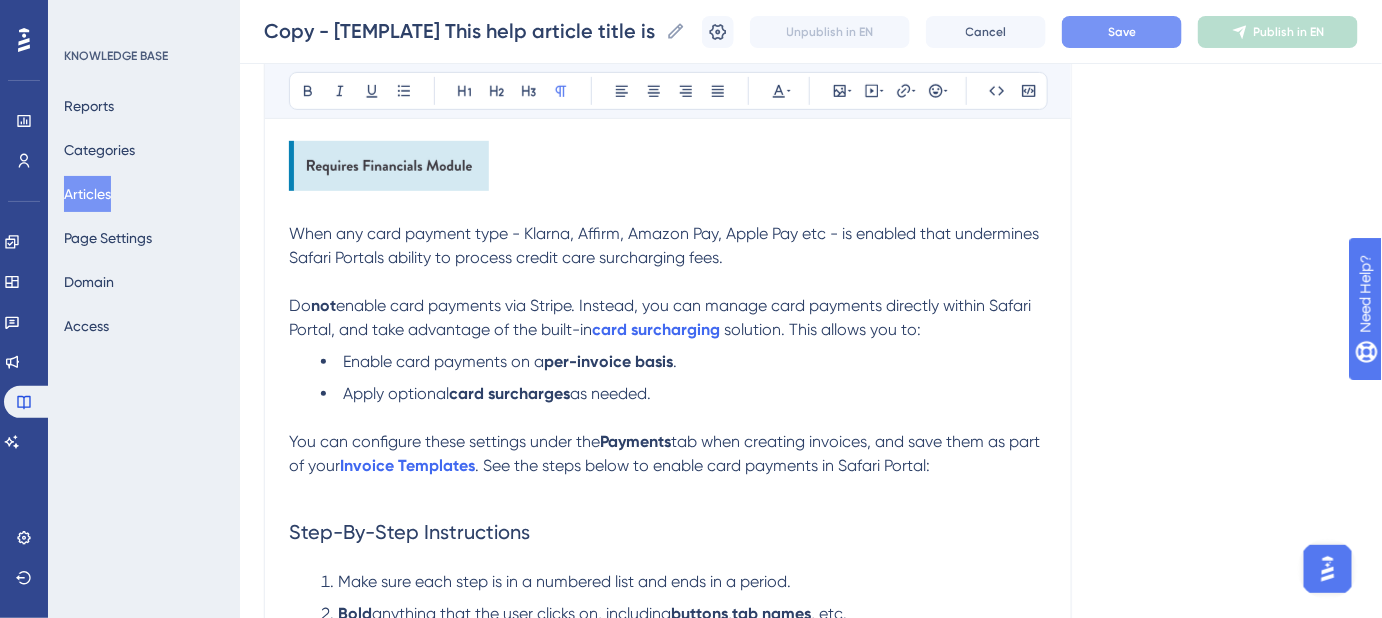 click at bounding box center [668, 282] 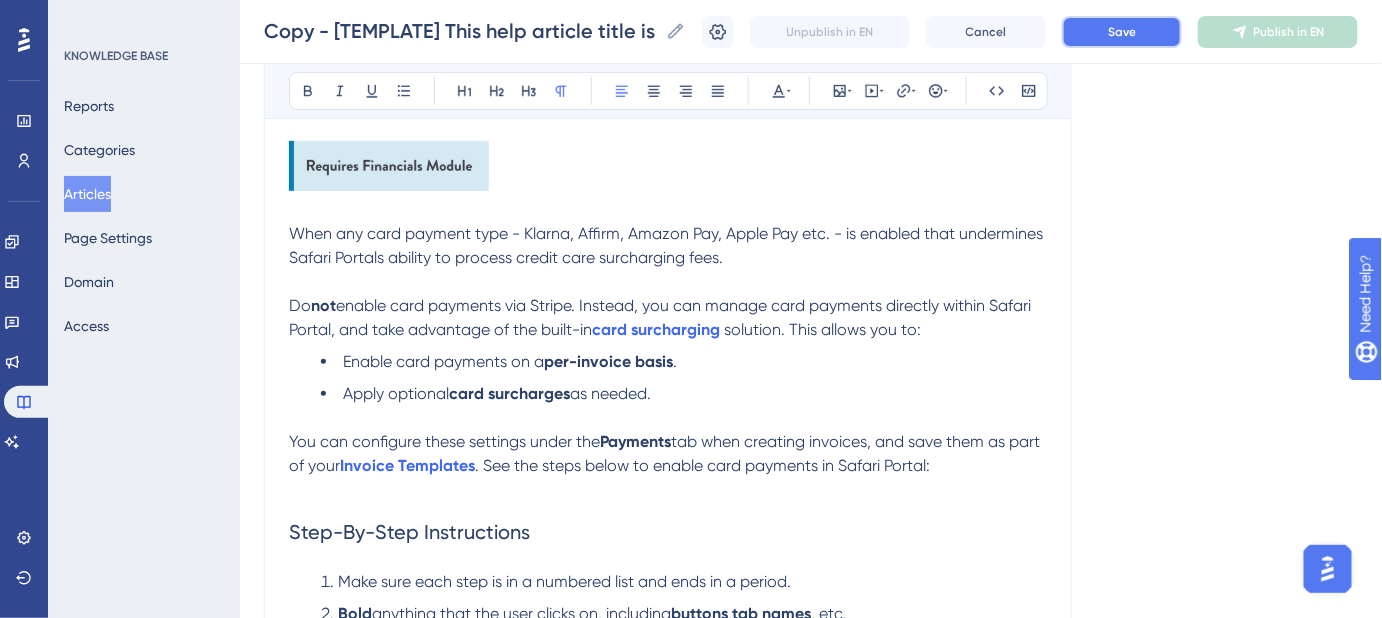 click on "Save" at bounding box center [1122, 32] 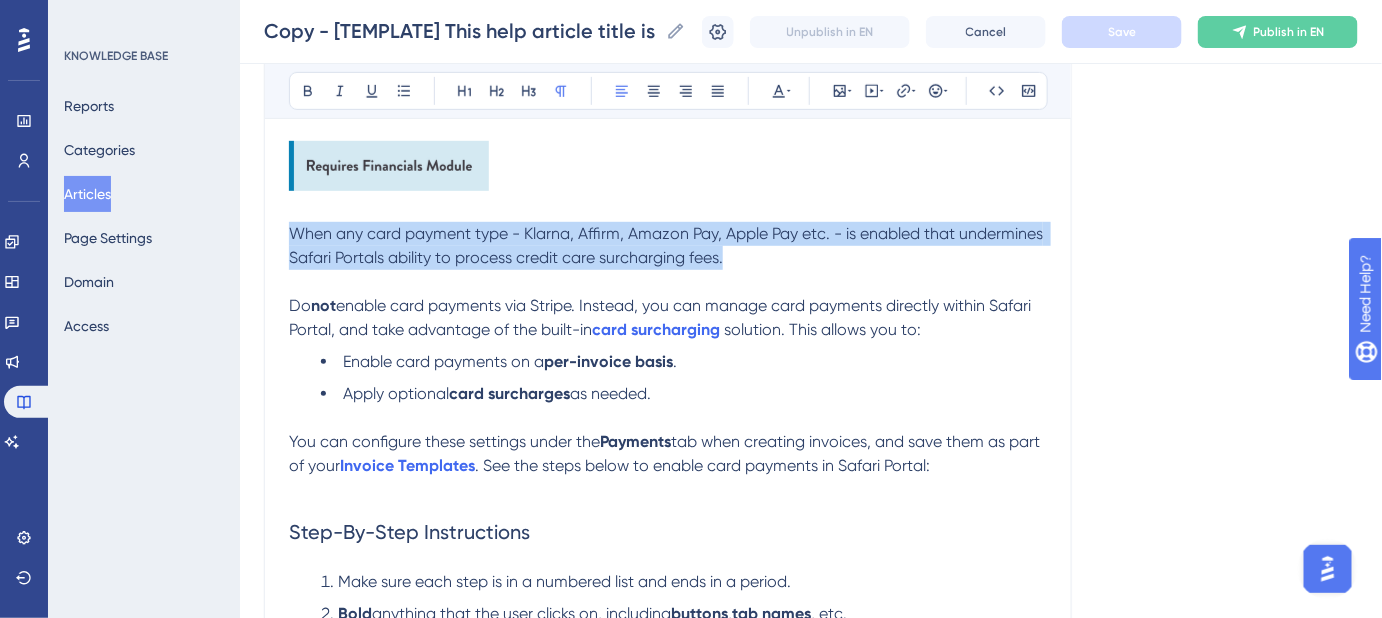 drag, startPoint x: 733, startPoint y: 262, endPoint x: 240, endPoint y: 231, distance: 493.9737 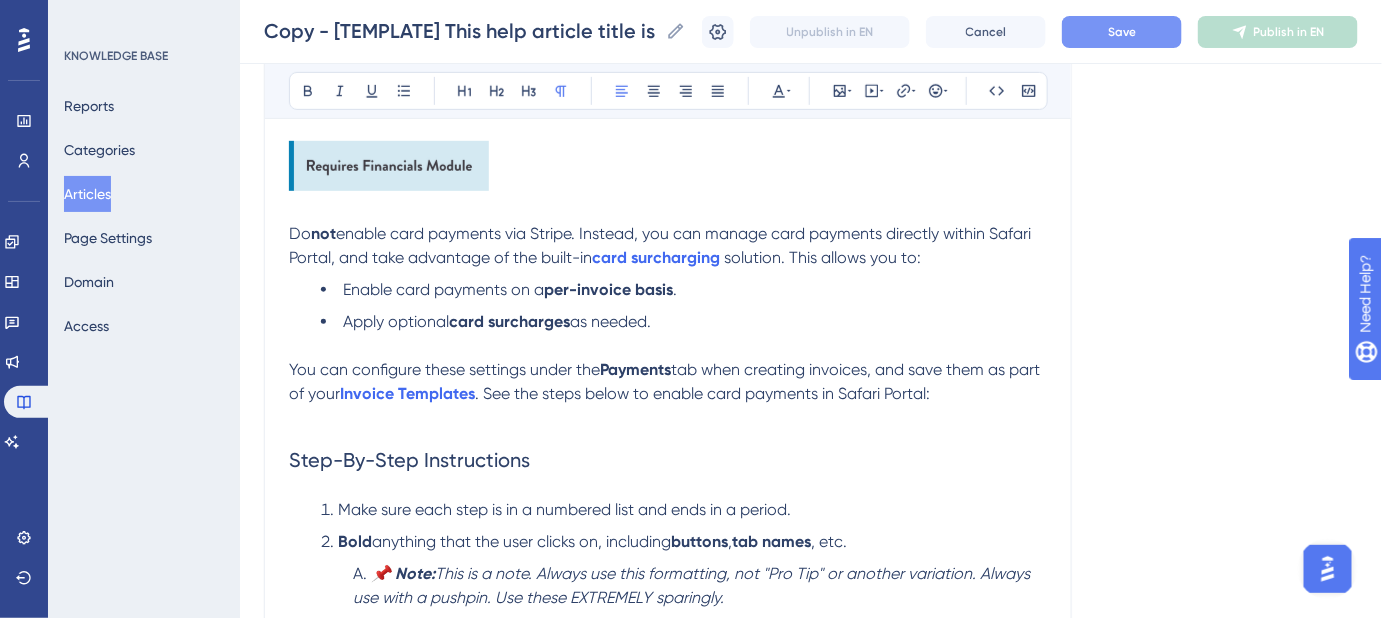 click on "enable card payments via Stripe. Instead, you can manage card payments directly within Safari Portal, and take advantage of the built-in" at bounding box center (662, 245) 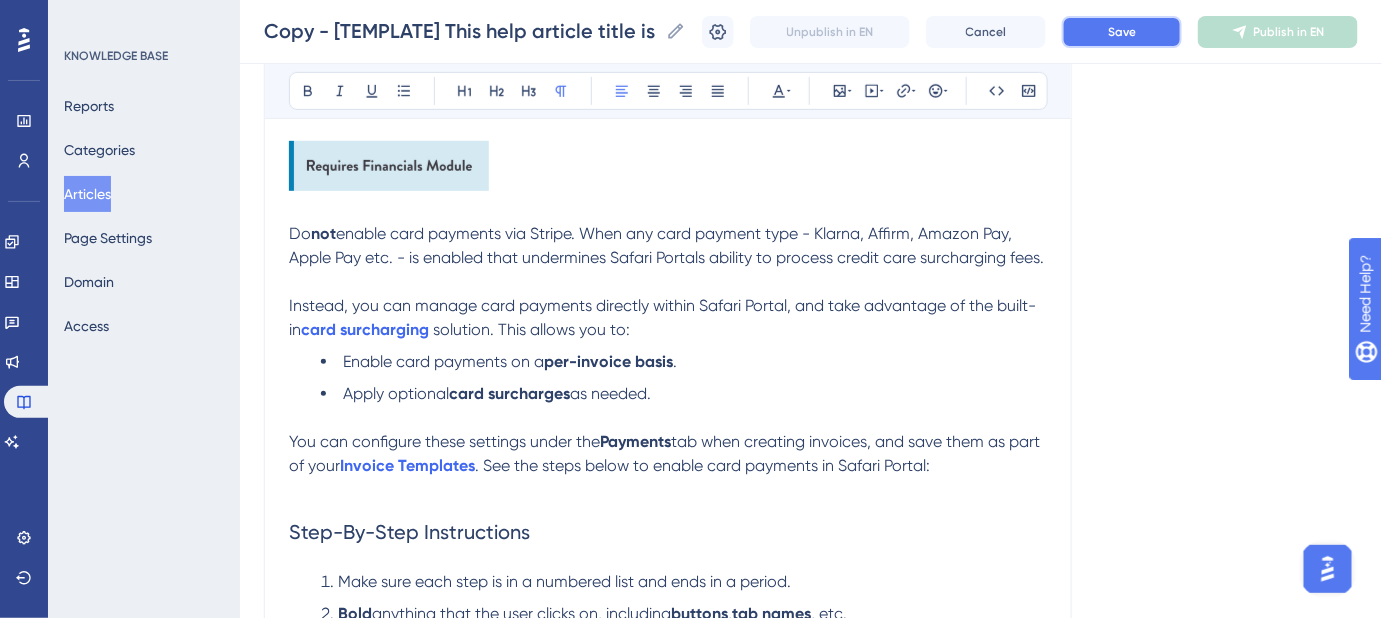 click on "Save" at bounding box center (1122, 32) 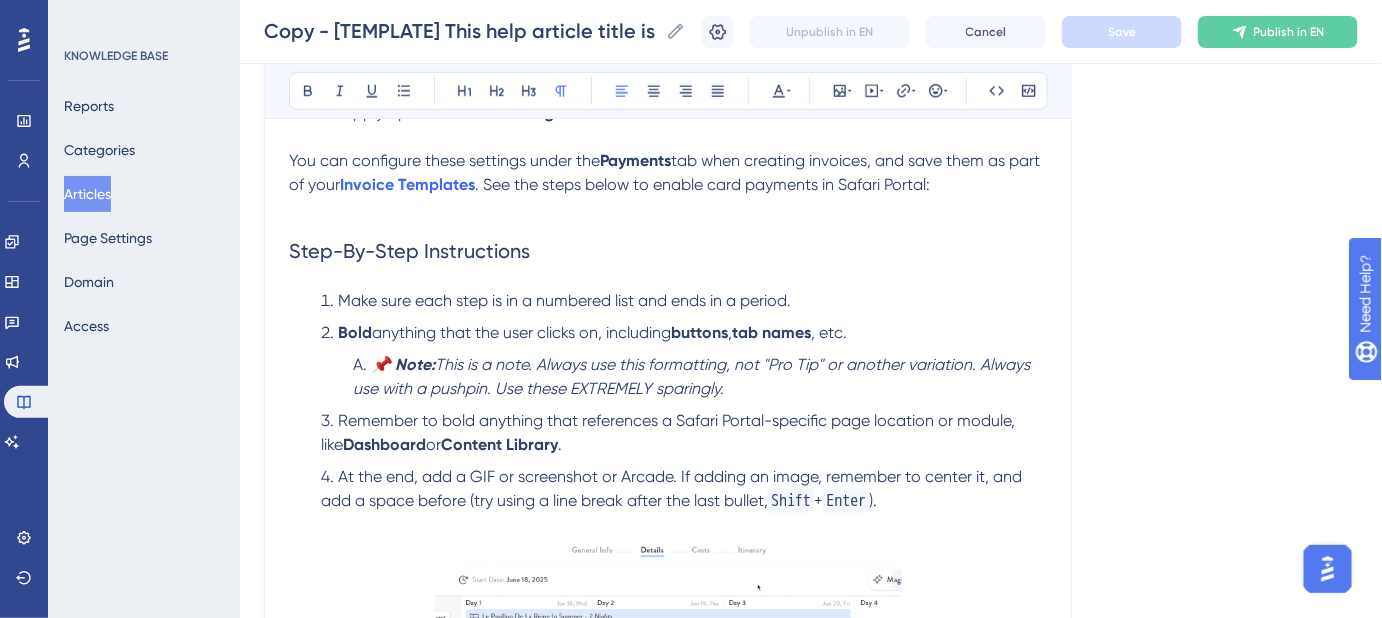 scroll, scrollTop: 648, scrollLeft: 0, axis: vertical 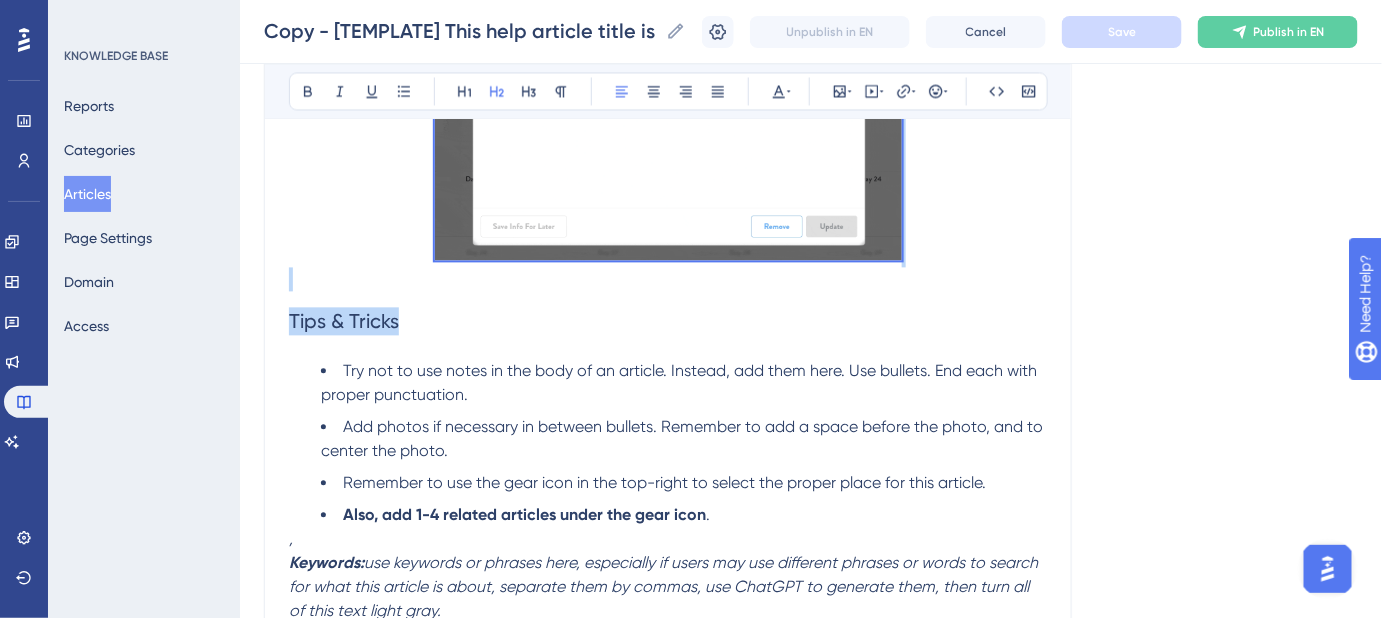 drag, startPoint x: 288, startPoint y: 189, endPoint x: 941, endPoint y: 330, distance: 668.0494 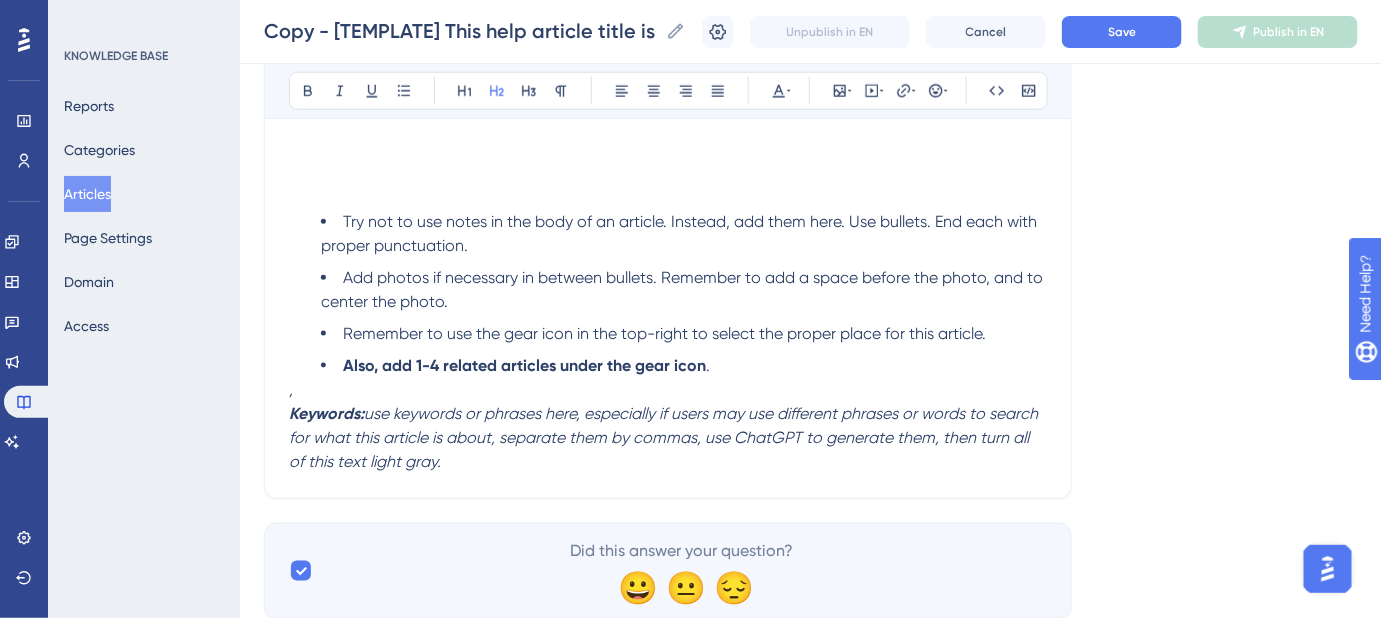scroll, scrollTop: 549, scrollLeft: 0, axis: vertical 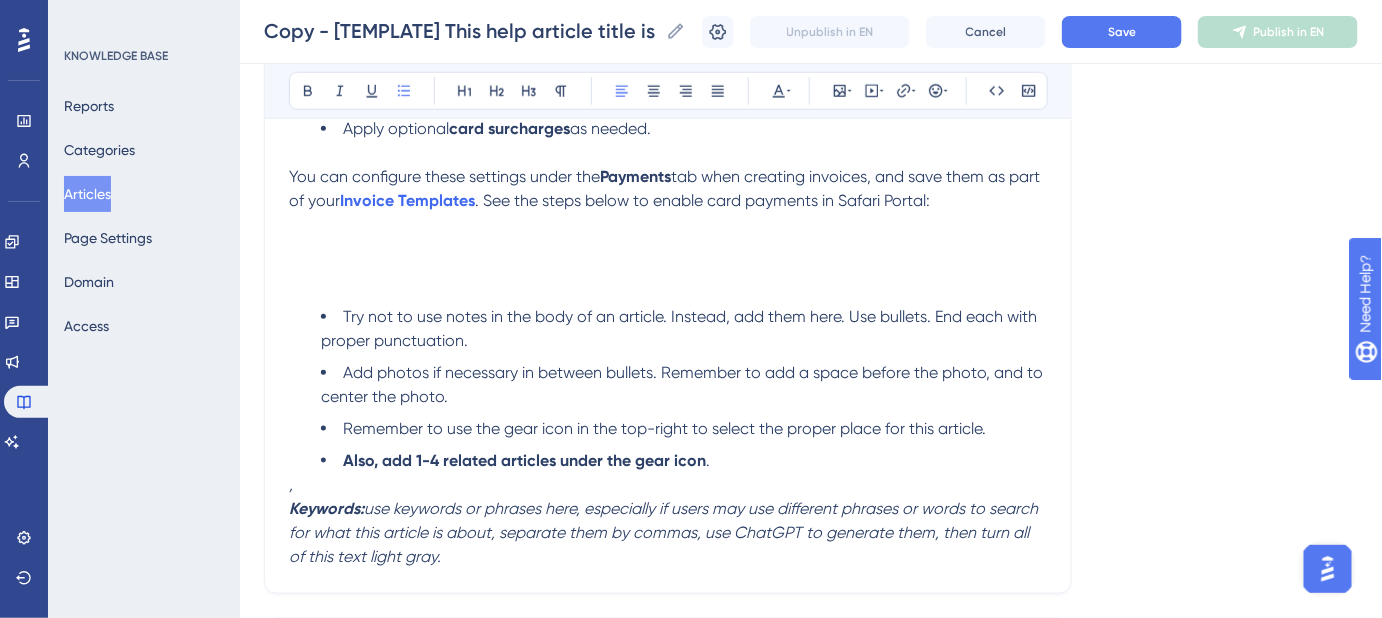 drag, startPoint x: 722, startPoint y: 492, endPoint x: 222, endPoint y: 309, distance: 532.4368 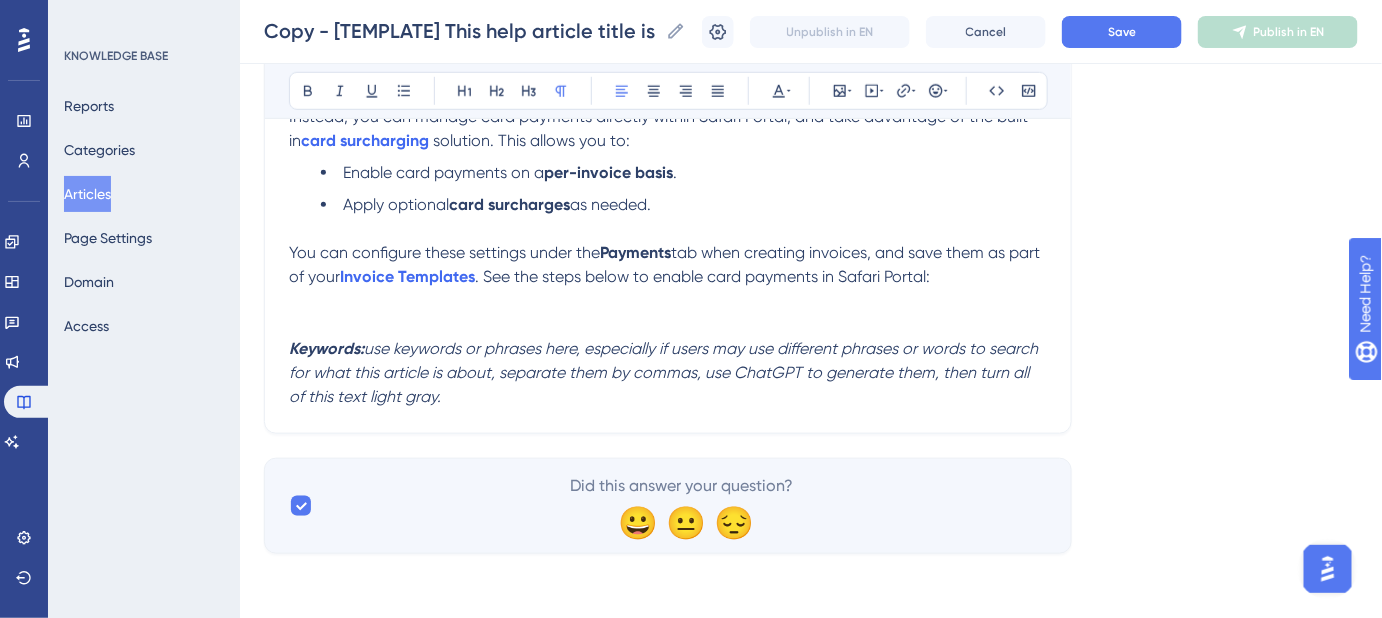 scroll, scrollTop: 470, scrollLeft: 0, axis: vertical 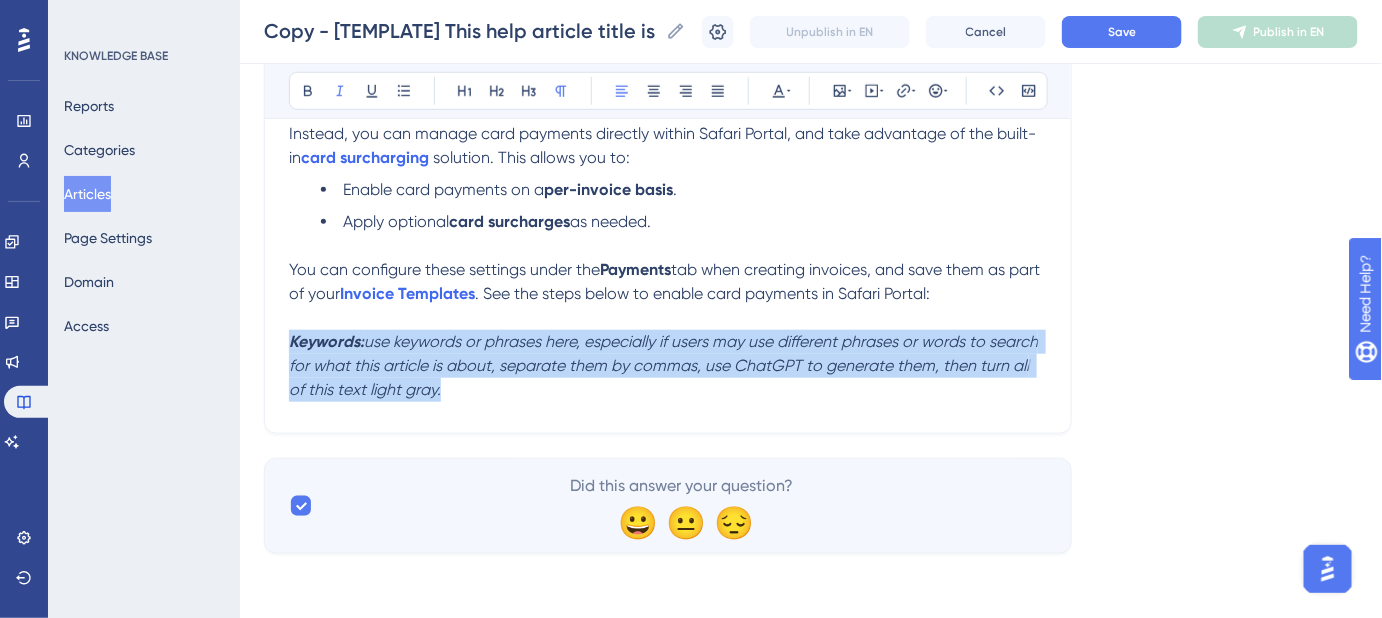 drag, startPoint x: 456, startPoint y: 400, endPoint x: 283, endPoint y: 358, distance: 178.02528 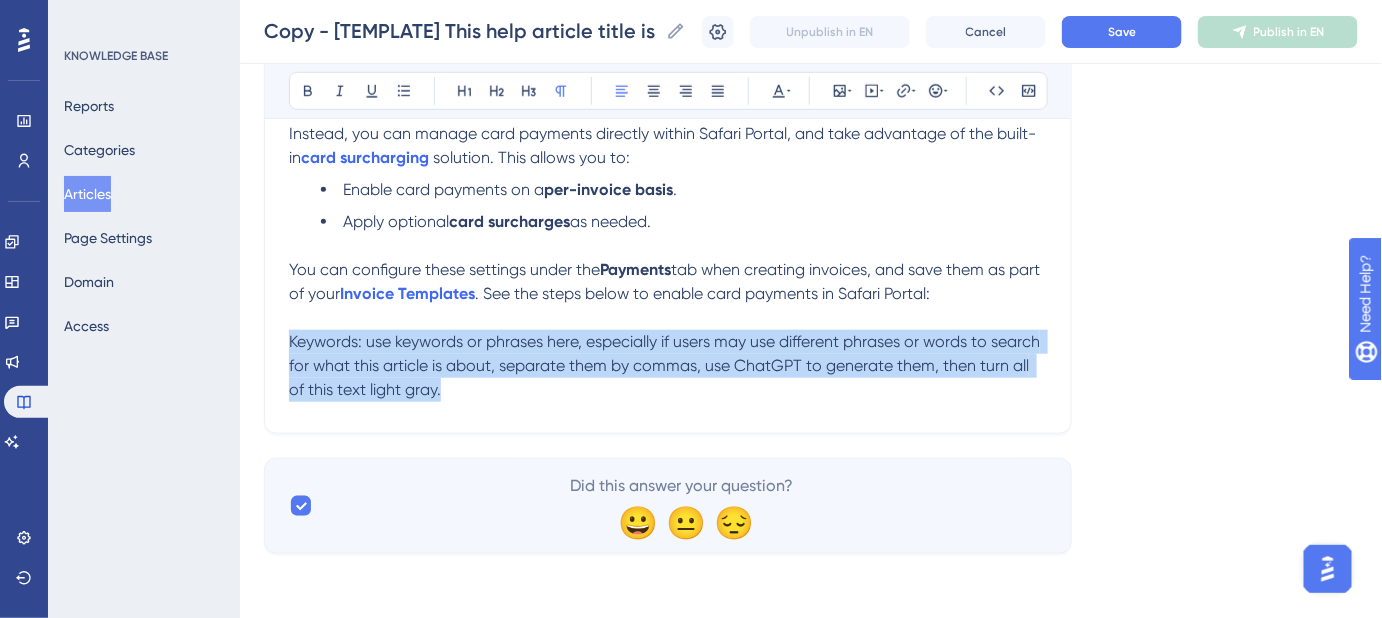 click on "Keywords: use keywords or phrases here, especially if users may use different phrases or words to search for what this article is about, separate them by commas, use ChatGPT to generate them, then turn all of this text light gray." at bounding box center [668, 366] 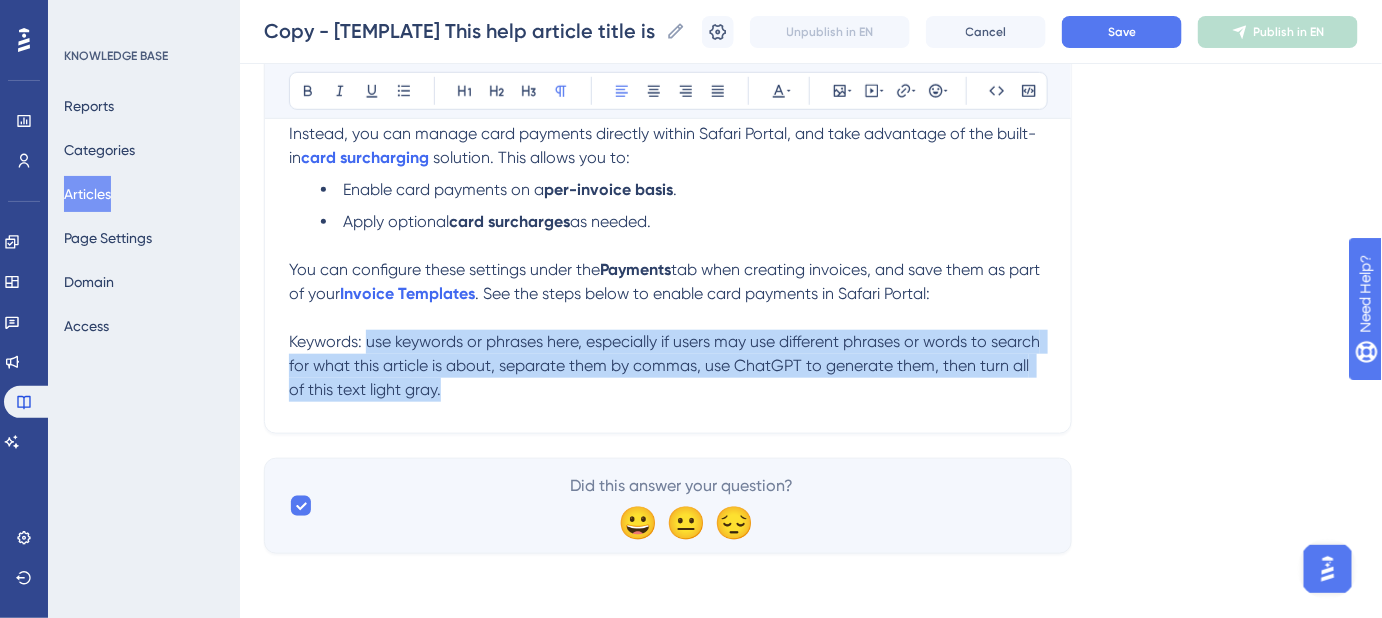 drag, startPoint x: 439, startPoint y: 399, endPoint x: 374, endPoint y: 357, distance: 77.388626 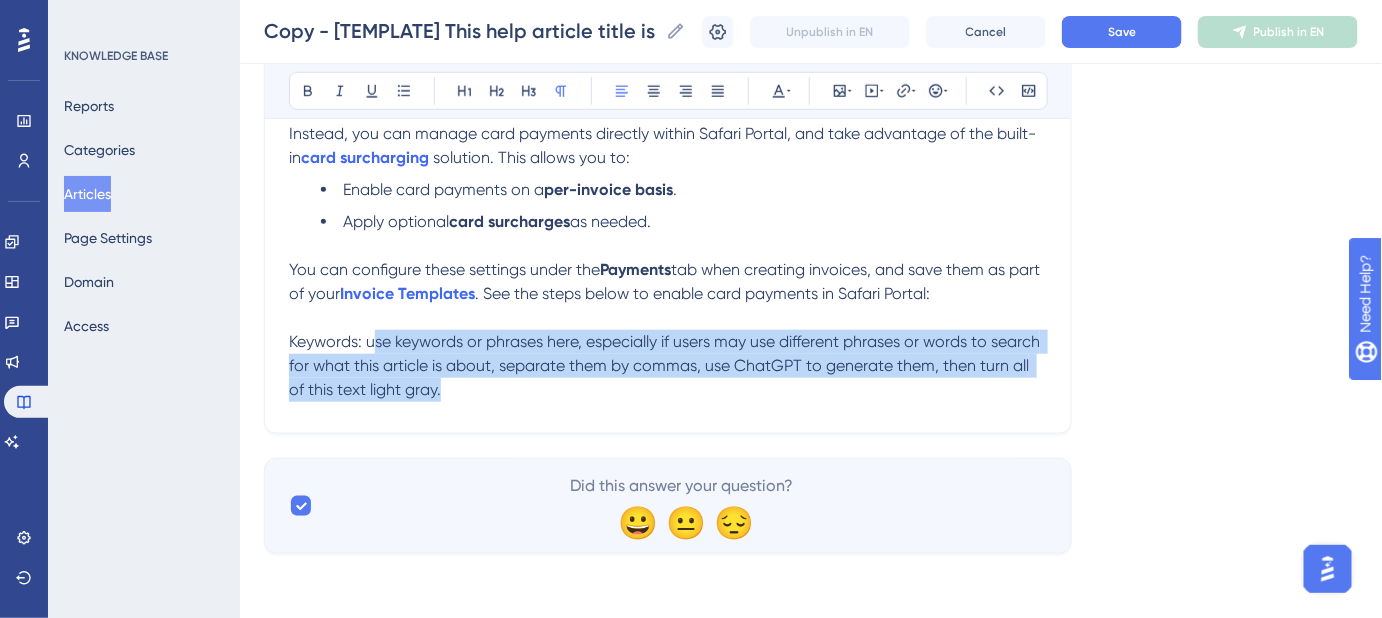 scroll, scrollTop: 454, scrollLeft: 0, axis: vertical 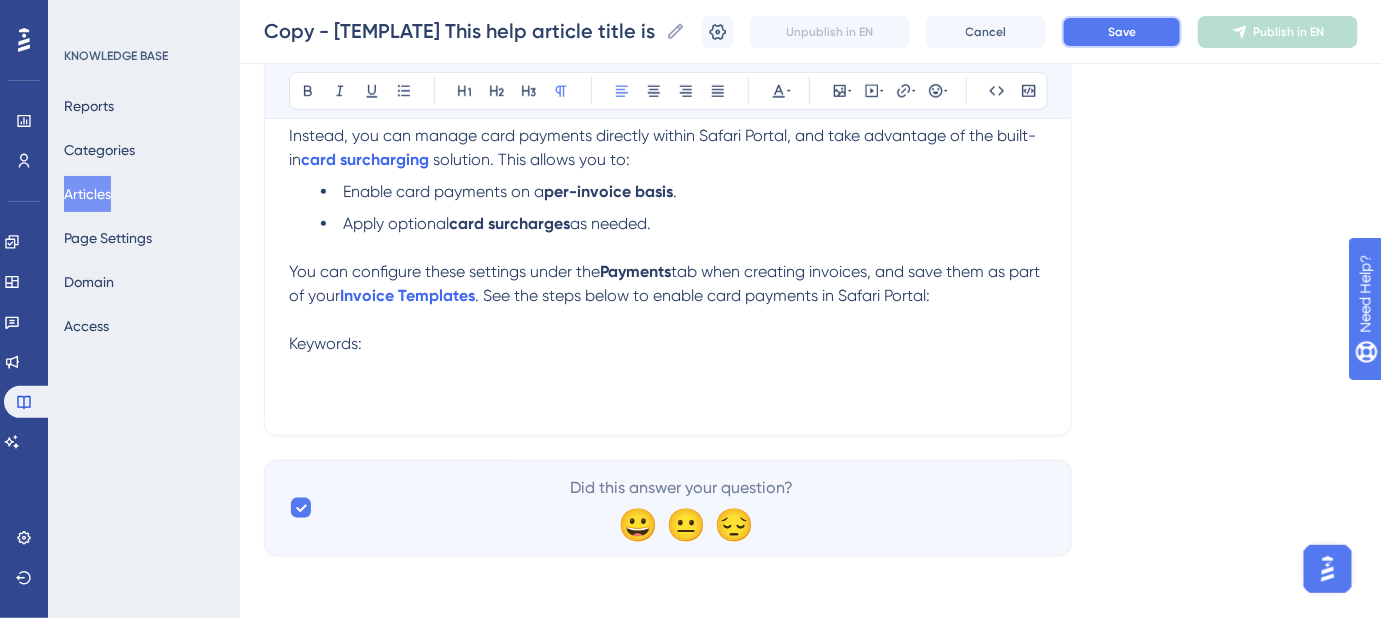 click on "Save" at bounding box center (1122, 32) 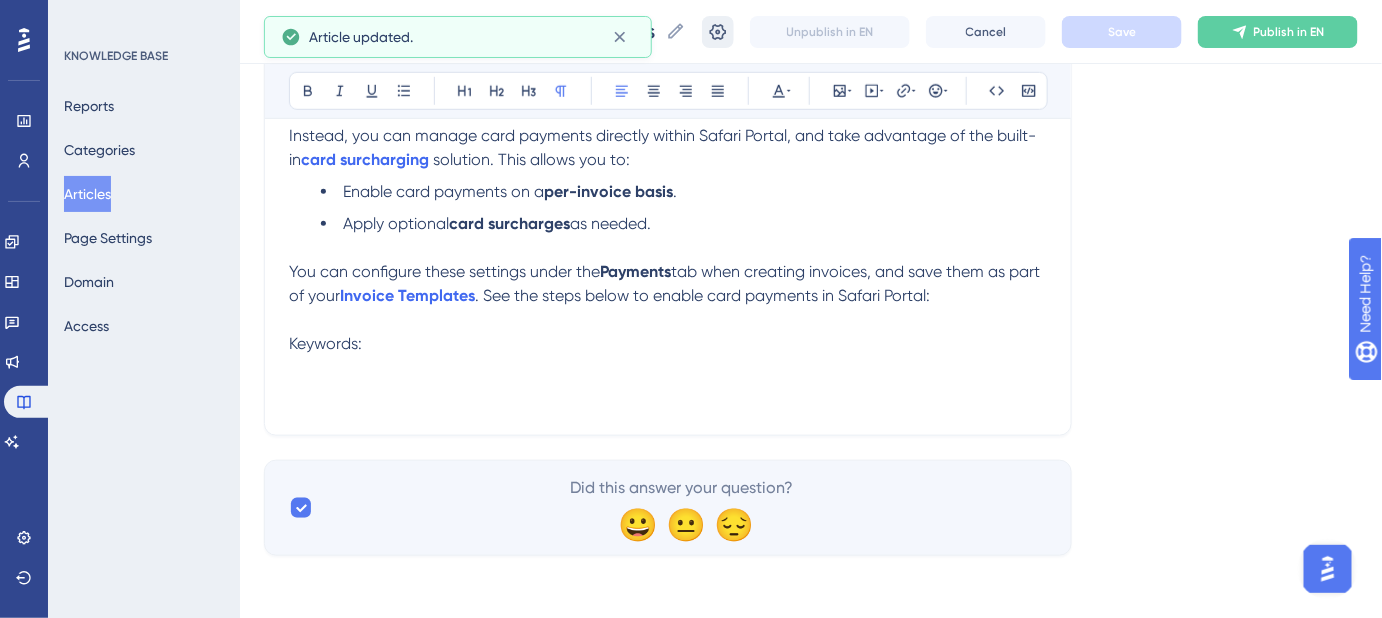 click 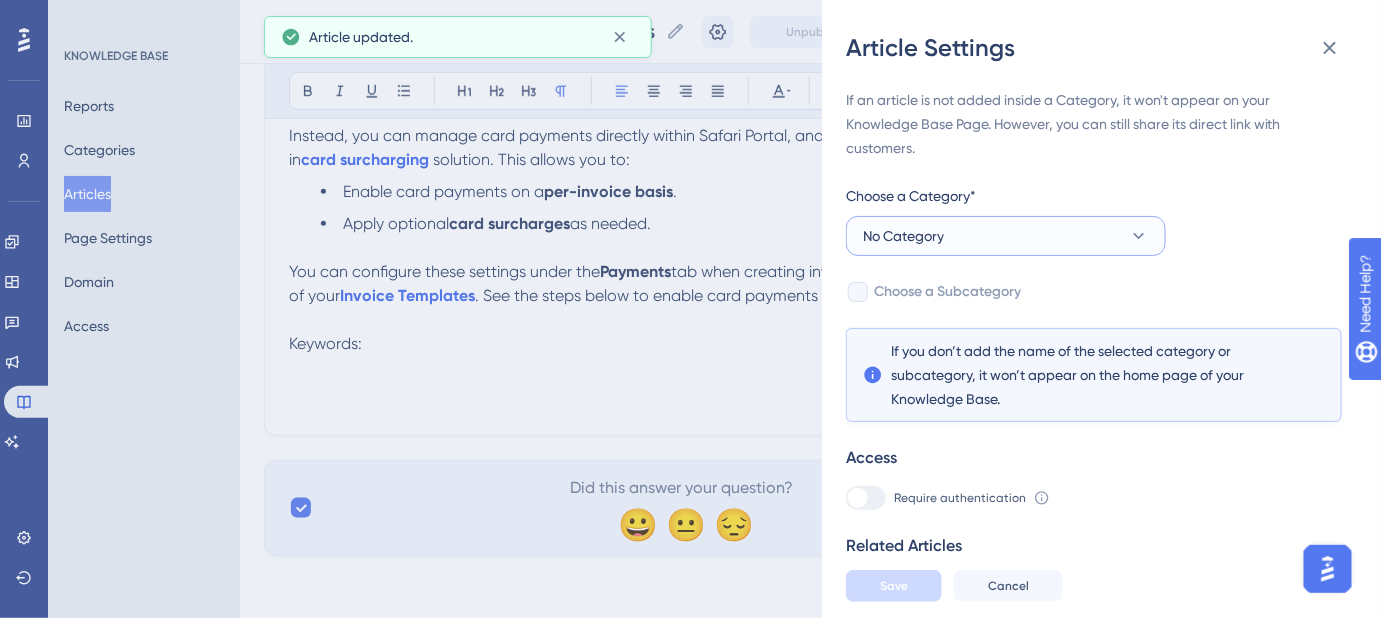 click on "No Category" at bounding box center [1006, 236] 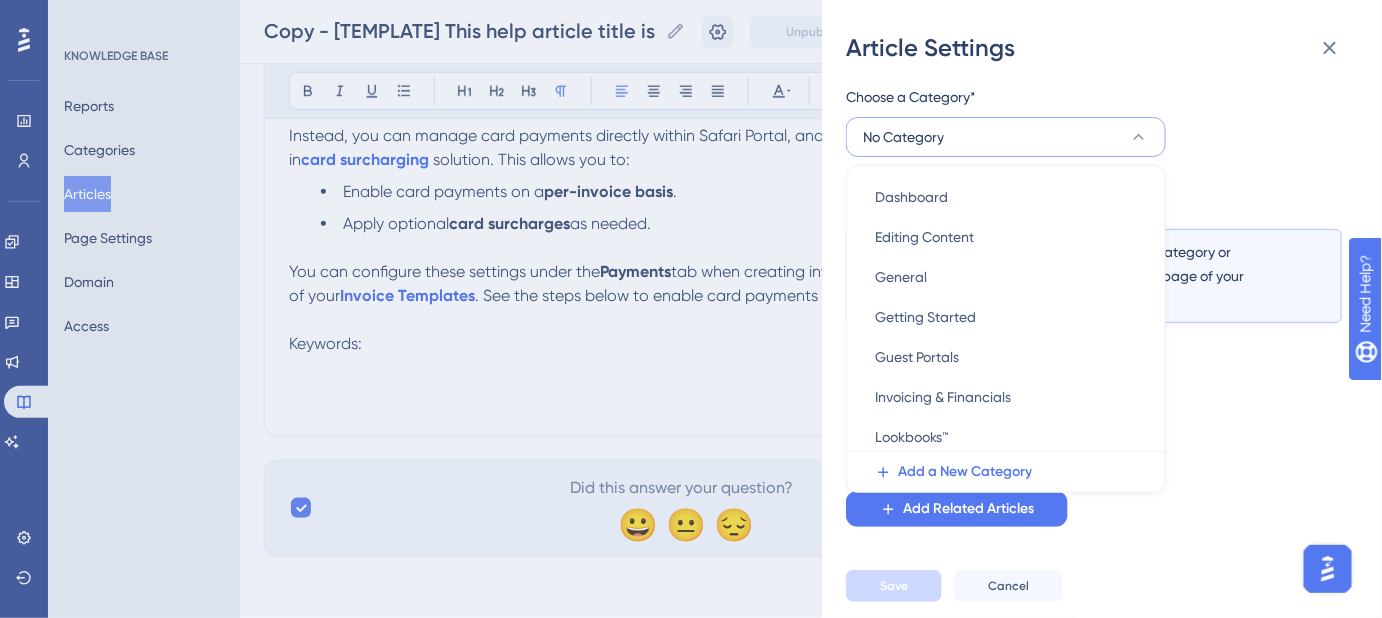 scroll, scrollTop: 363, scrollLeft: 0, axis: vertical 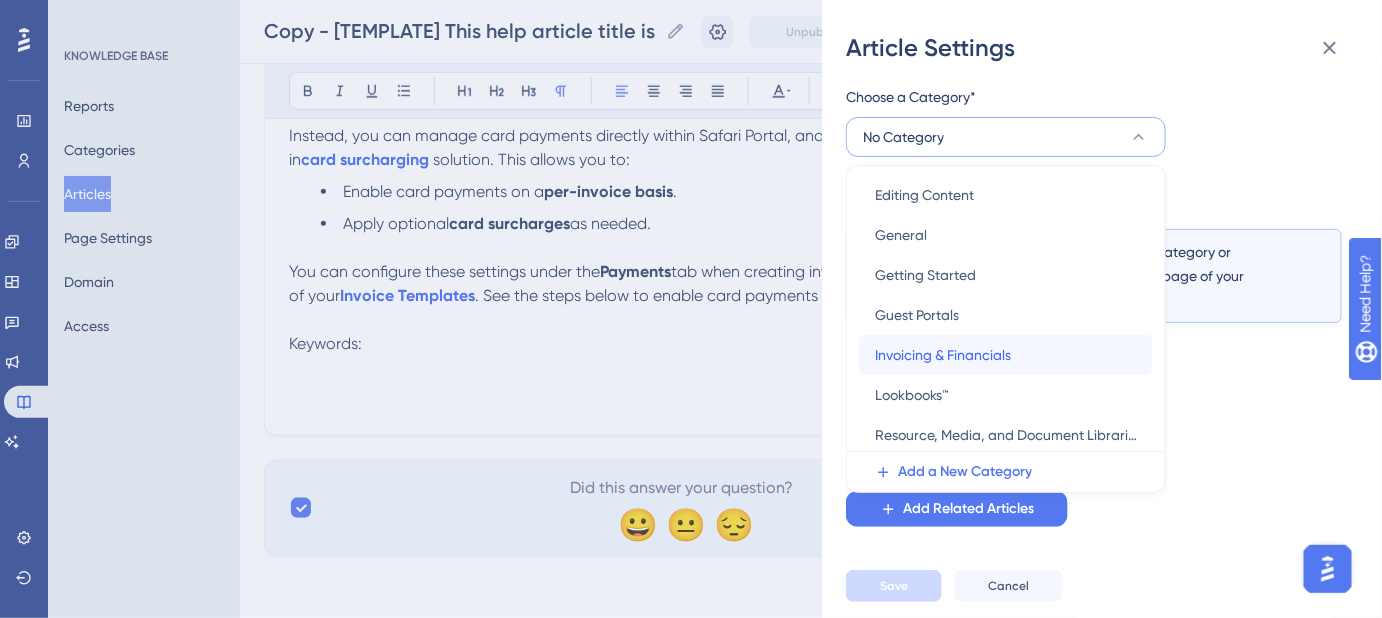 click on "Invoicing & Financials" at bounding box center [943, 355] 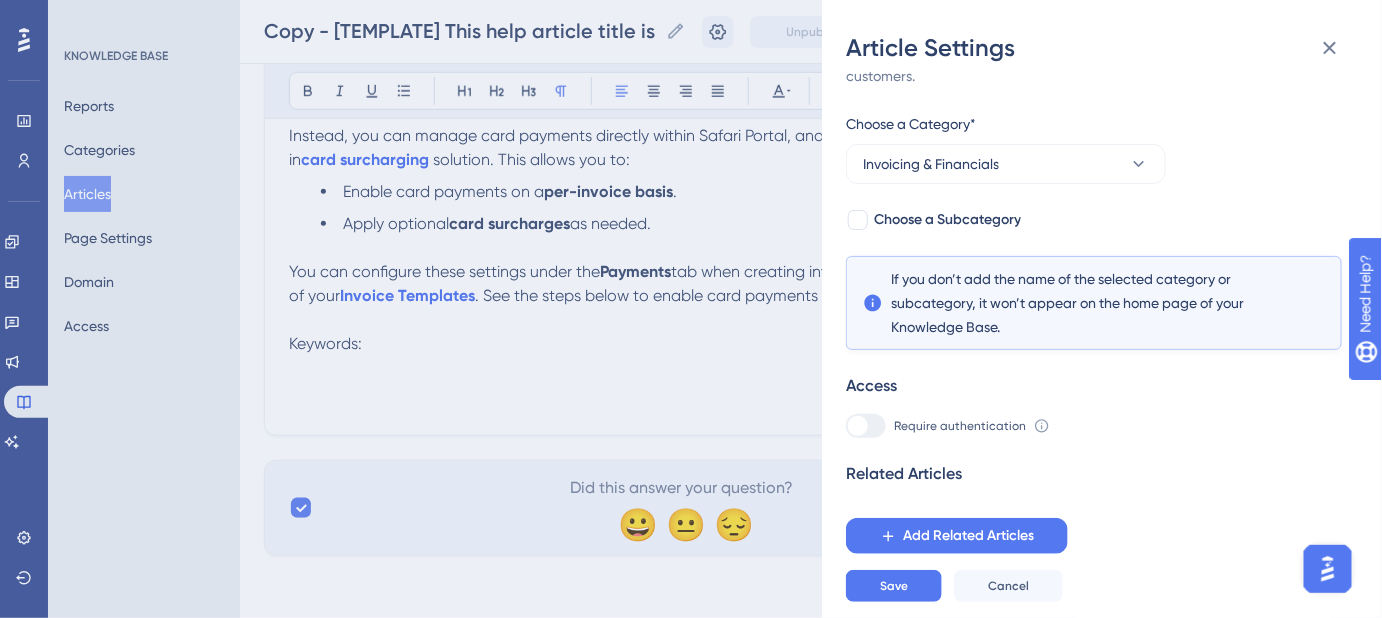 scroll, scrollTop: 57, scrollLeft: 0, axis: vertical 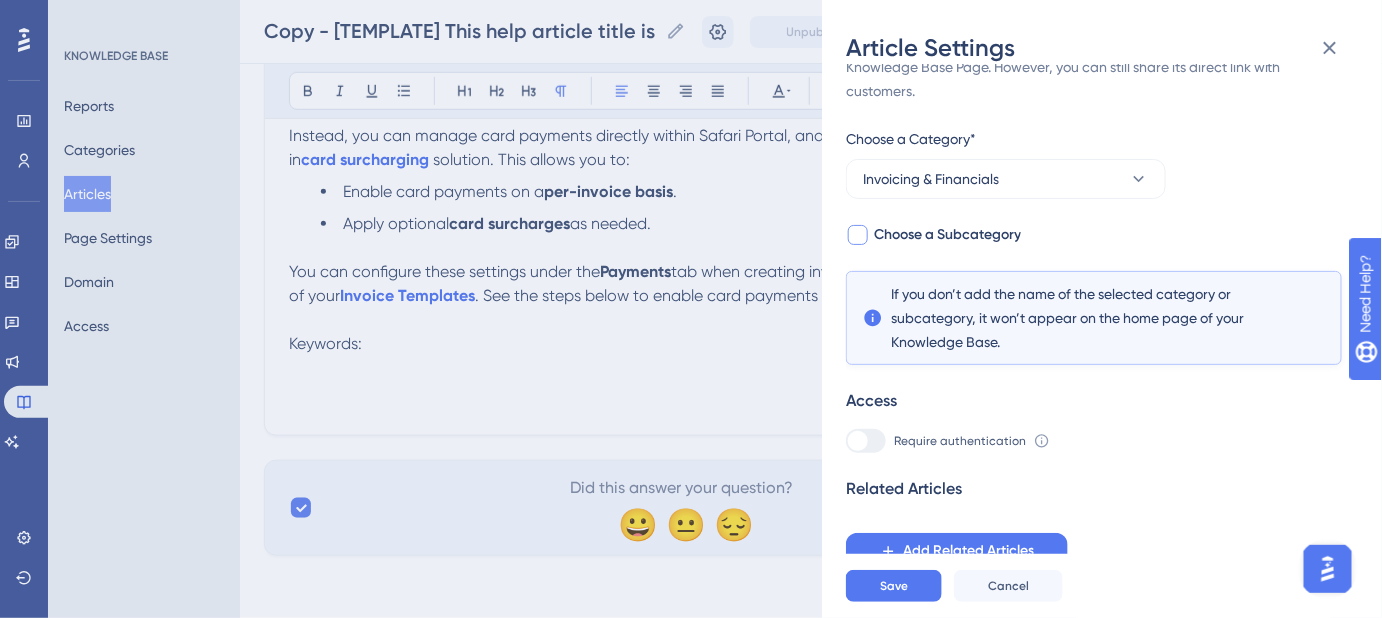 click on "Choose a Subcategory" at bounding box center (947, 235) 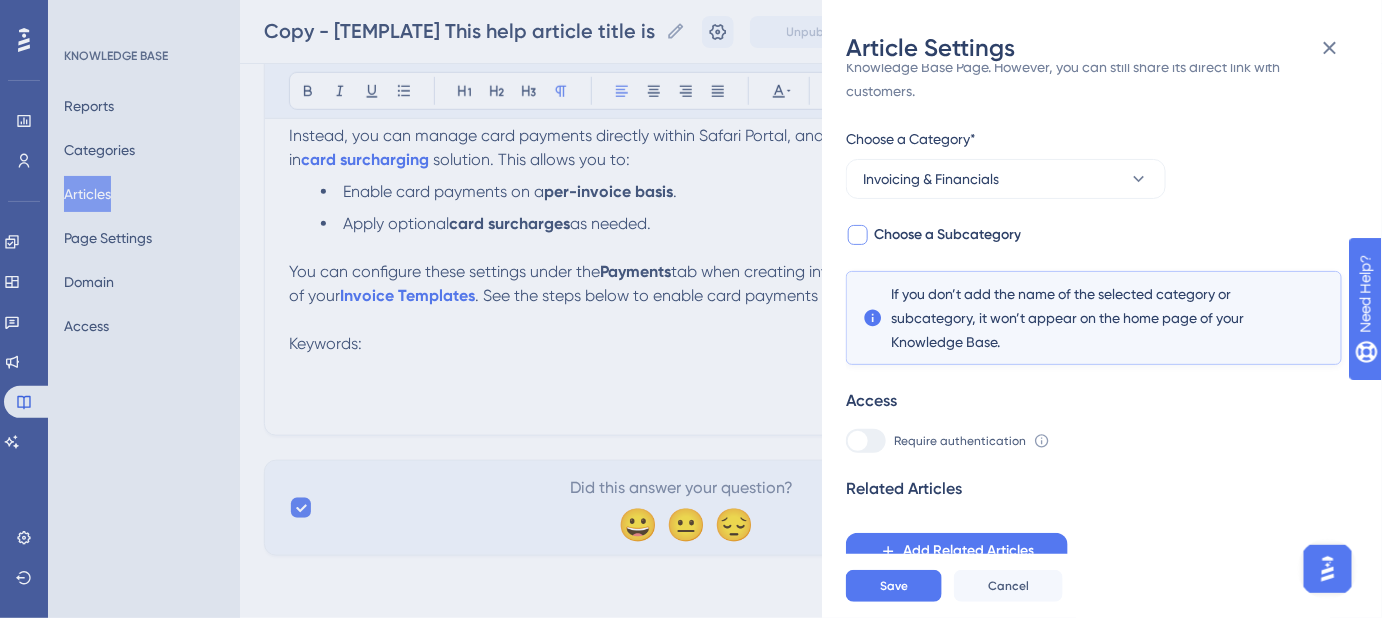 checkbox on "true" 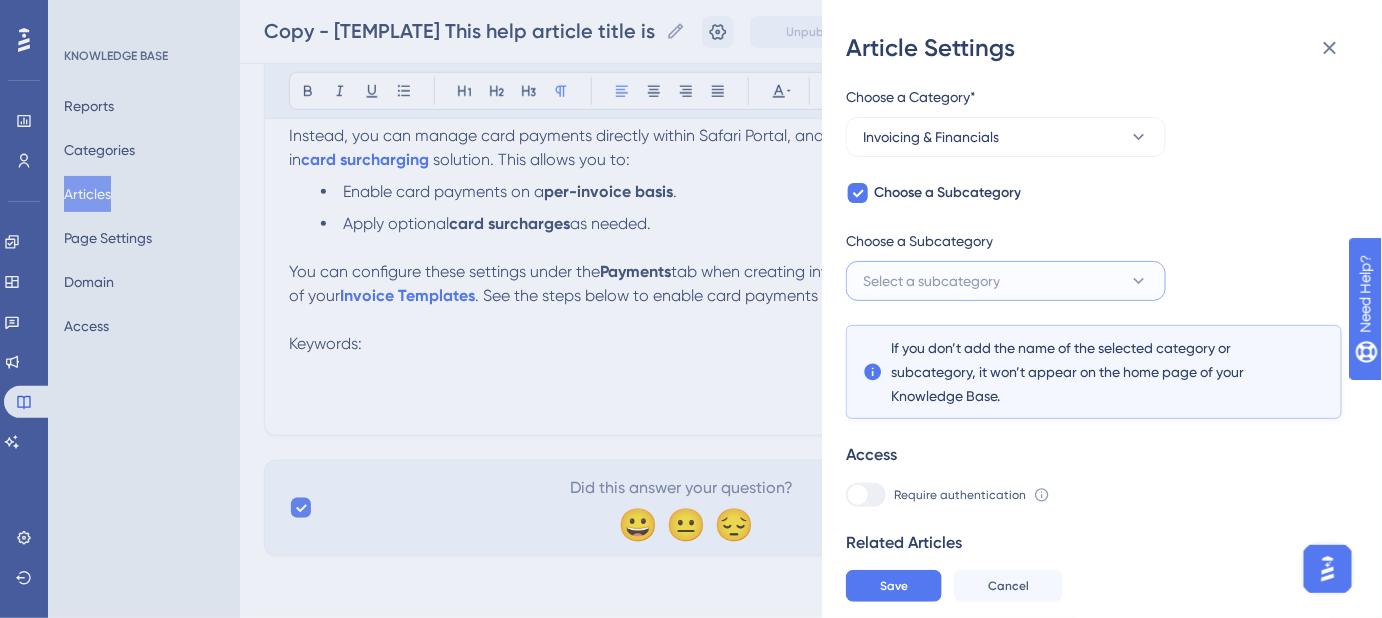 click 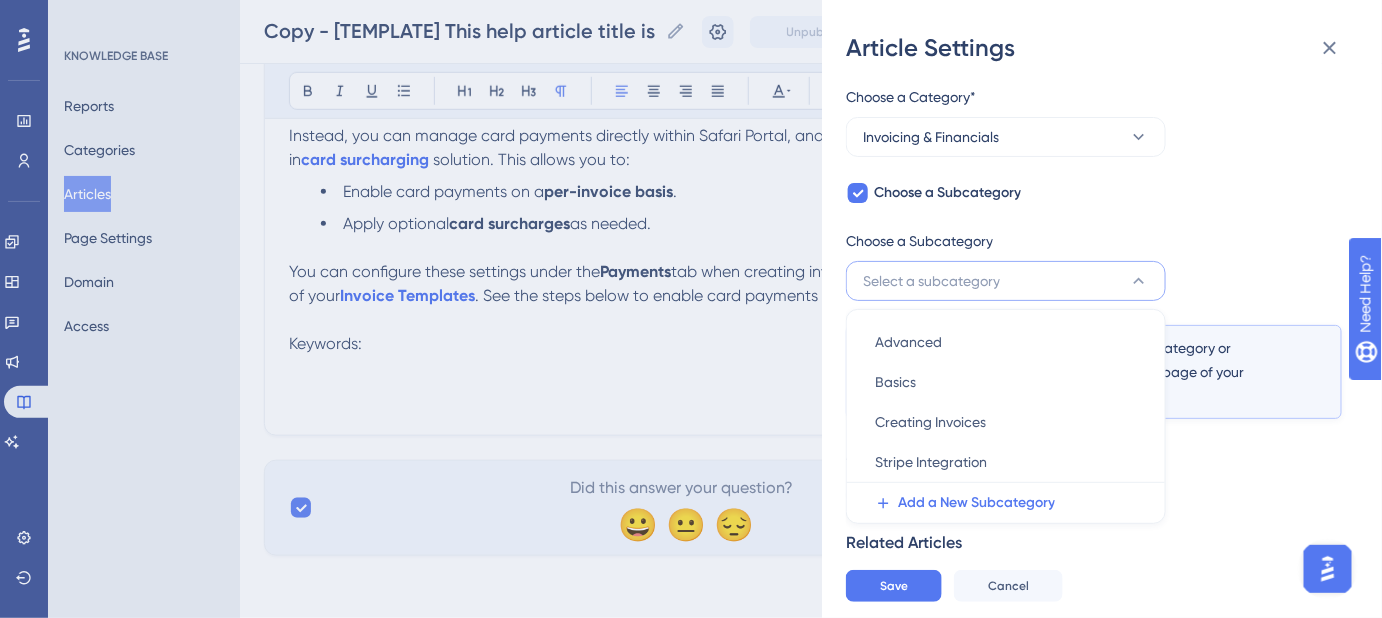 scroll, scrollTop: 153, scrollLeft: 0, axis: vertical 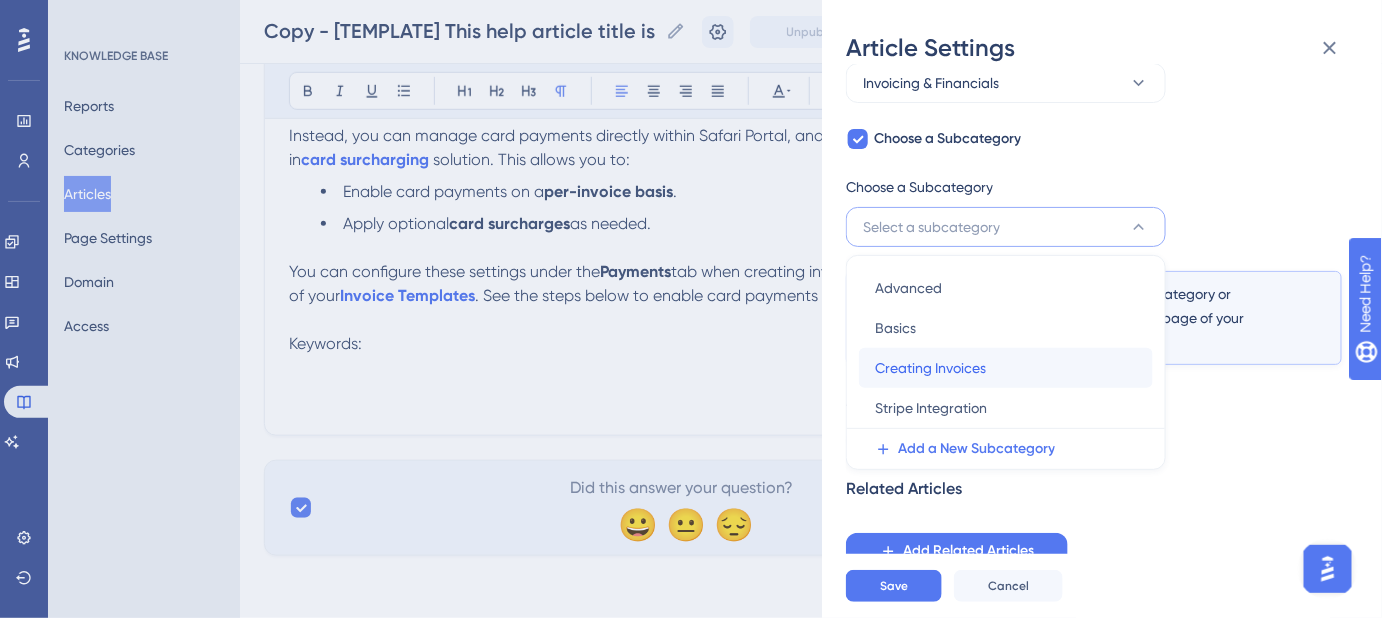 click on "Creating Invoices" at bounding box center (930, 368) 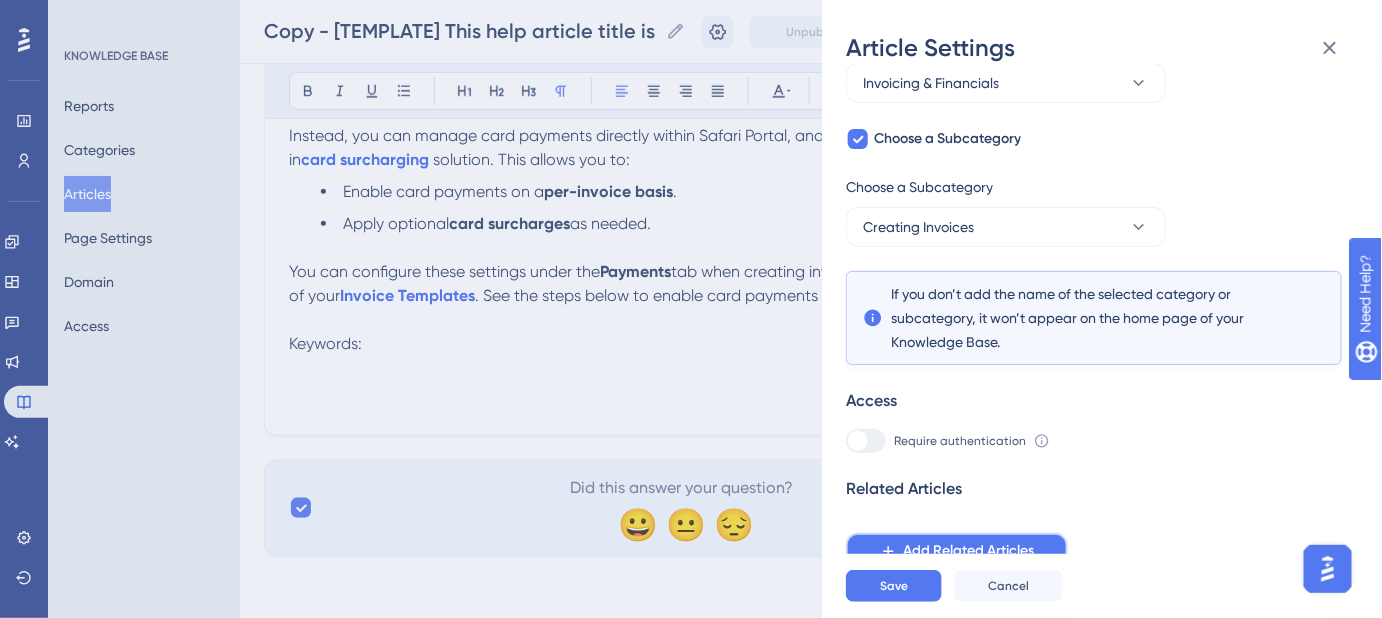 click on "Add Related Articles" at bounding box center [968, 551] 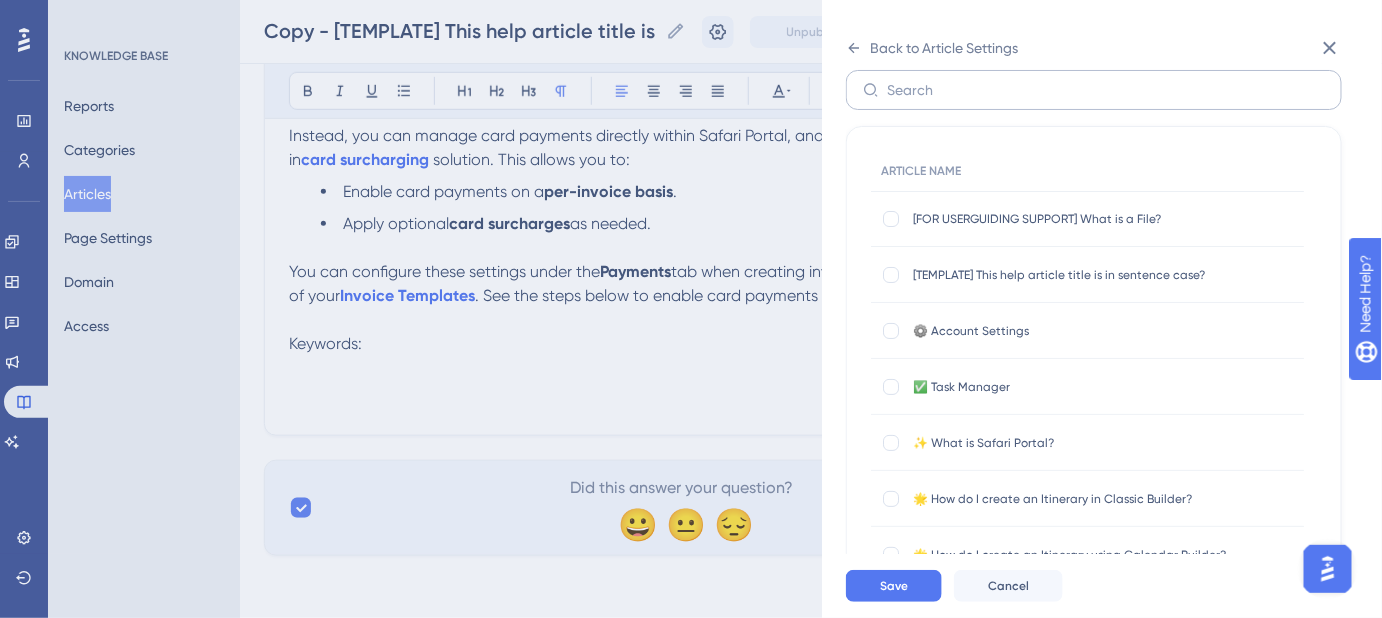 scroll, scrollTop: 62, scrollLeft: 0, axis: vertical 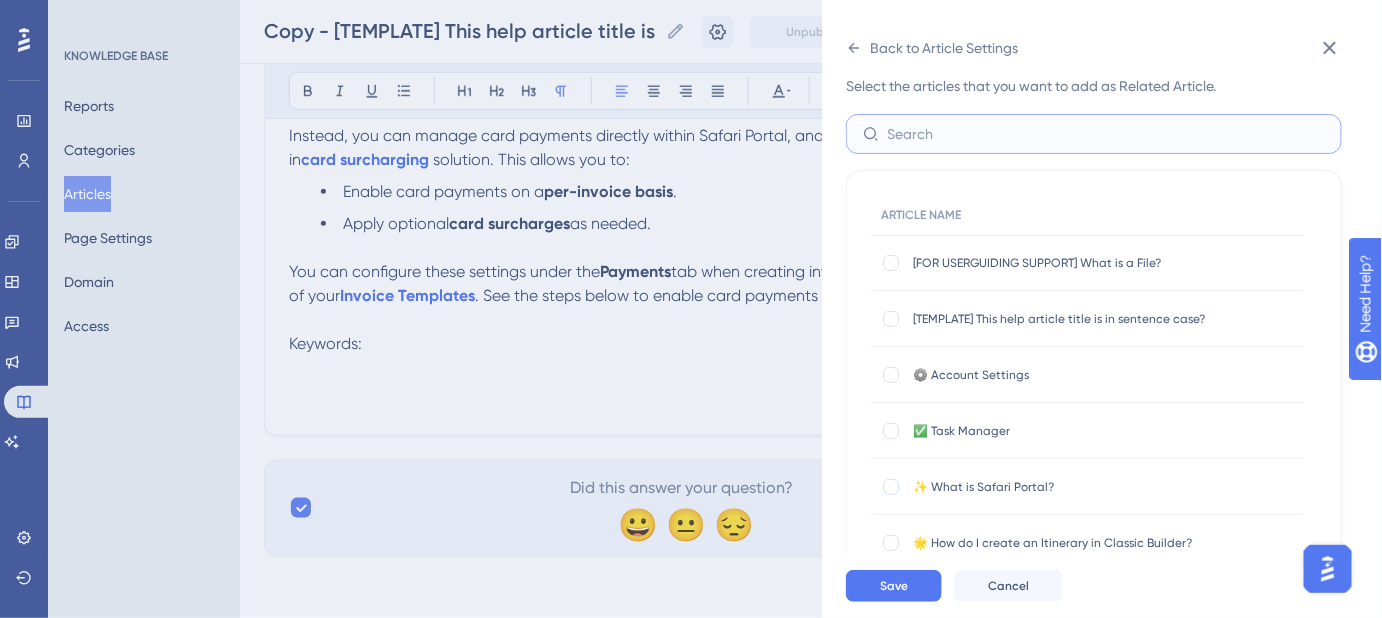 click at bounding box center (1106, 134) 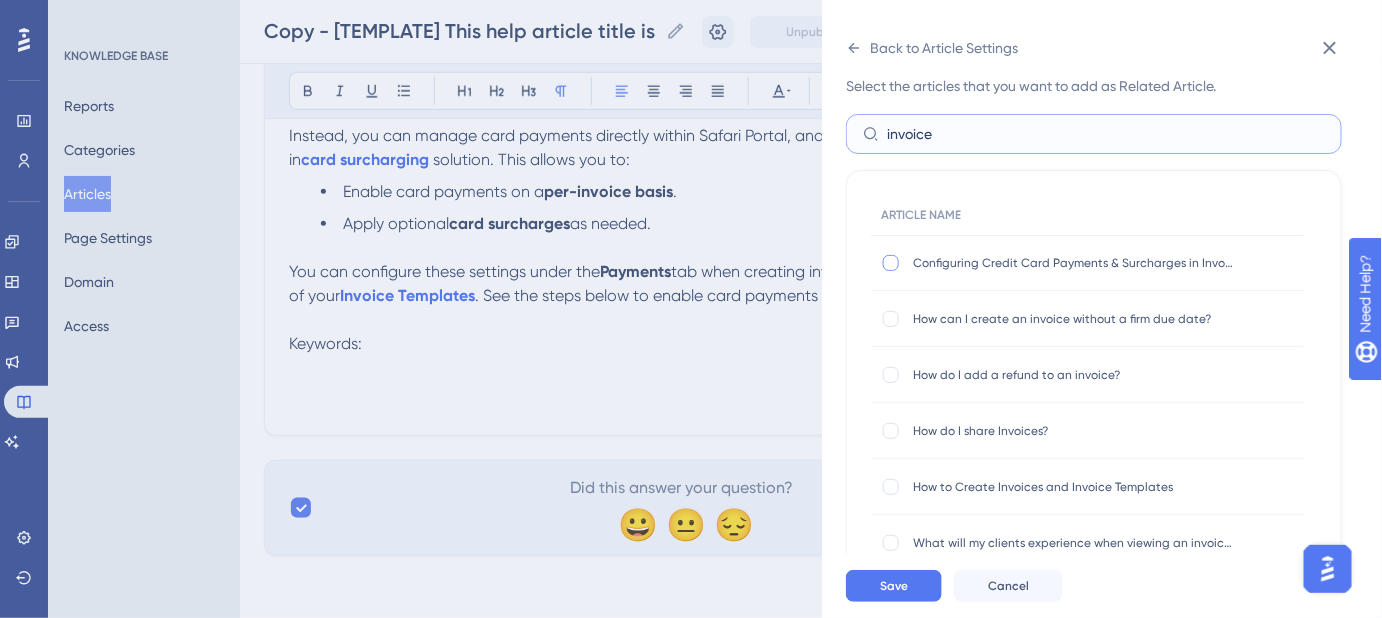 type on "invoice" 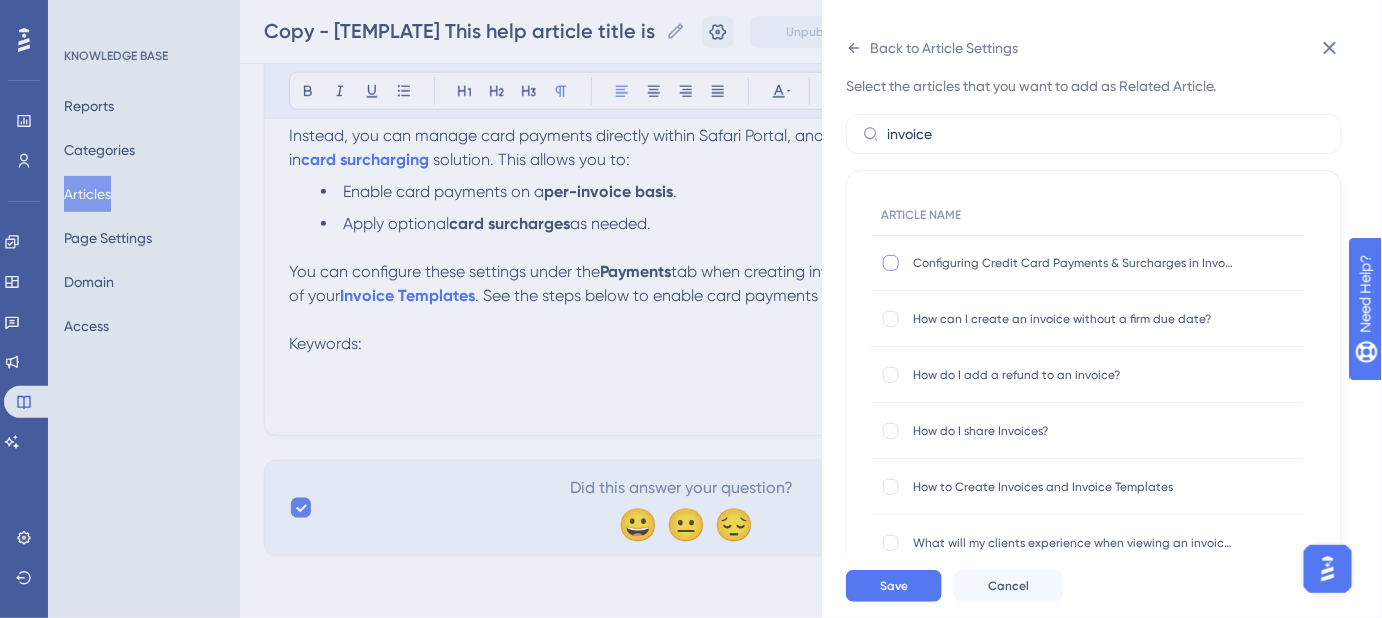 click at bounding box center (891, 263) 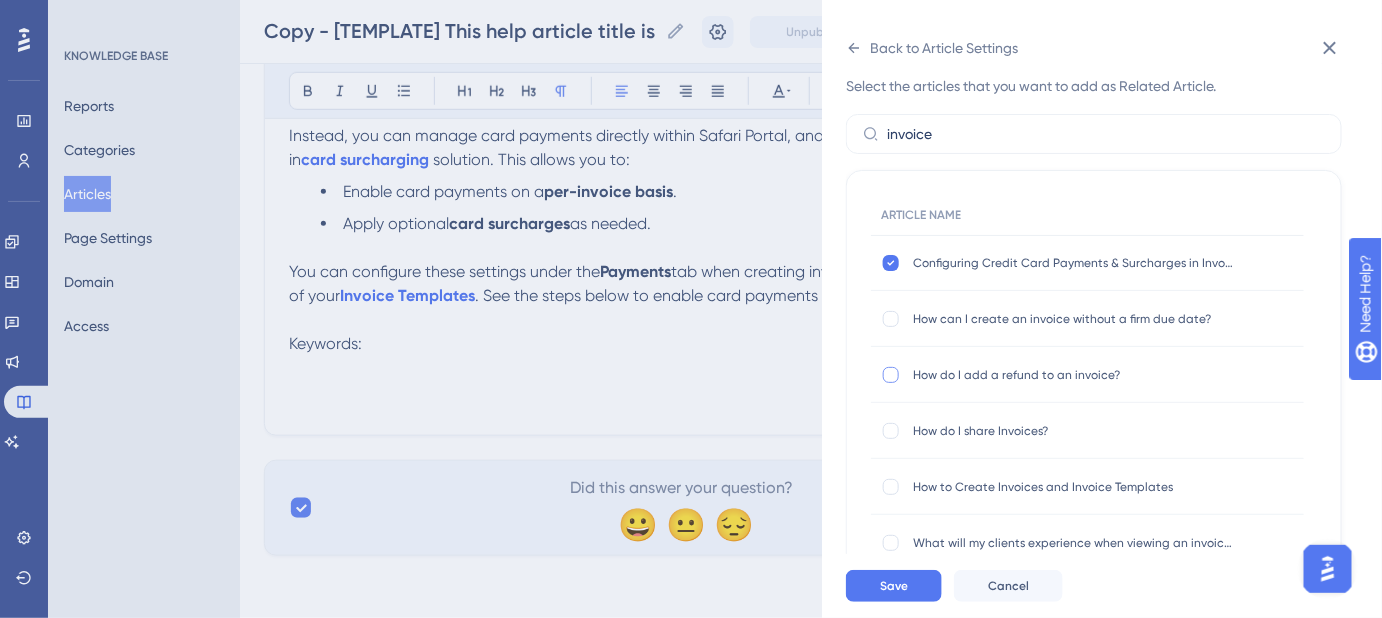 click at bounding box center (891, 375) 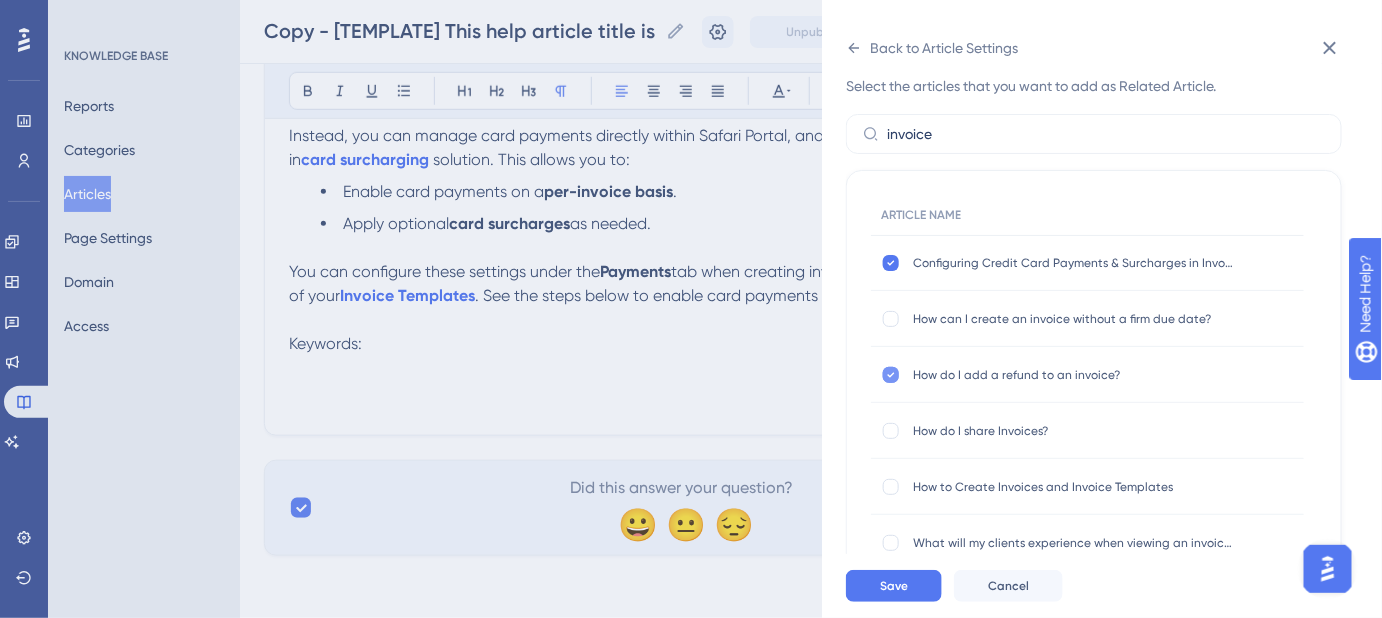 scroll, scrollTop: 153, scrollLeft: 0, axis: vertical 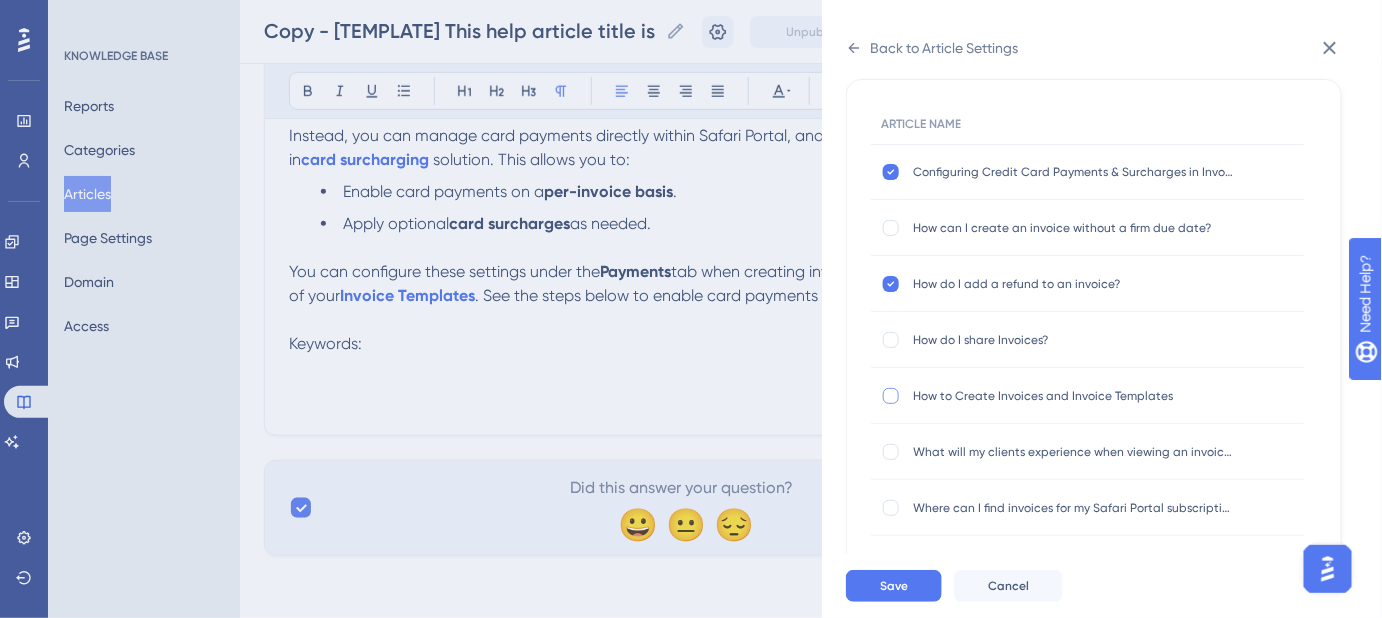 click at bounding box center (891, 396) 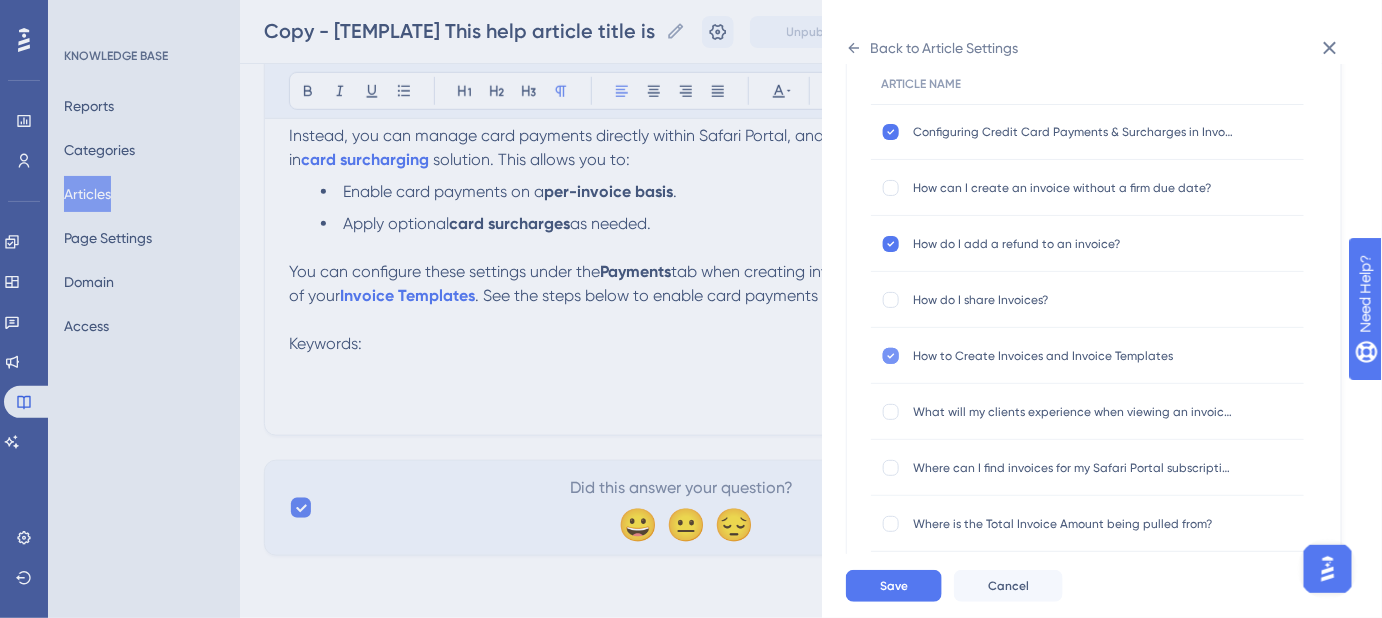 scroll, scrollTop: 173, scrollLeft: 0, axis: vertical 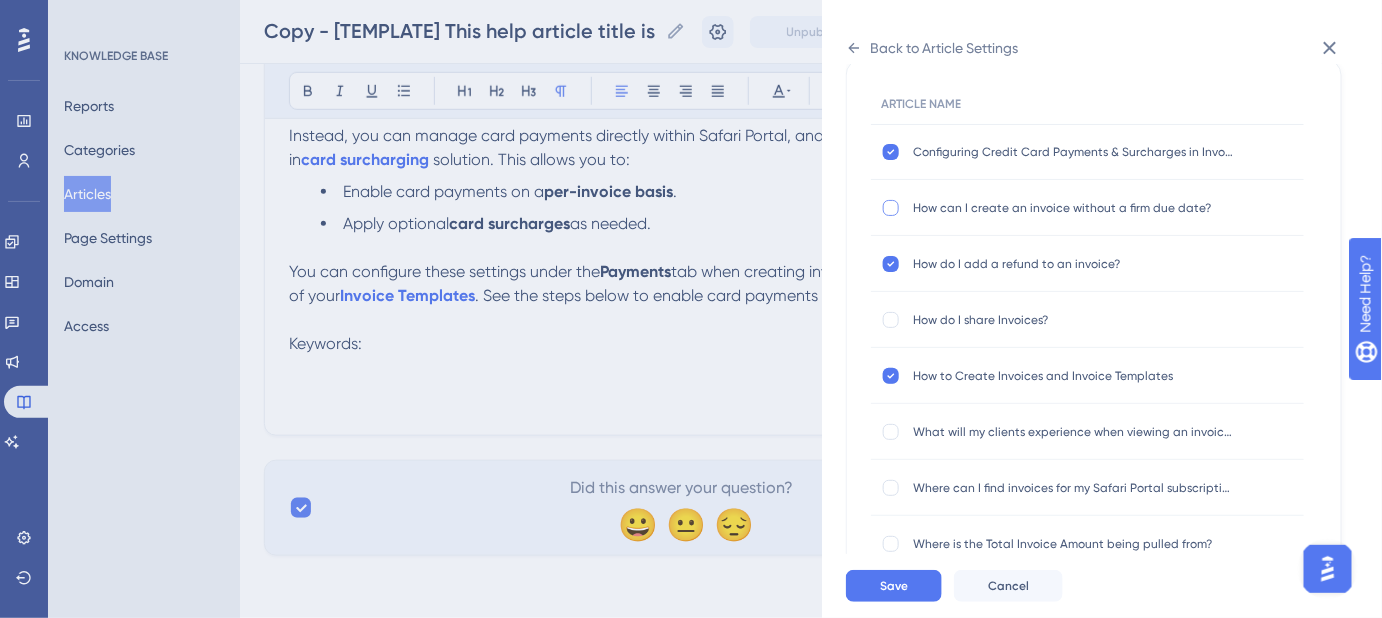 click at bounding box center [891, 208] 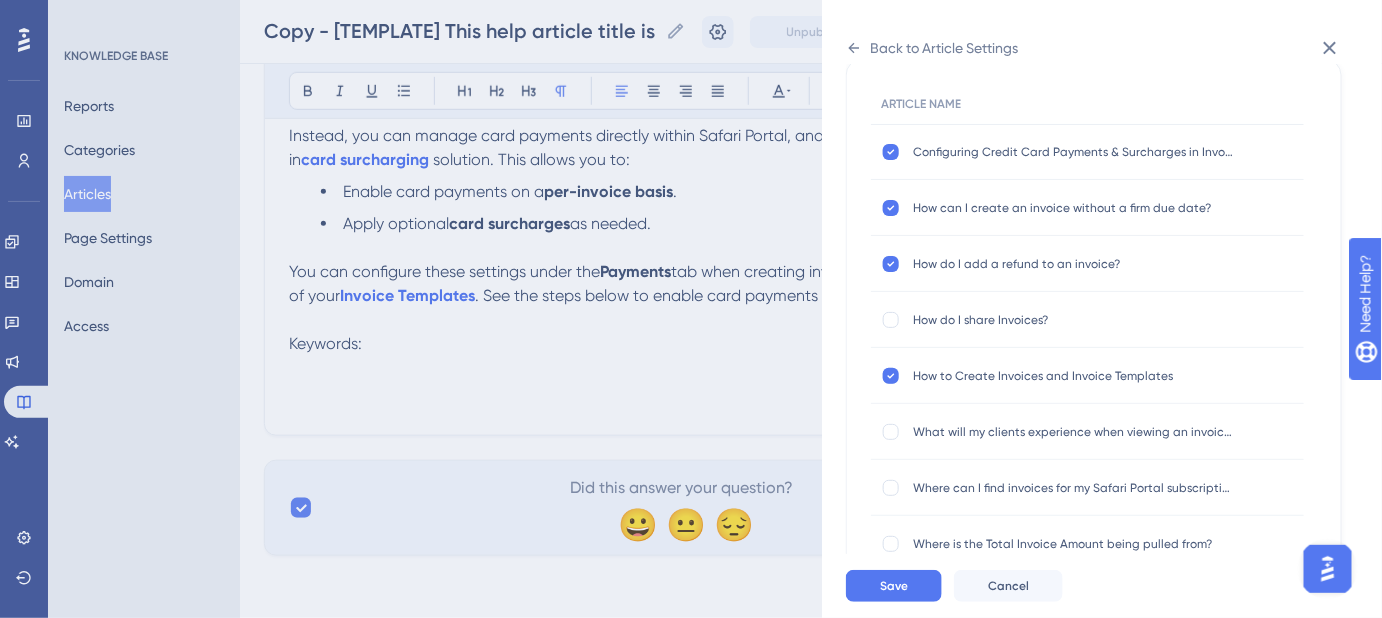 scroll, scrollTop: 82, scrollLeft: 0, axis: vertical 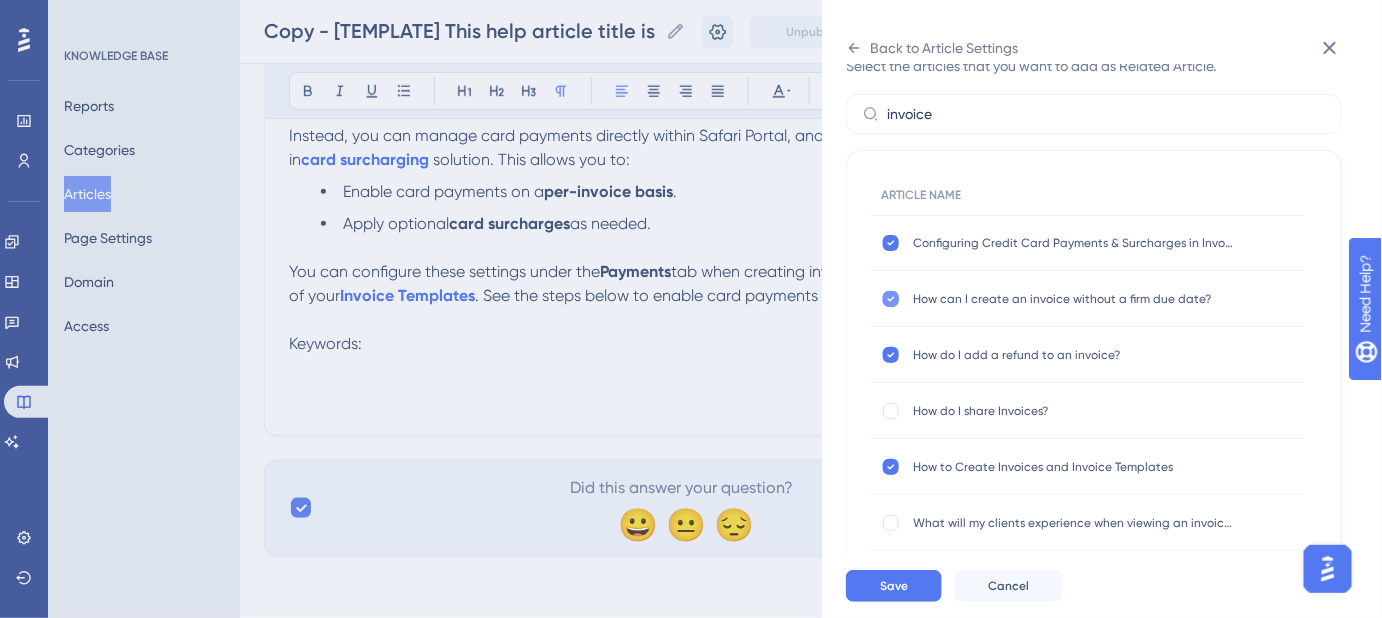 click 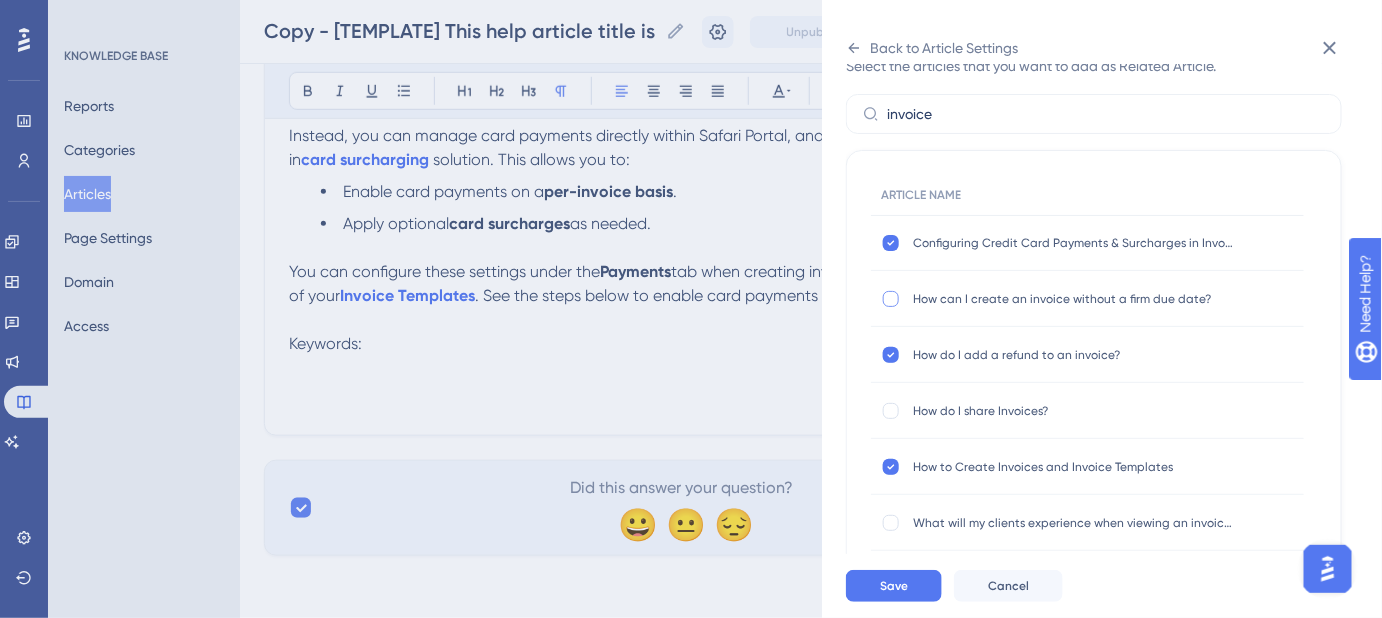 click at bounding box center (891, 299) 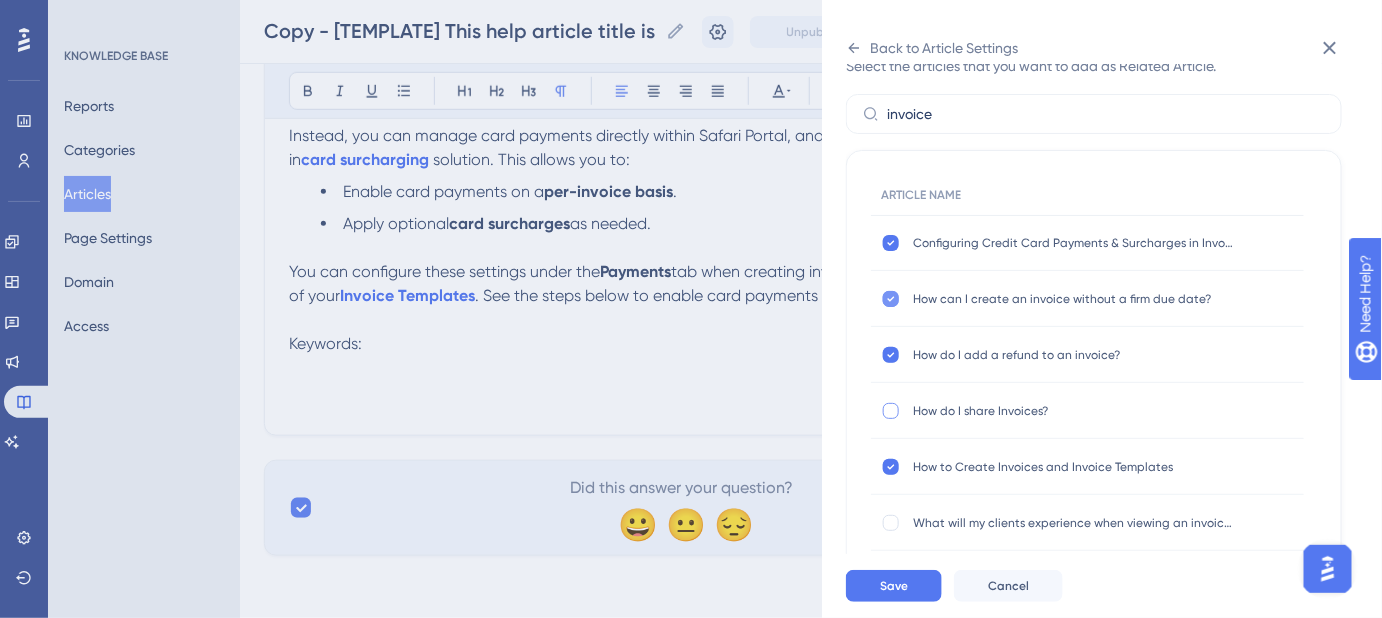 click at bounding box center [891, 411] 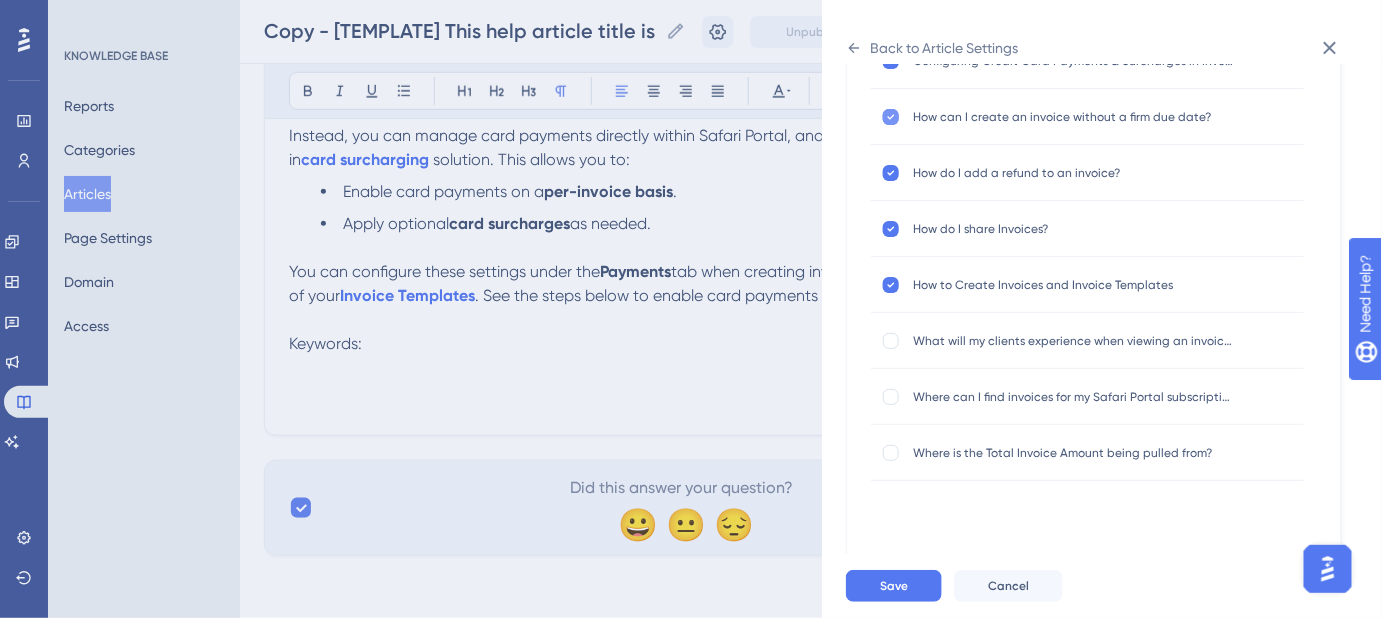 scroll, scrollTop: 173, scrollLeft: 0, axis: vertical 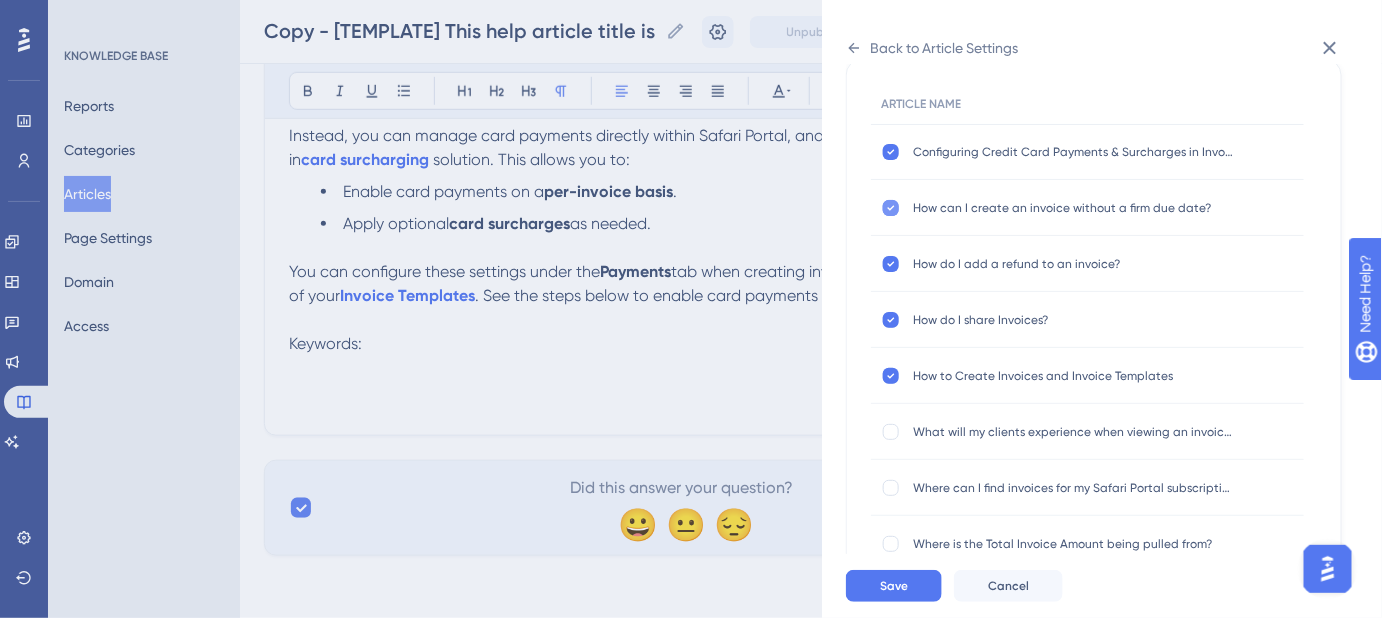 click 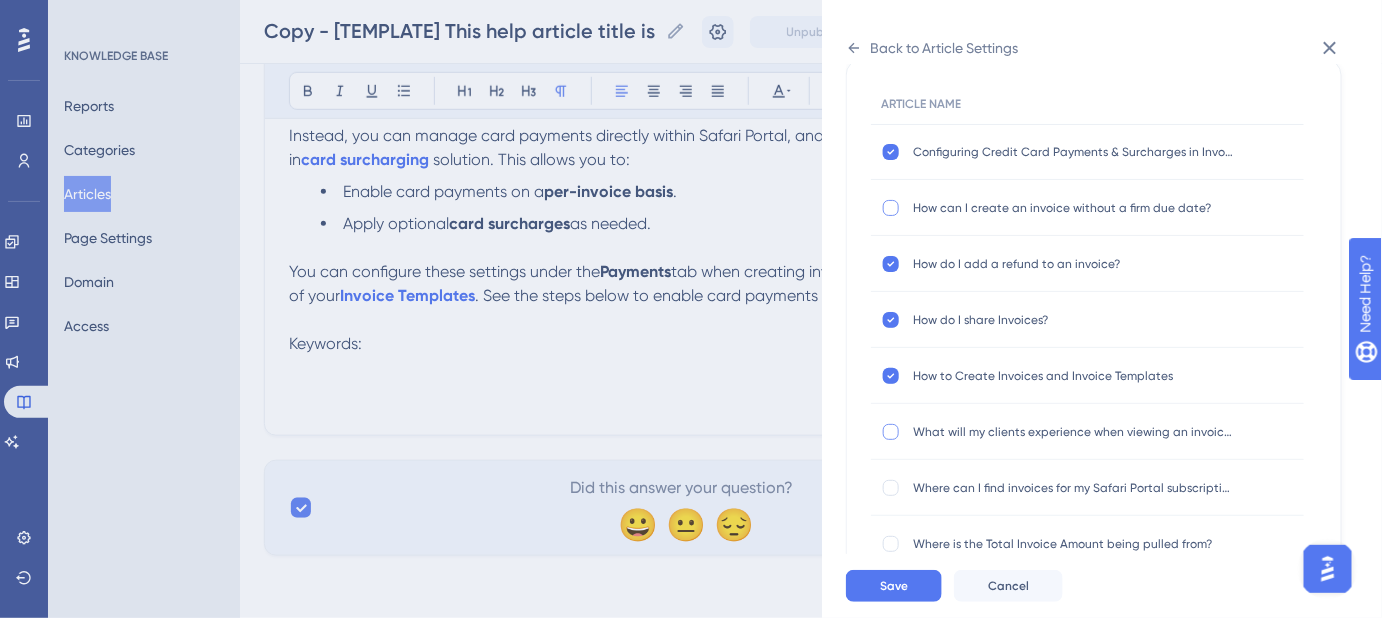 click at bounding box center [891, 432] 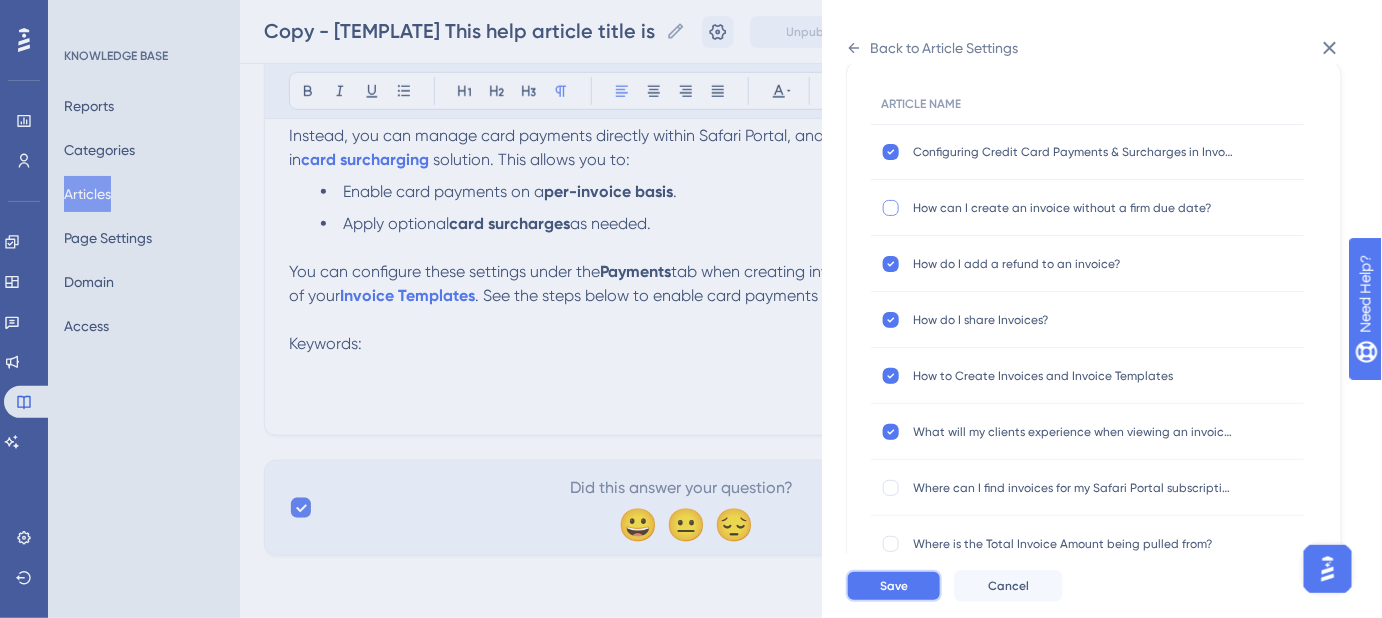click on "Save" at bounding box center [894, 586] 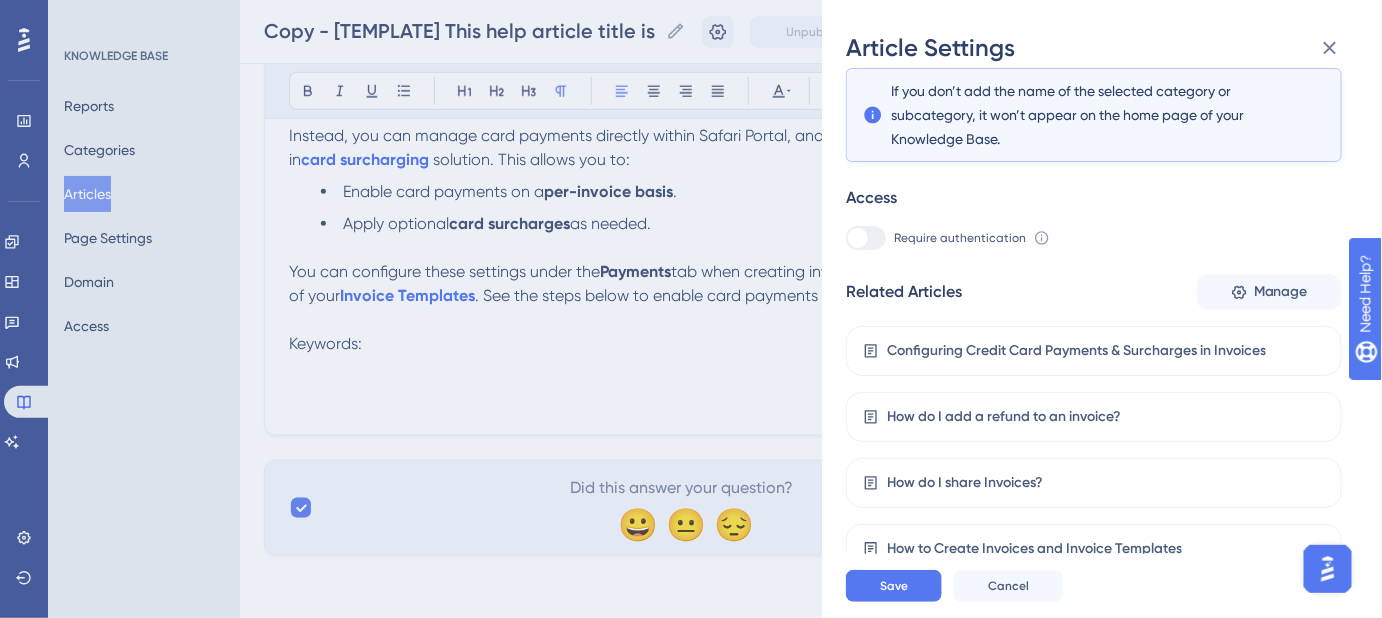scroll, scrollTop: 424, scrollLeft: 0, axis: vertical 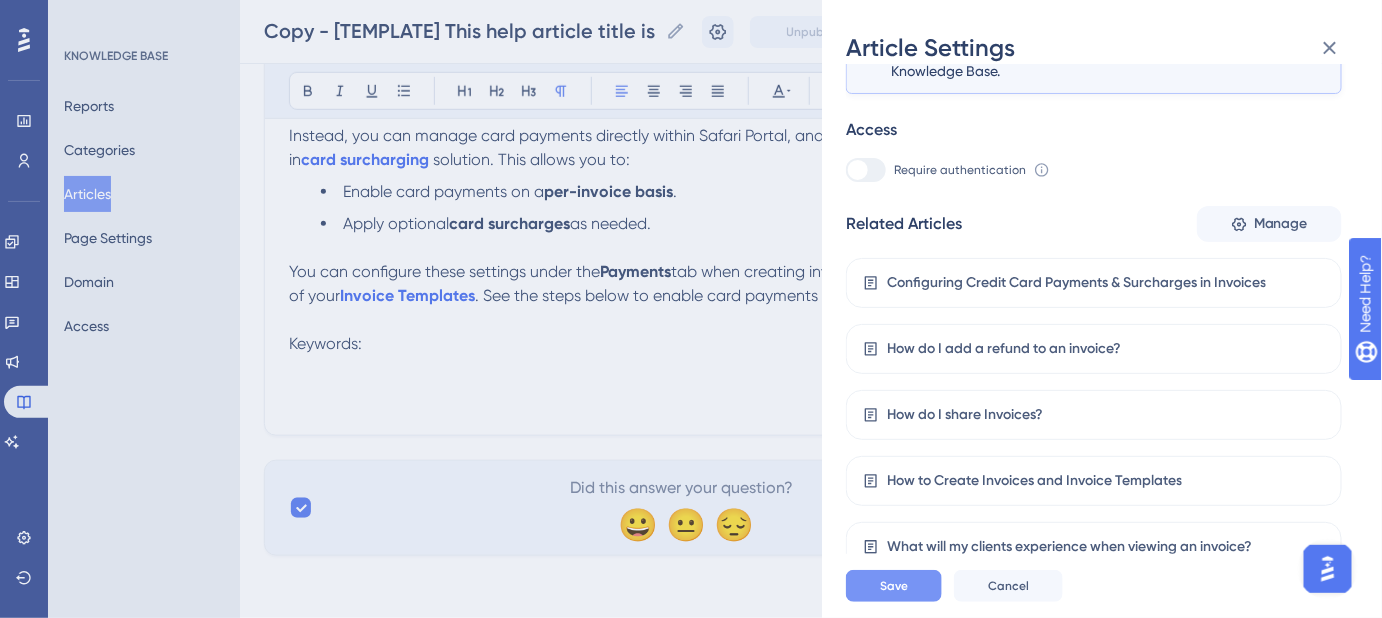 click on "Save" at bounding box center [894, 586] 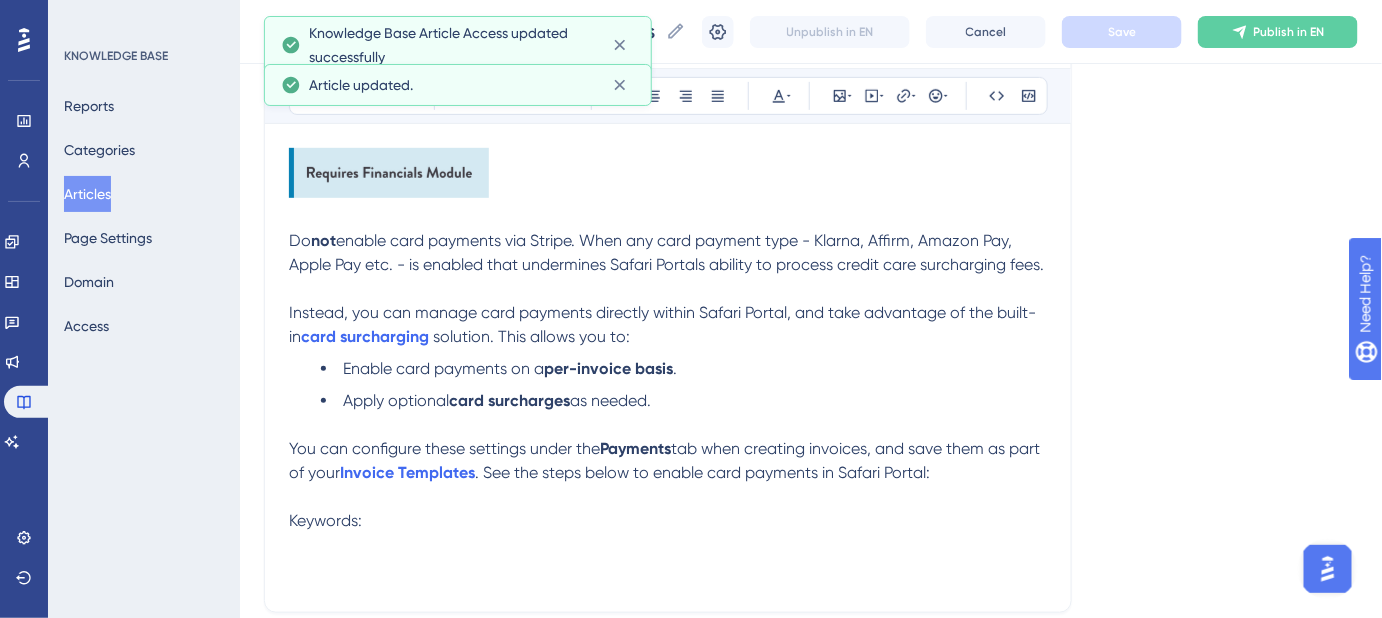 scroll, scrollTop: 272, scrollLeft: 0, axis: vertical 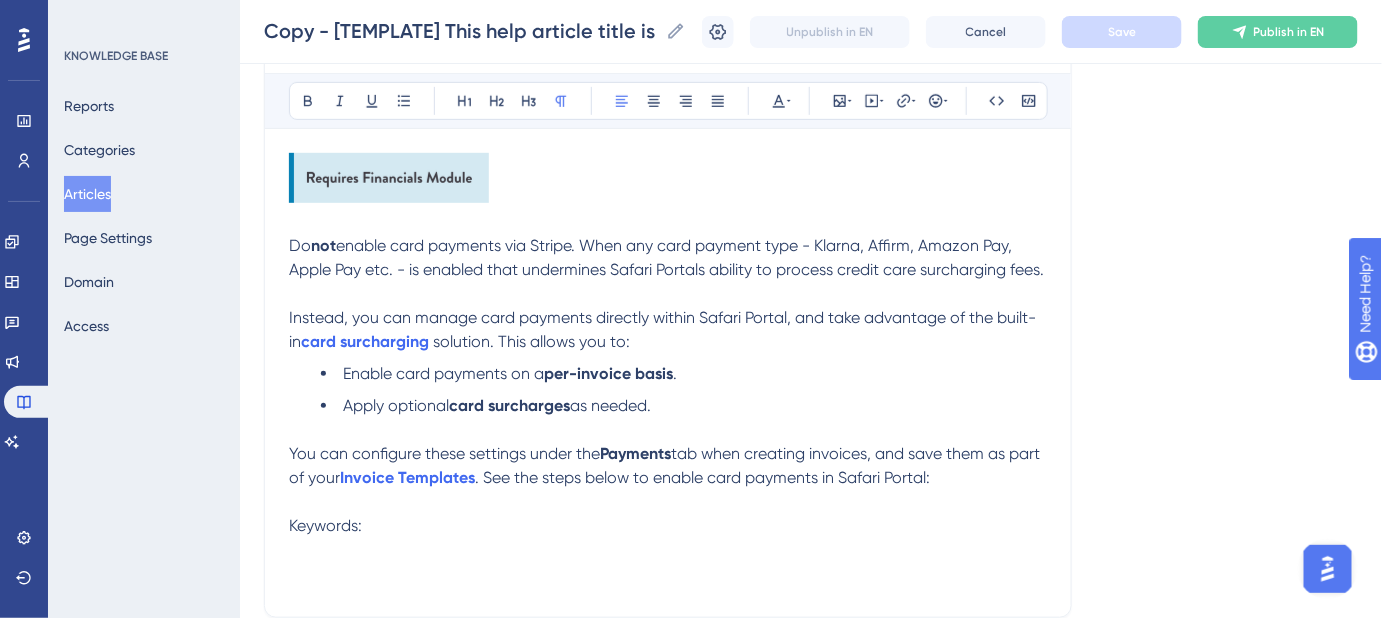 click at bounding box center [668, 294] 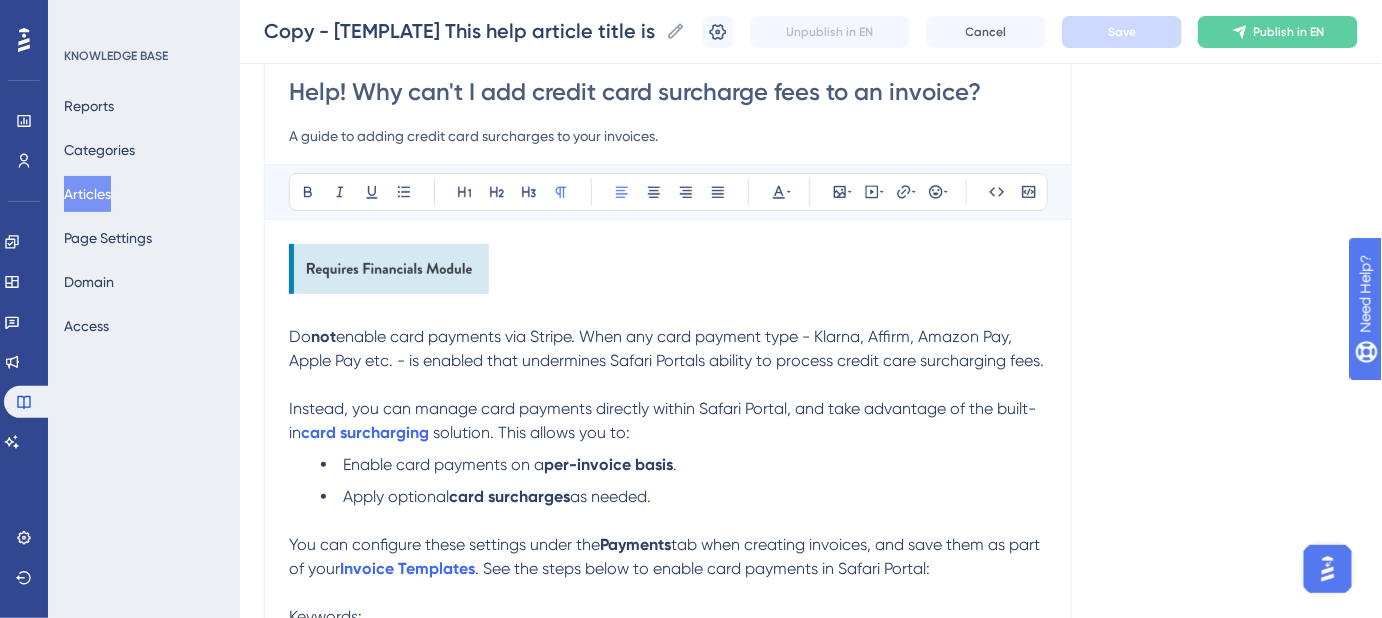 click on "enable card payments via Stripe. When any card payment type - Klarna, Affirm, Amazon Pay, Apple Pay etc. - is enabled that undermines Safari Portals ability to process credit care surcharging fees." at bounding box center [666, 348] 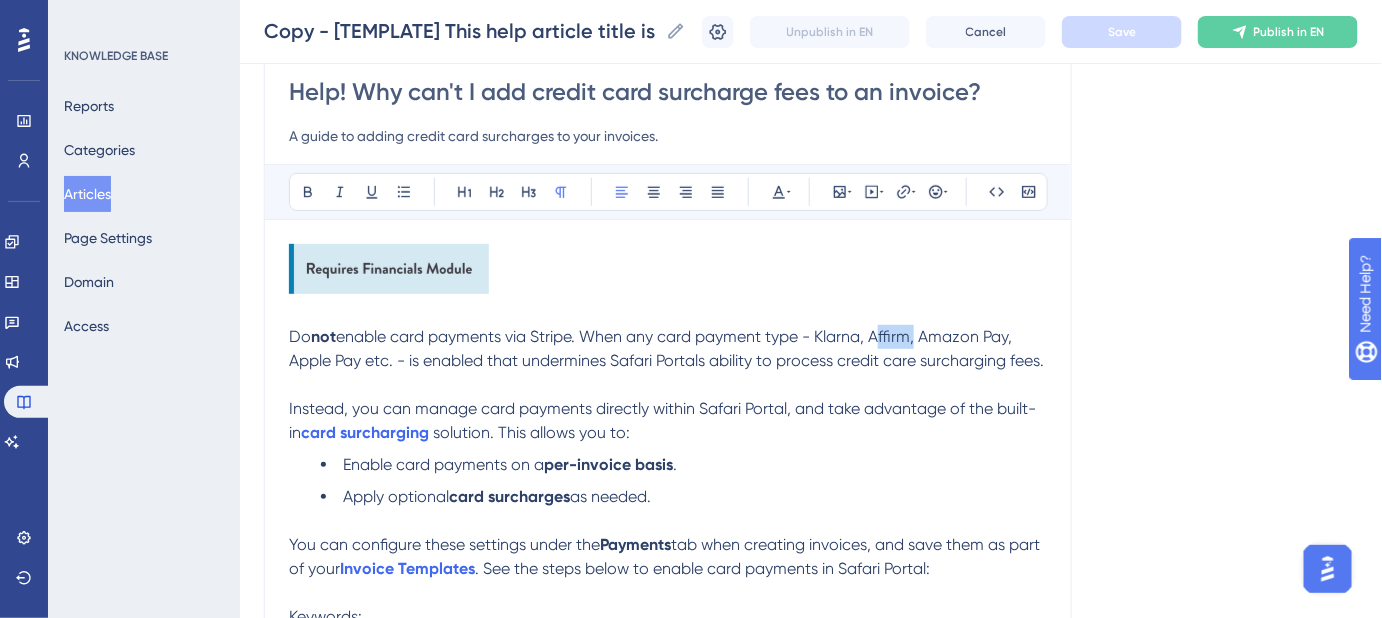 click on "enable card payments via Stripe. When any card payment type - Klarna, Affirm, Amazon Pay, Apple Pay etc. - is enabled that undermines Safari Portals ability to process credit care surcharging fees." at bounding box center (666, 348) 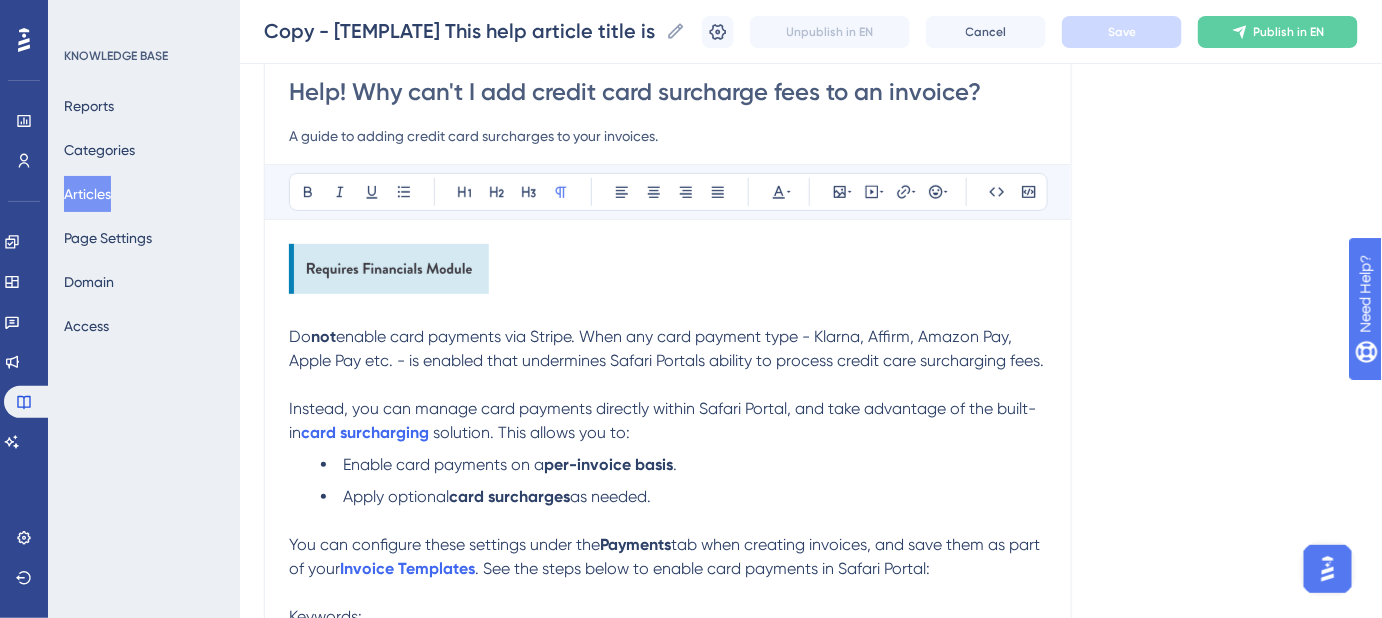 click at bounding box center [668, 385] 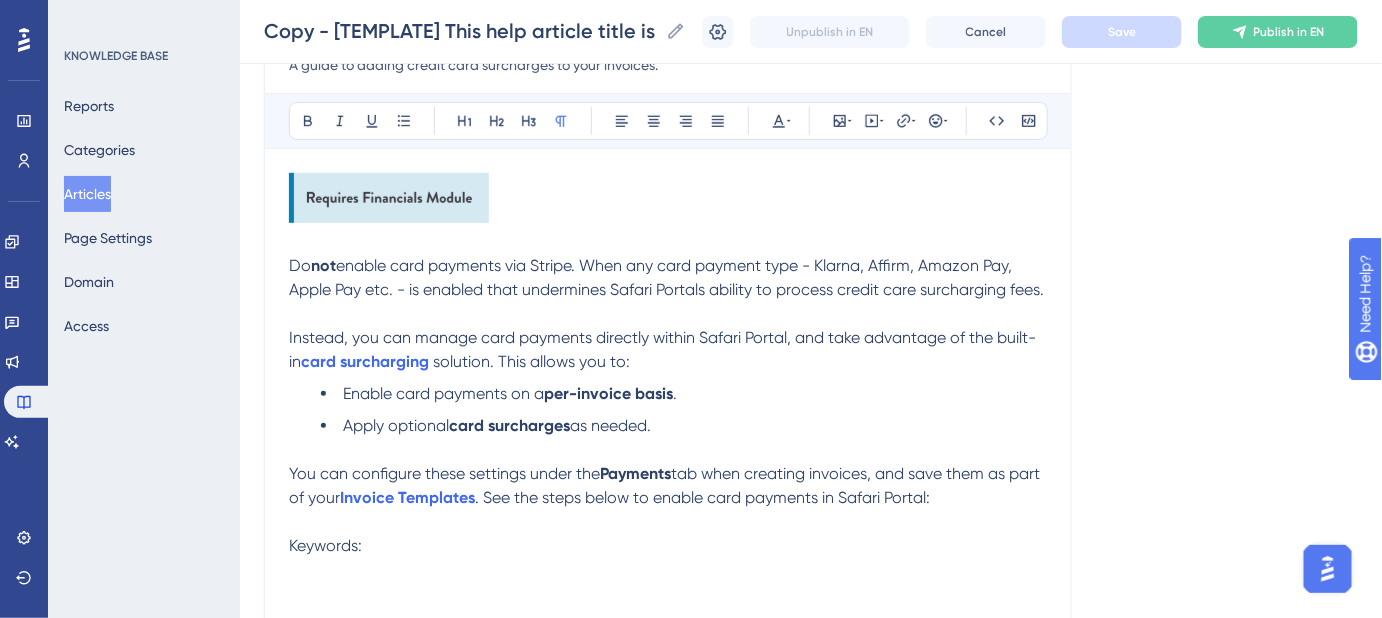 scroll, scrollTop: 272, scrollLeft: 0, axis: vertical 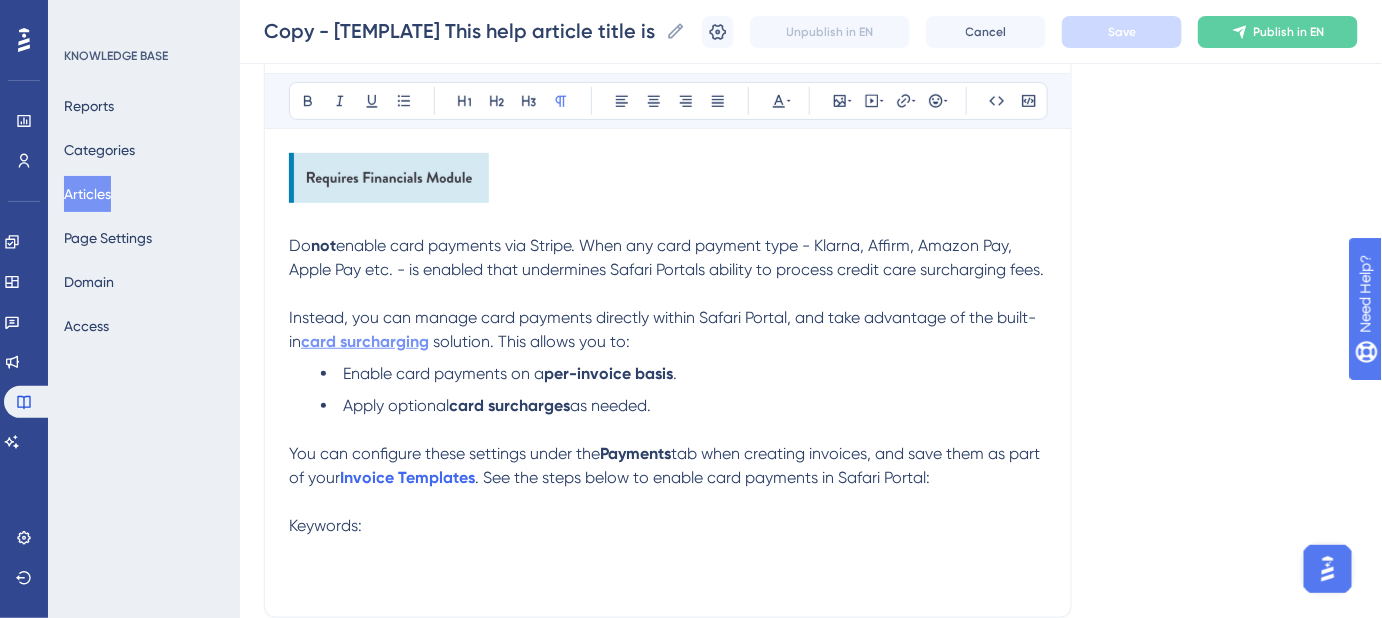 click on "card surcharging" at bounding box center (365, 341) 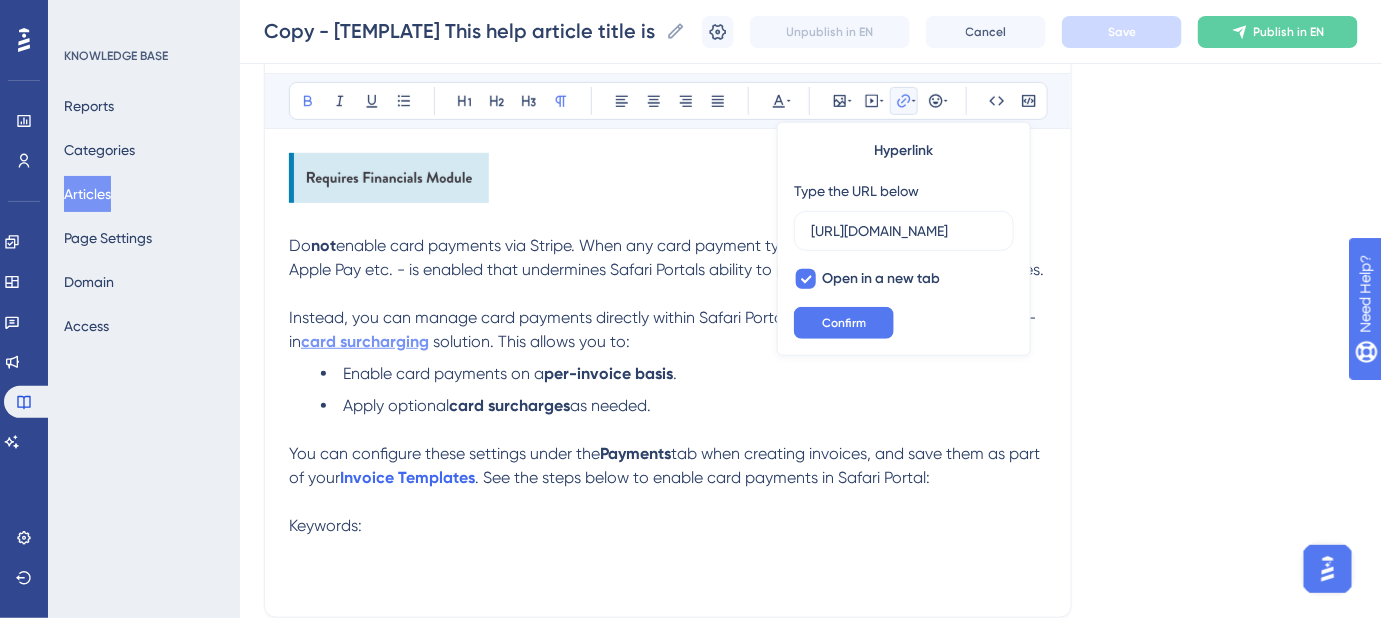 scroll, scrollTop: 0, scrollLeft: 442, axis: horizontal 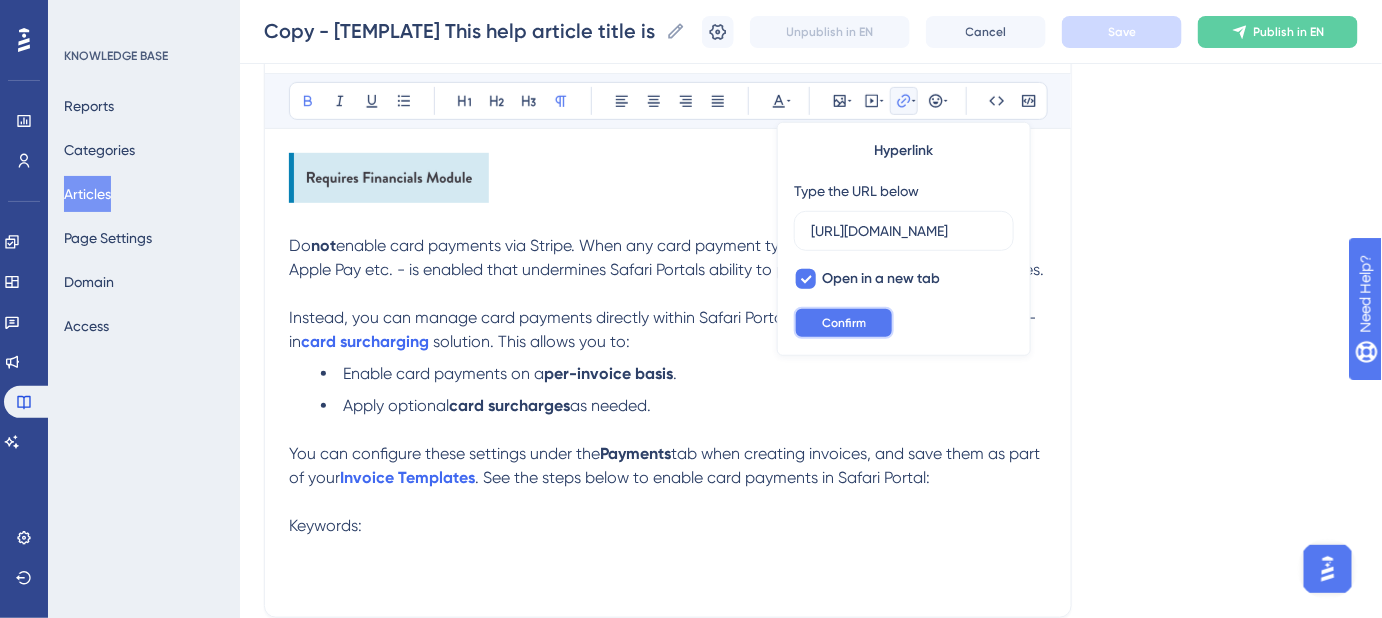 click on "Confirm" at bounding box center (844, 323) 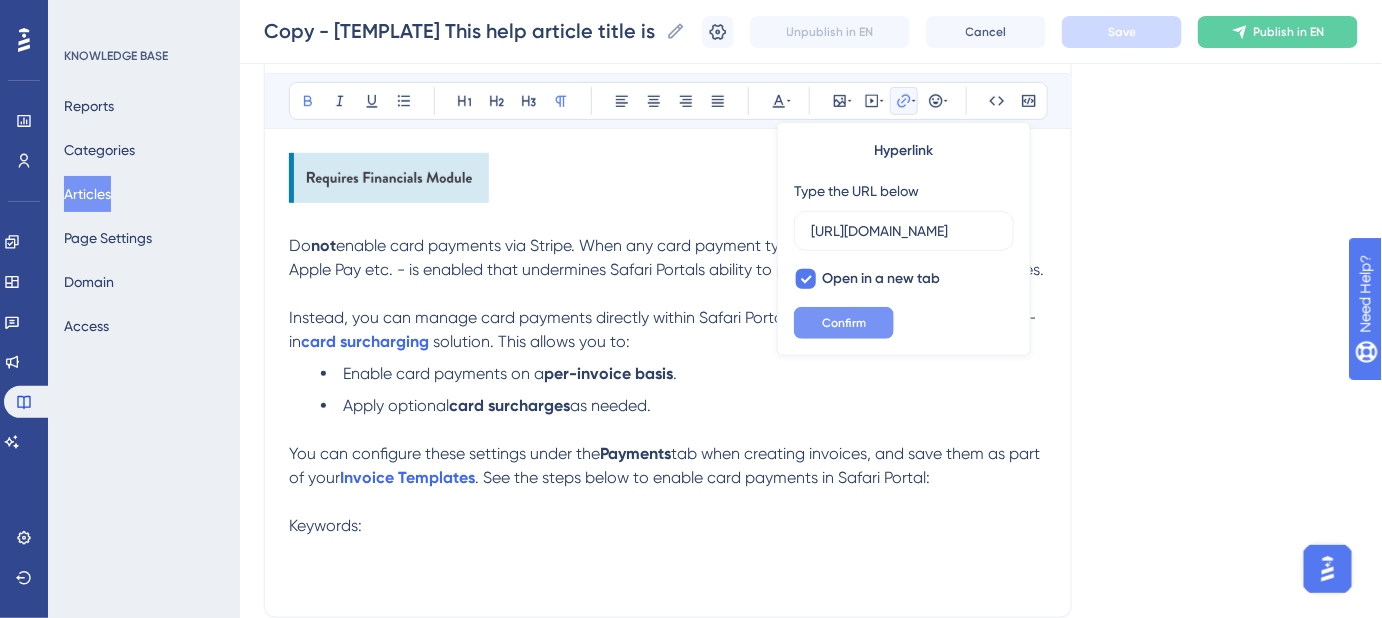 scroll, scrollTop: 0, scrollLeft: 0, axis: both 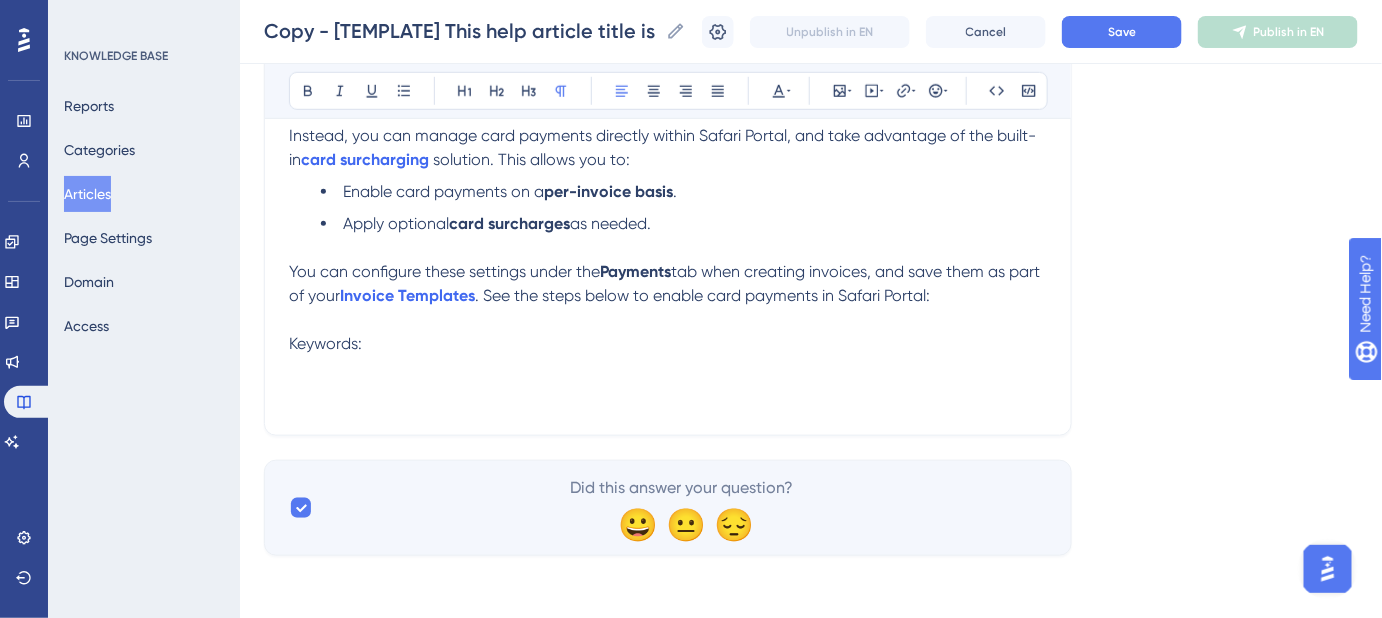 click on "Keywords:" at bounding box center [668, 344] 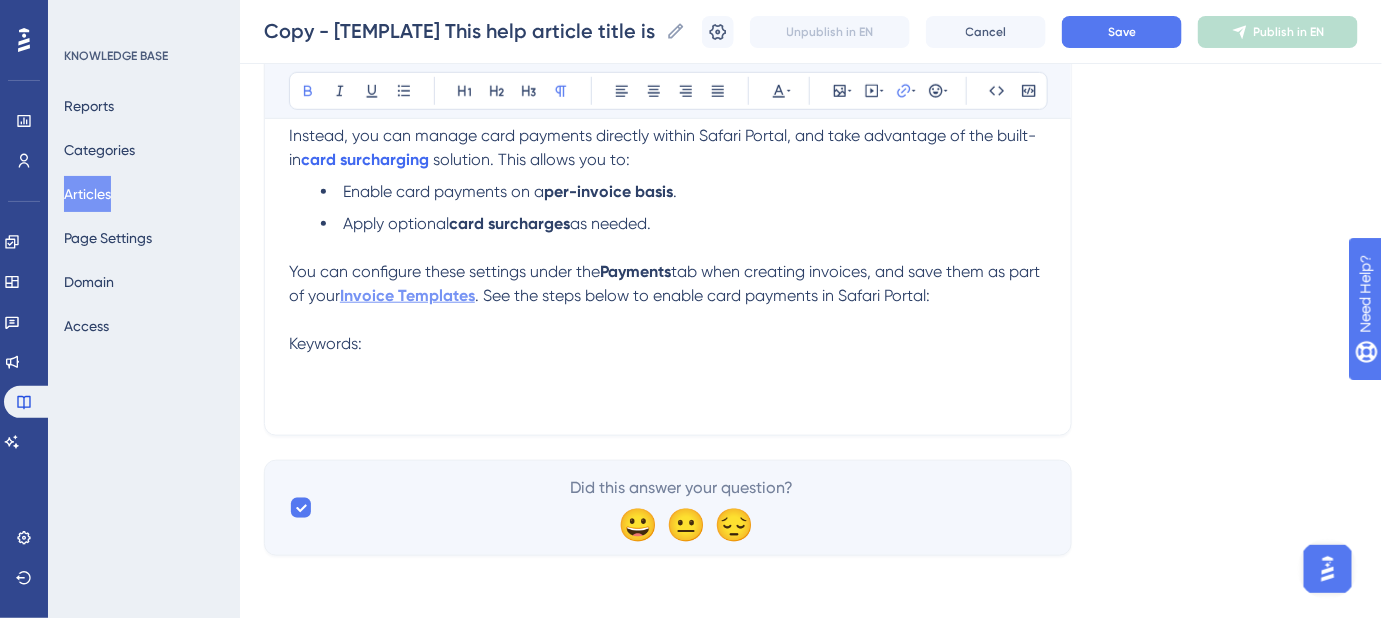 click on "Invoice Templates" at bounding box center [407, 295] 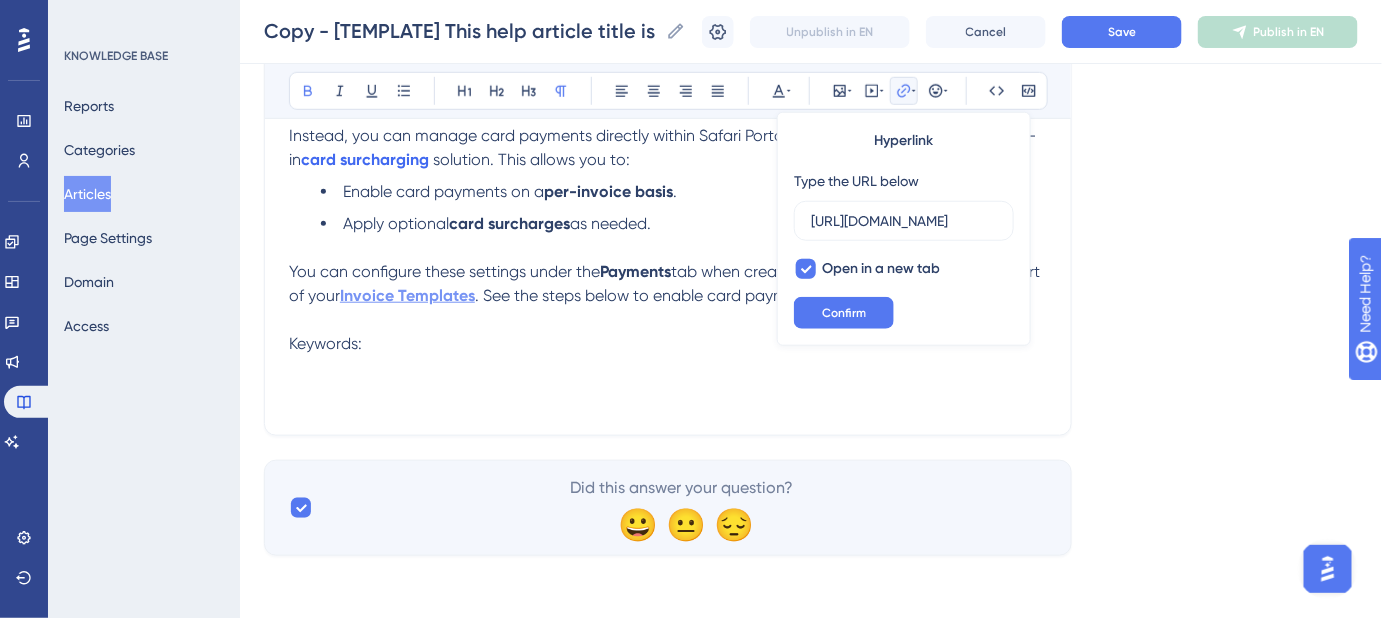 scroll, scrollTop: 0, scrollLeft: 432, axis: horizontal 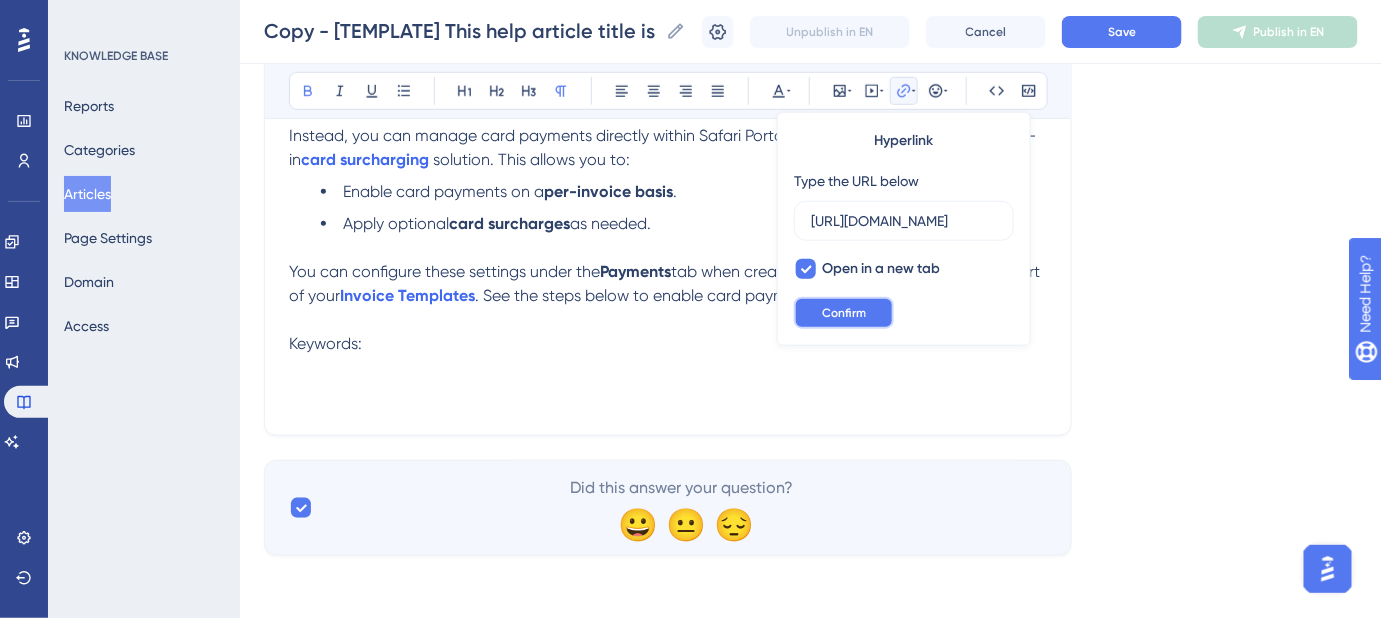 click on "Confirm" at bounding box center (844, 313) 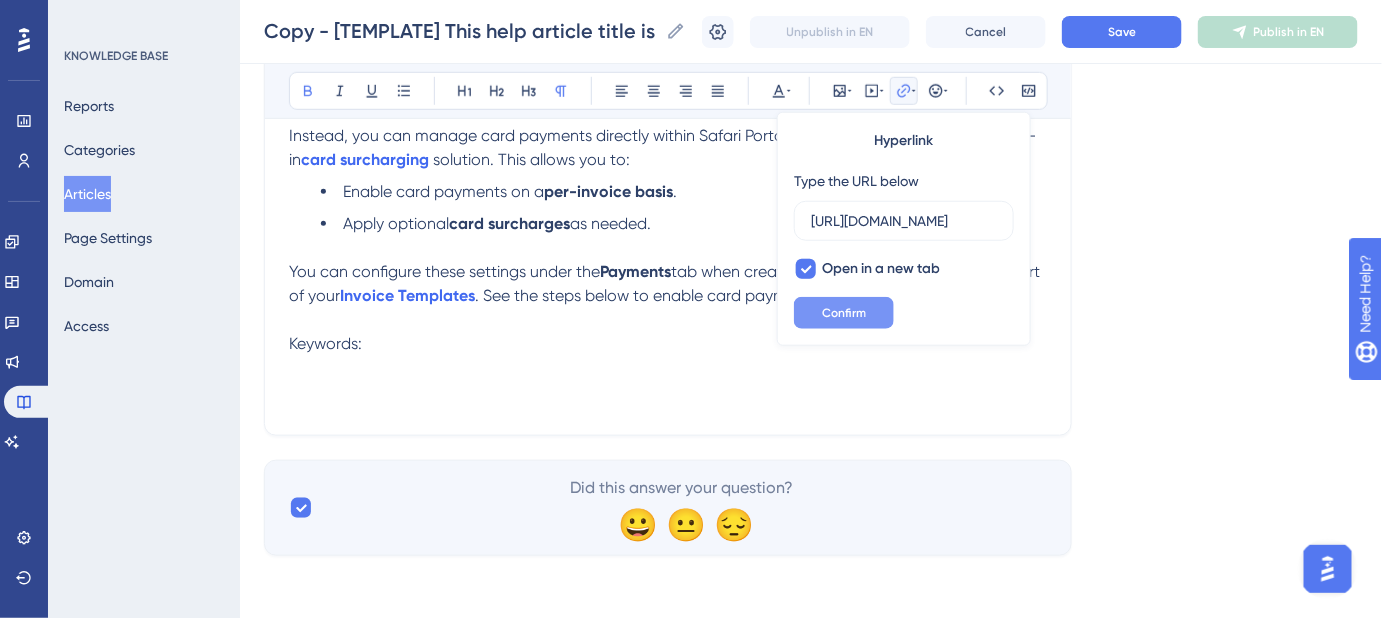scroll, scrollTop: 0, scrollLeft: 0, axis: both 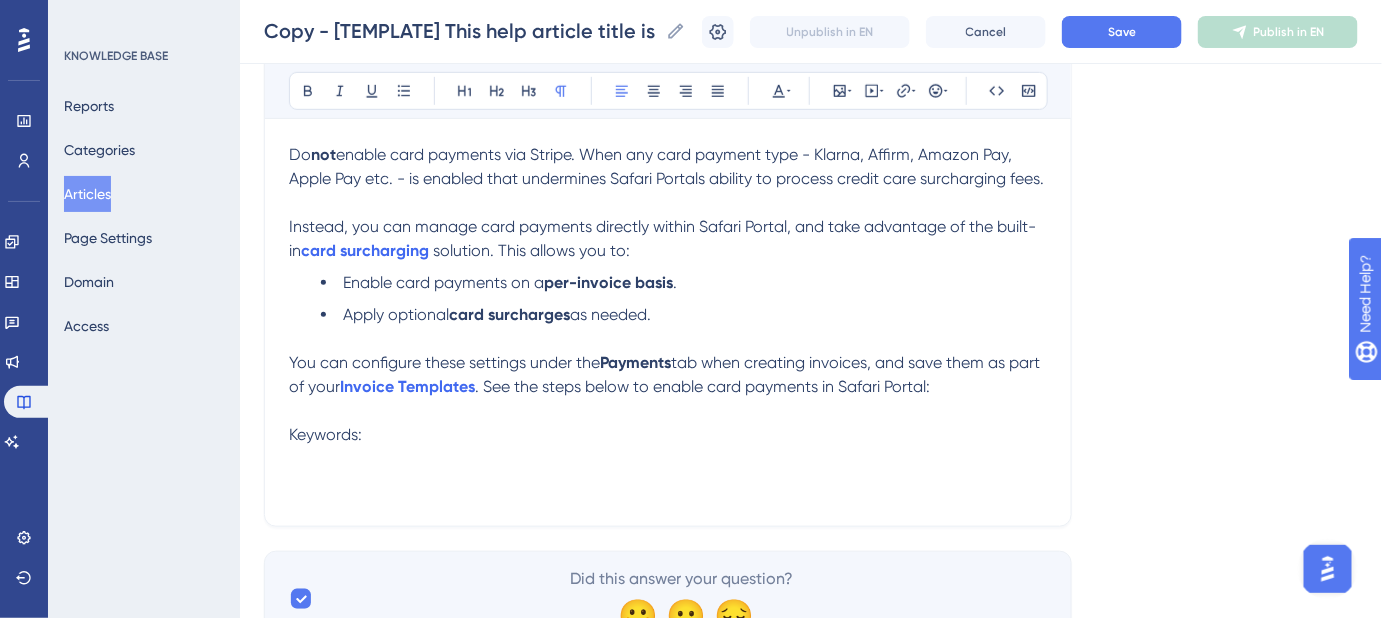 click on "You can configure these settings under the  Payments  tab when creating invoices, and save them as part of your  Invoice Templates . See the steps below to enable card payments in Safari Portal:" at bounding box center (668, 375) 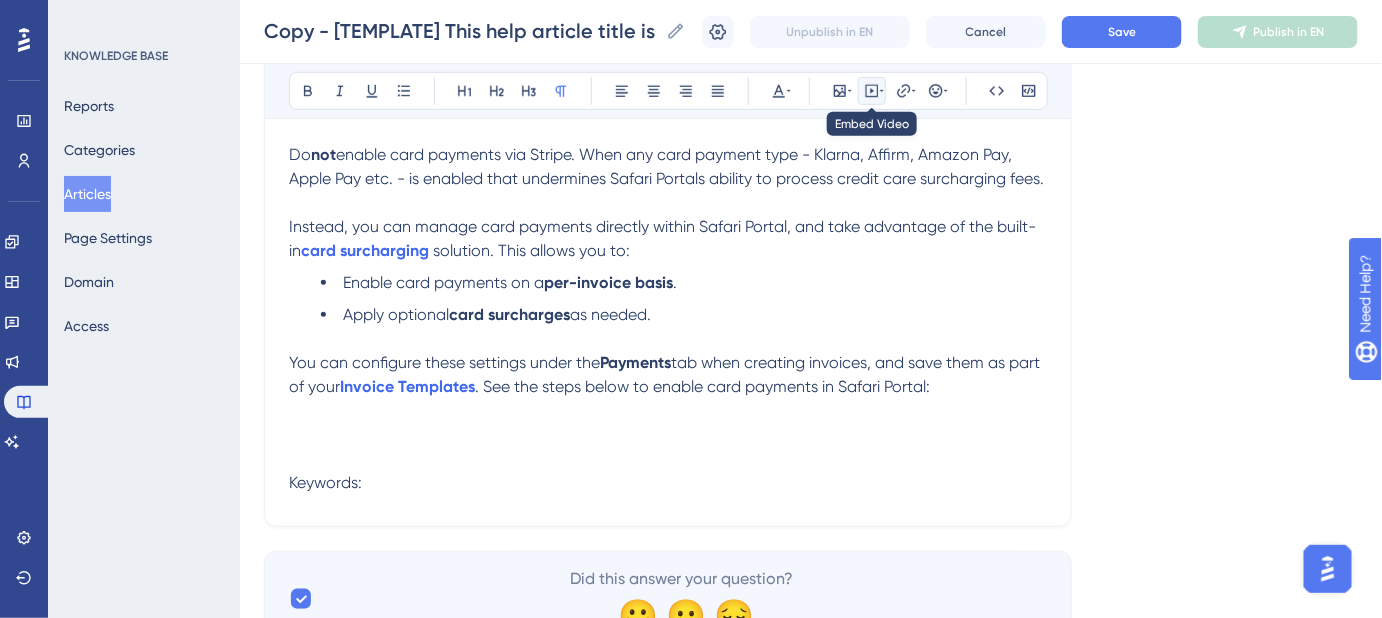 click 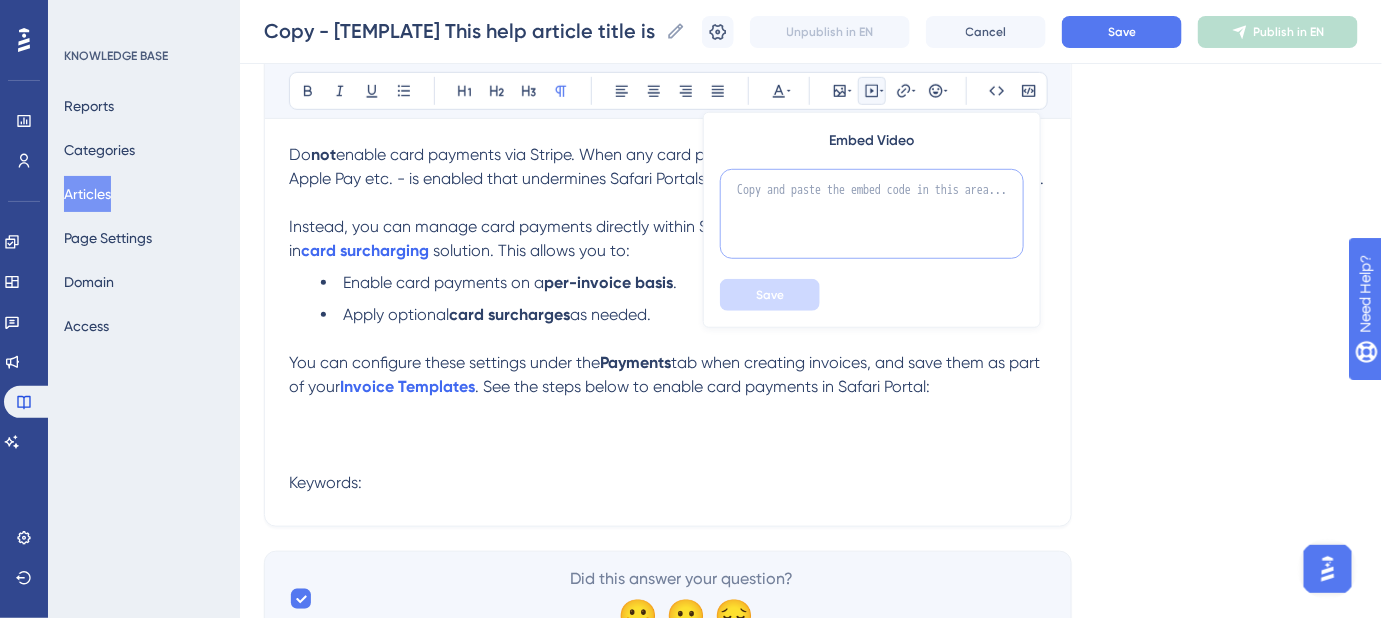 click at bounding box center (872, 214) 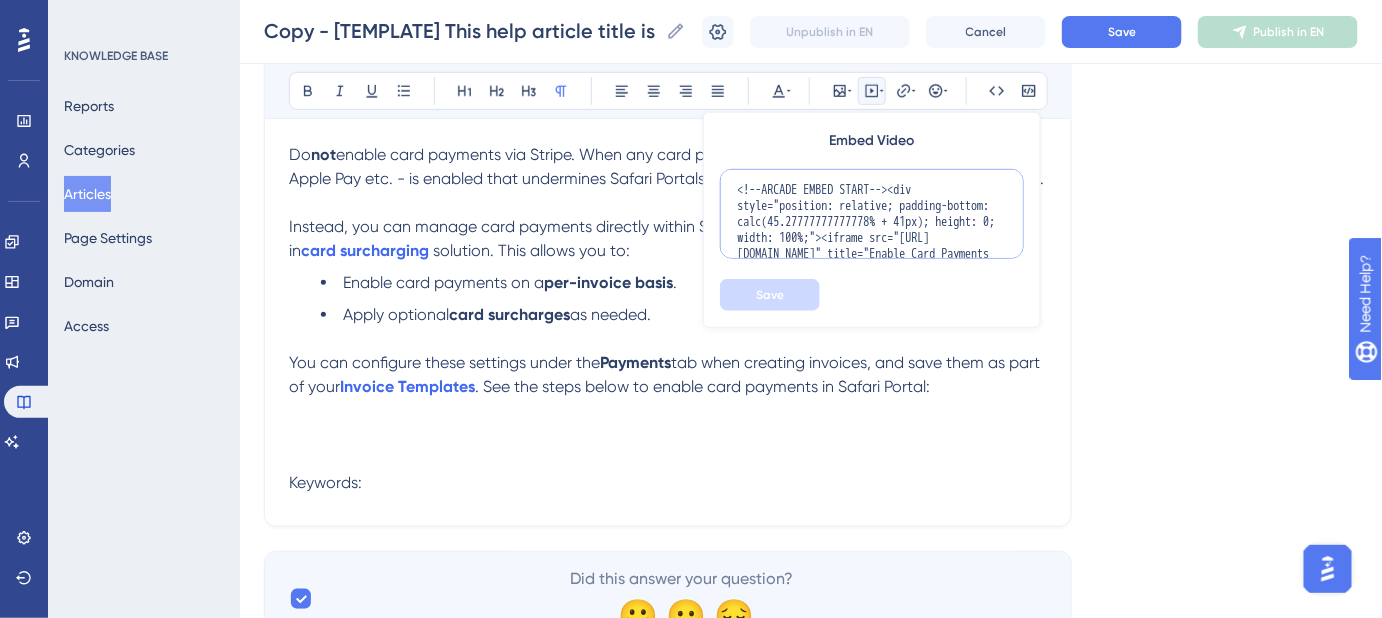 scroll, scrollTop: 210, scrollLeft: 0, axis: vertical 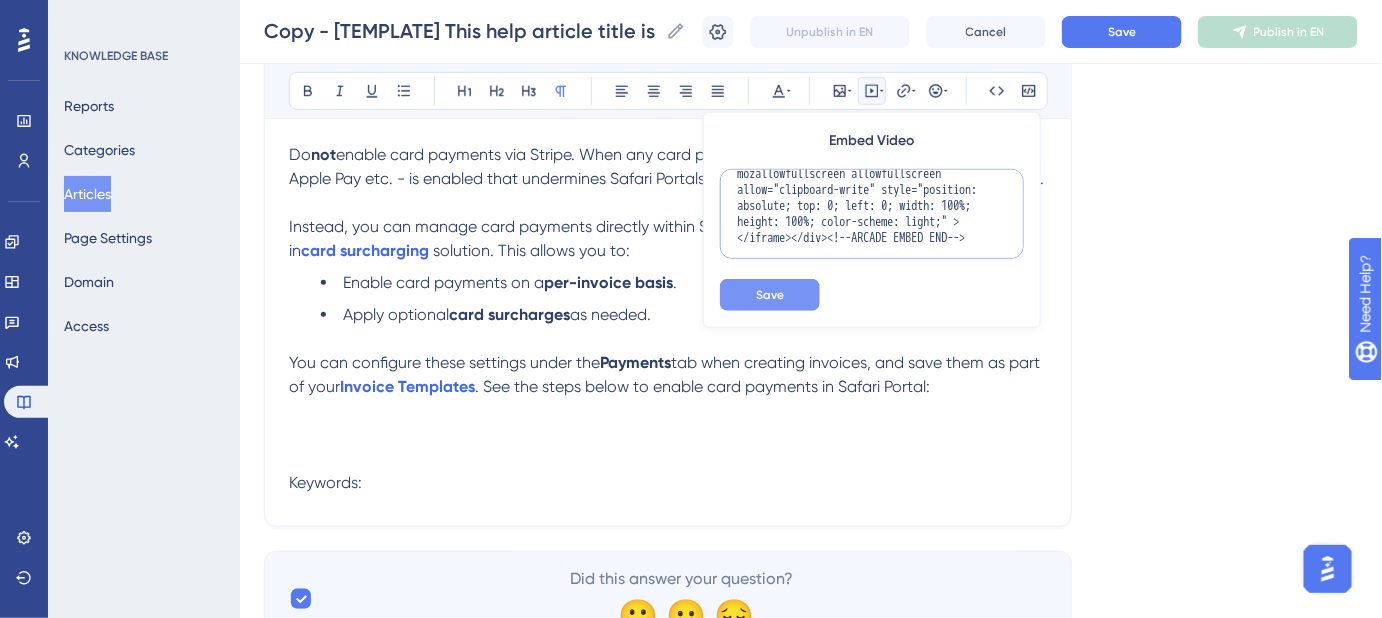 type on "<!--ARCADE EMBED START--><div style="position: relative; padding-bottom: calc(45.27777777777778% + 41px); height: 0; width: 100%;"><iframe src="[URL][DOMAIN_NAME]" title="Enable Card Payments for a Client Invoice" frameborder="0" loading="lazy" webkitallowfullscreen mozallowfullscreen allowfullscreen allow="clipboard-write" style="position: absolute; top: 0; left: 0; width: 100%; height: 100%; color-scheme: light;" ></iframe></div><!--ARCADE EMBED END-->" 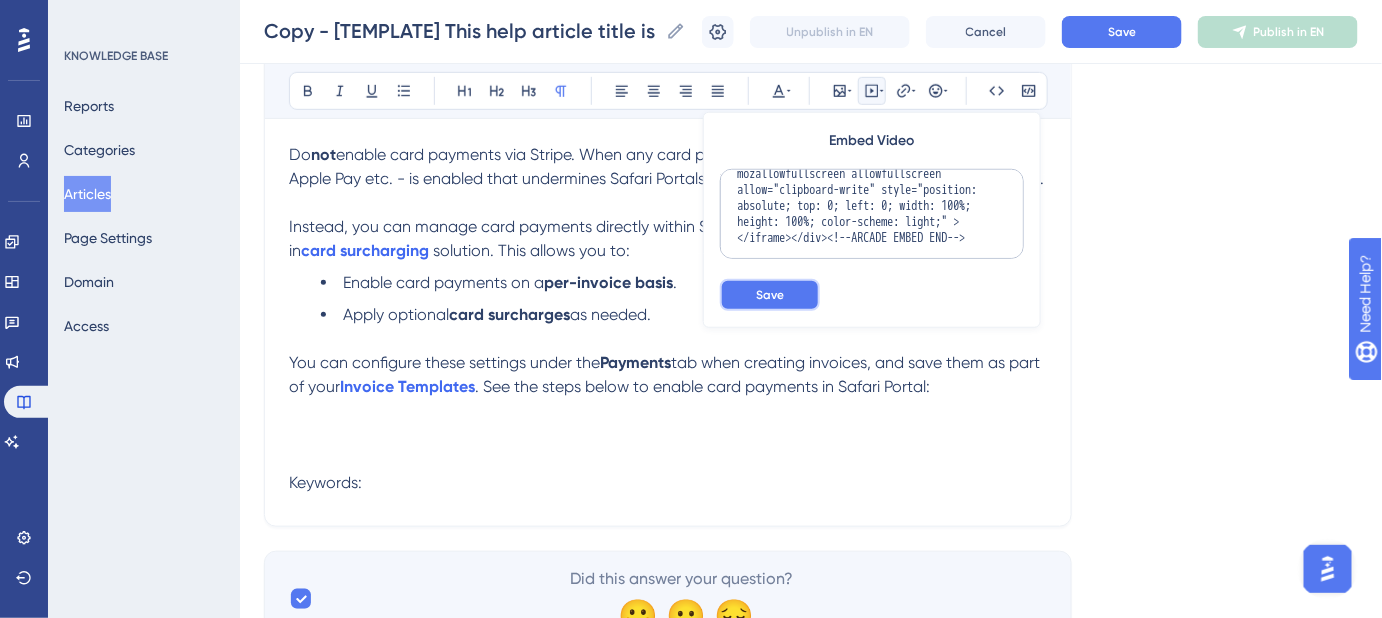 click on "Save" at bounding box center [770, 295] 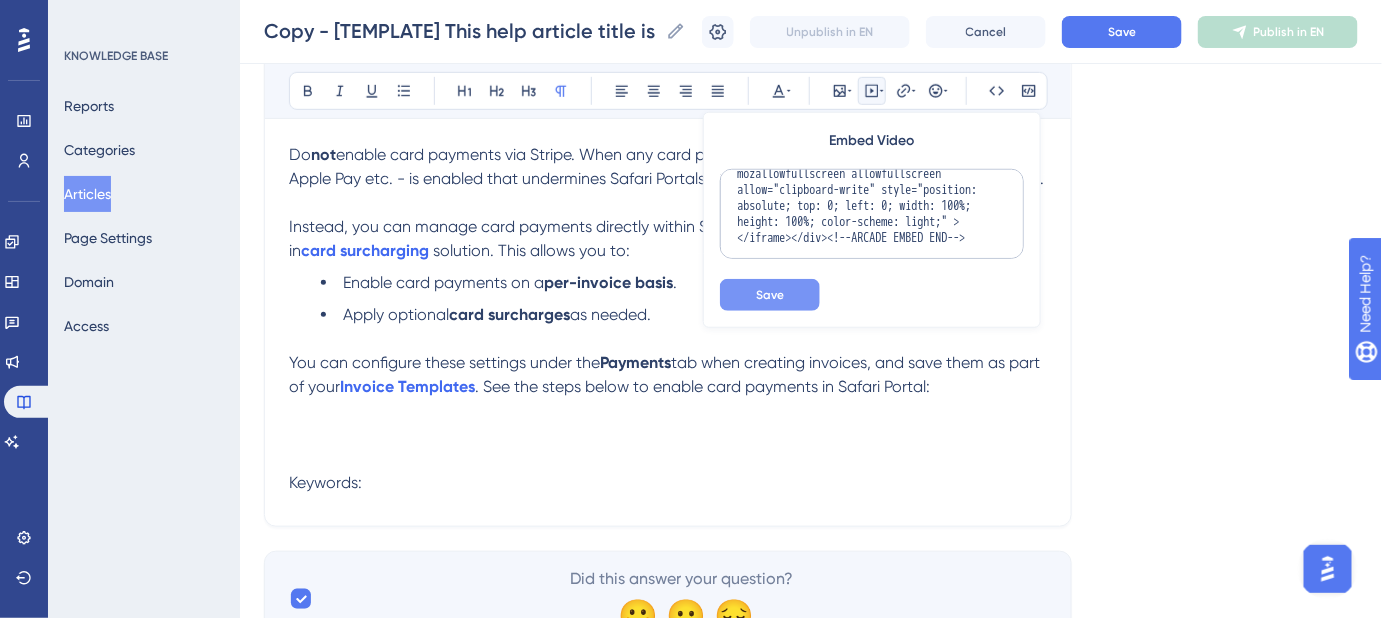scroll, scrollTop: 605, scrollLeft: 0, axis: vertical 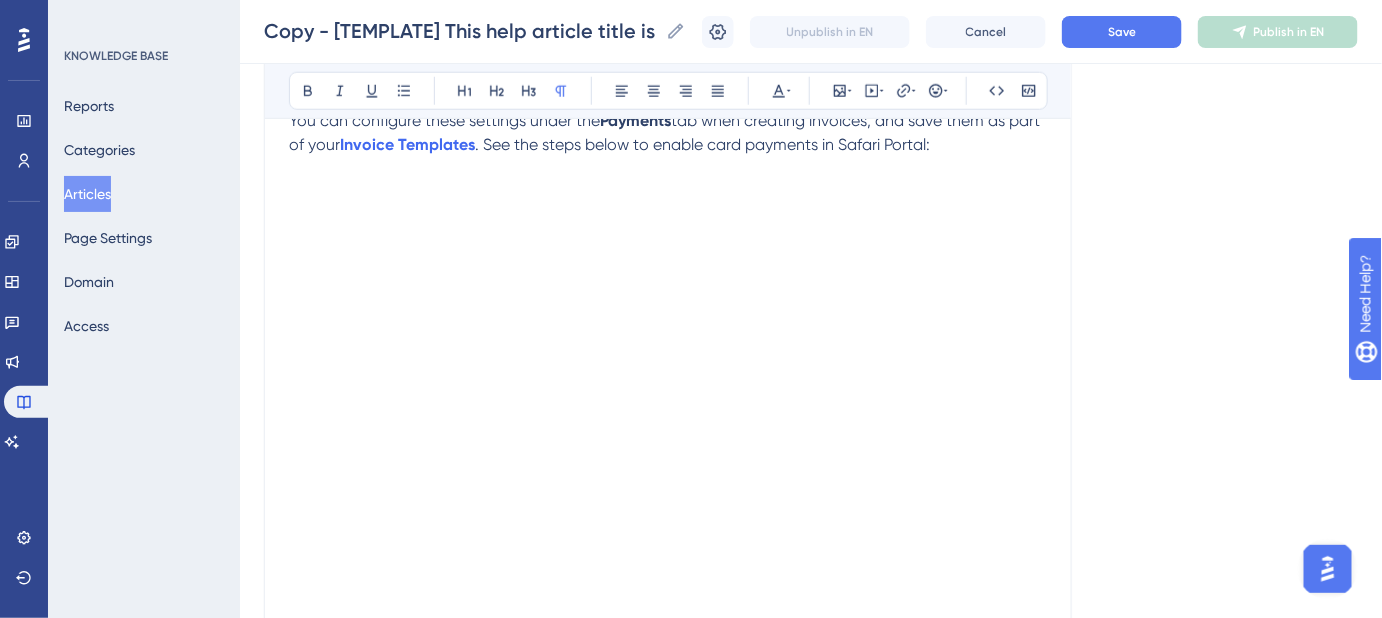 click on "Copy - [TEMPLATE] This help article title is in sentence case? Copy - [TEMPLATE] This help article title is in sentence case? Unpublish in EN Cancel Save Publish in EN" at bounding box center (811, 32) 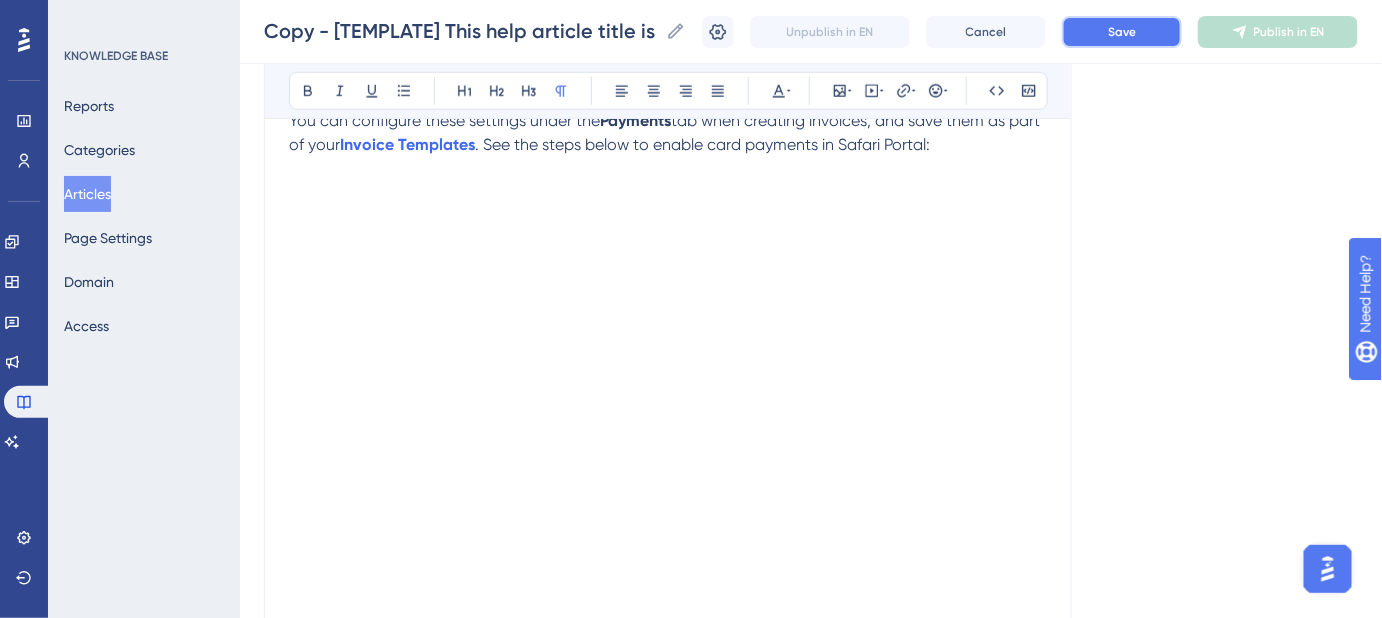 click on "Save" at bounding box center [1122, 32] 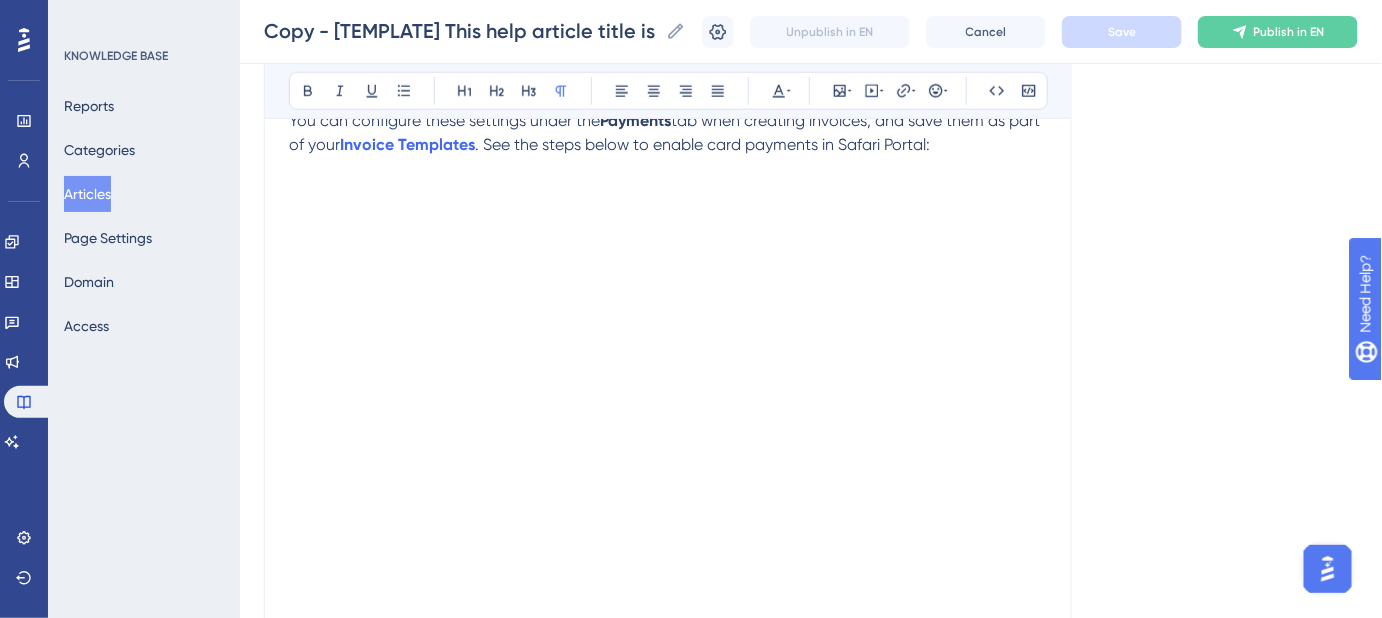 click on "You can configure these settings under the  Payments  tab when creating invoices, and save them as part of your  Invoice Templates . See the steps below to enable card payments in Safari Portal:" at bounding box center (668, 133) 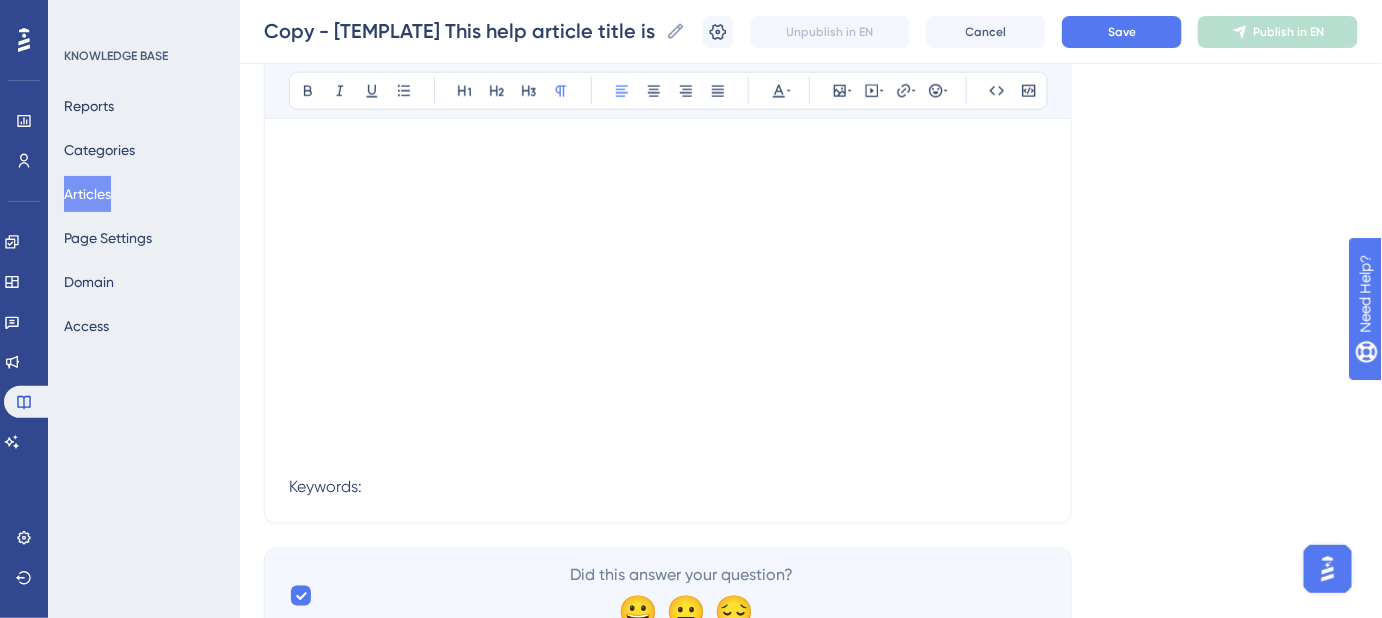 scroll, scrollTop: 855, scrollLeft: 0, axis: vertical 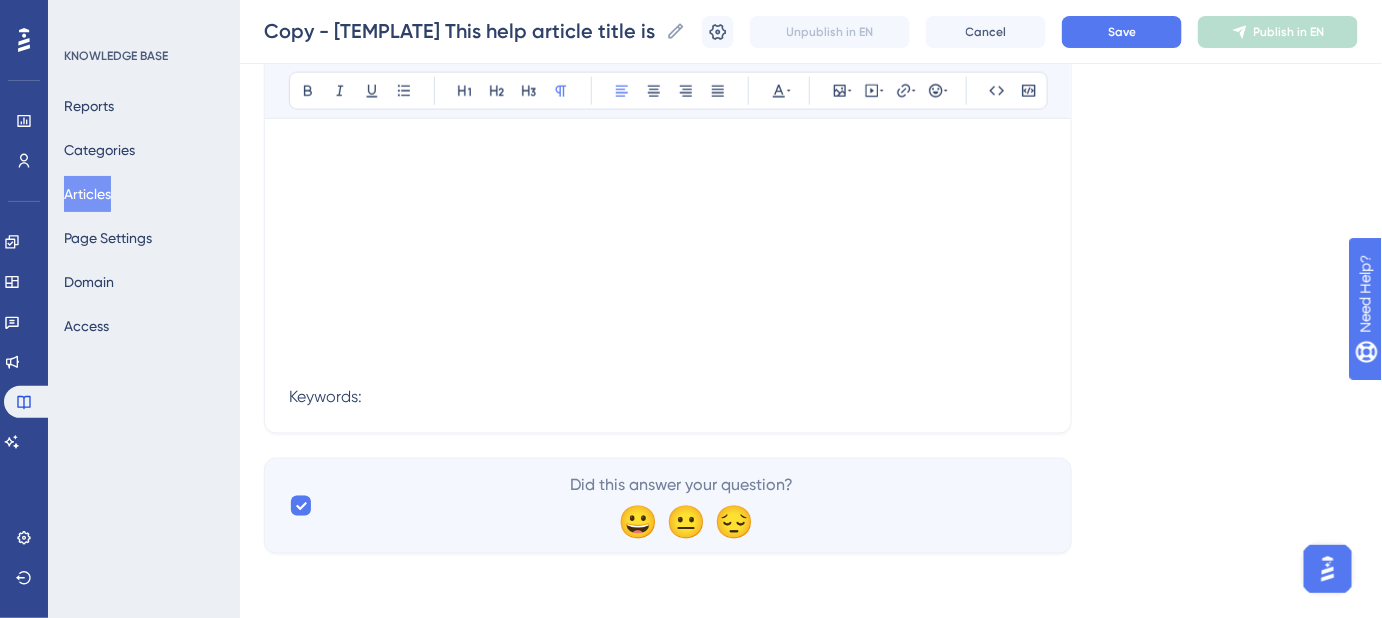 click at bounding box center [668, 373] 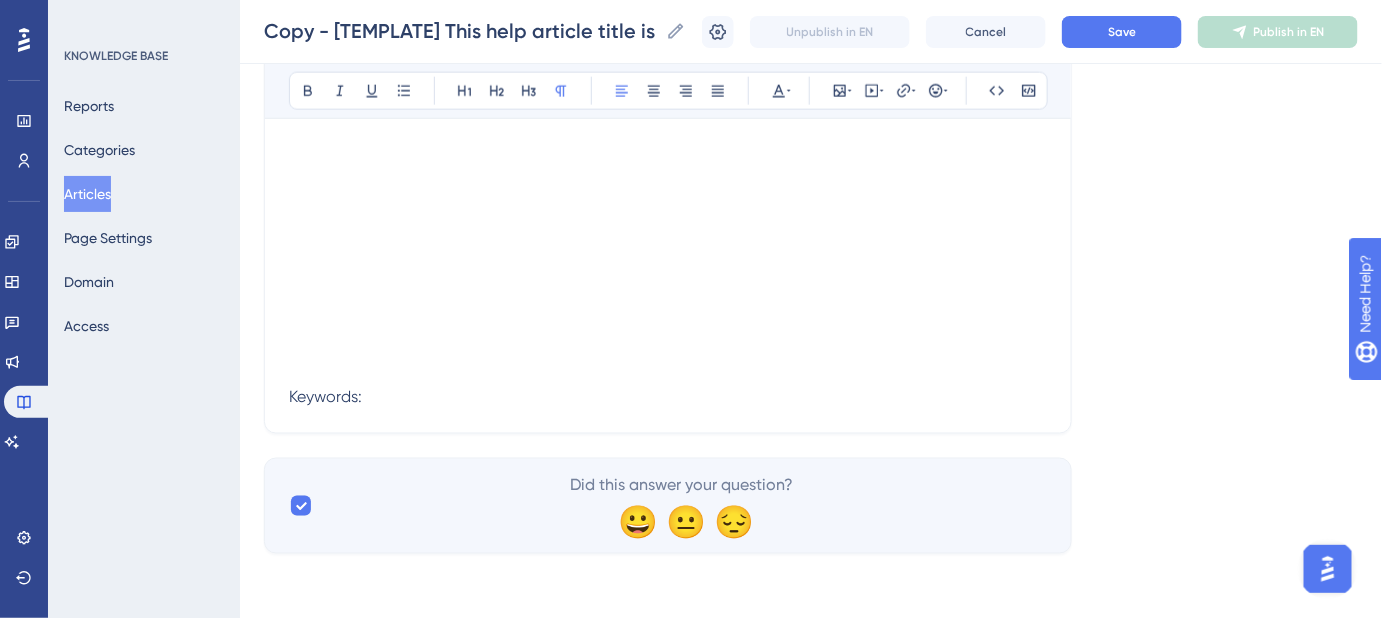 scroll, scrollTop: 831, scrollLeft: 0, axis: vertical 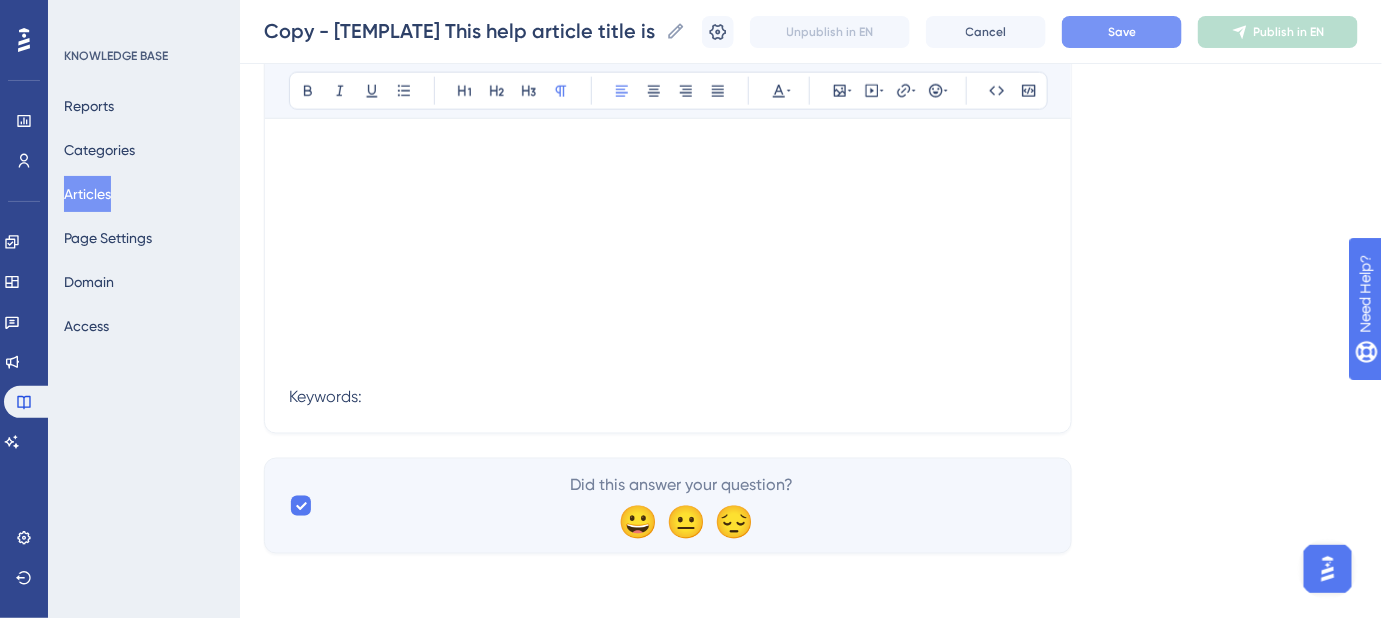 click on "Save" at bounding box center (1122, 32) 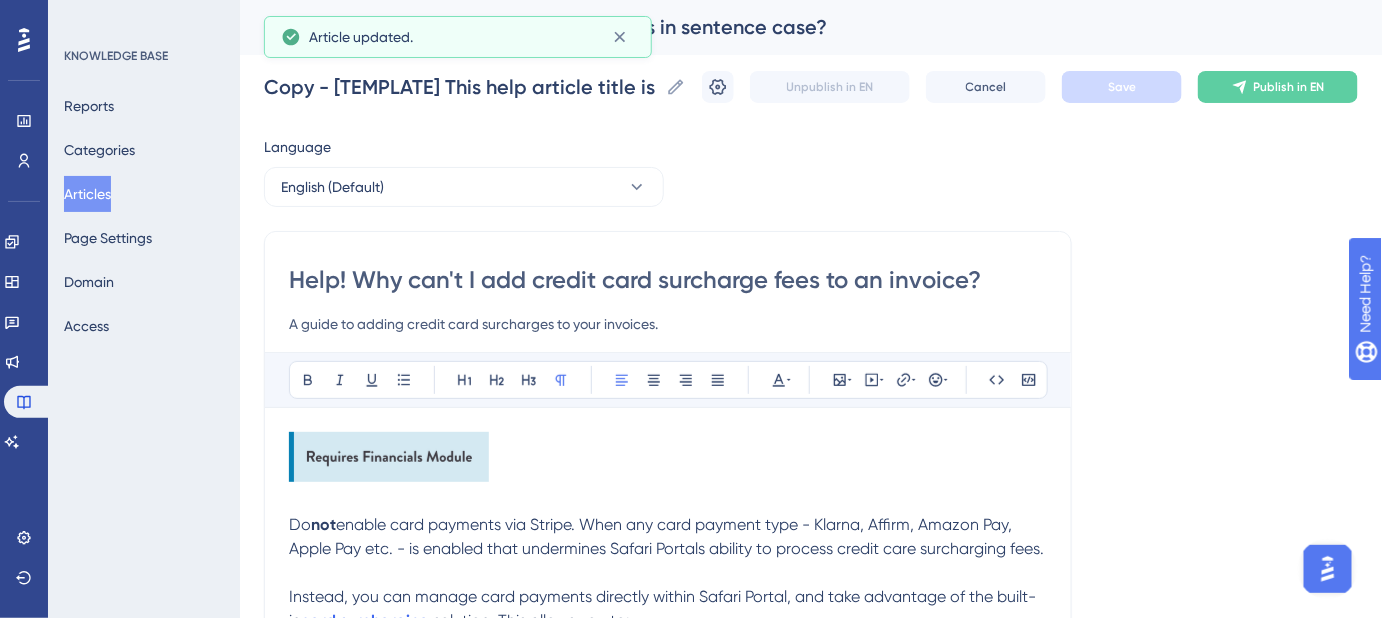 scroll, scrollTop: 0, scrollLeft: 0, axis: both 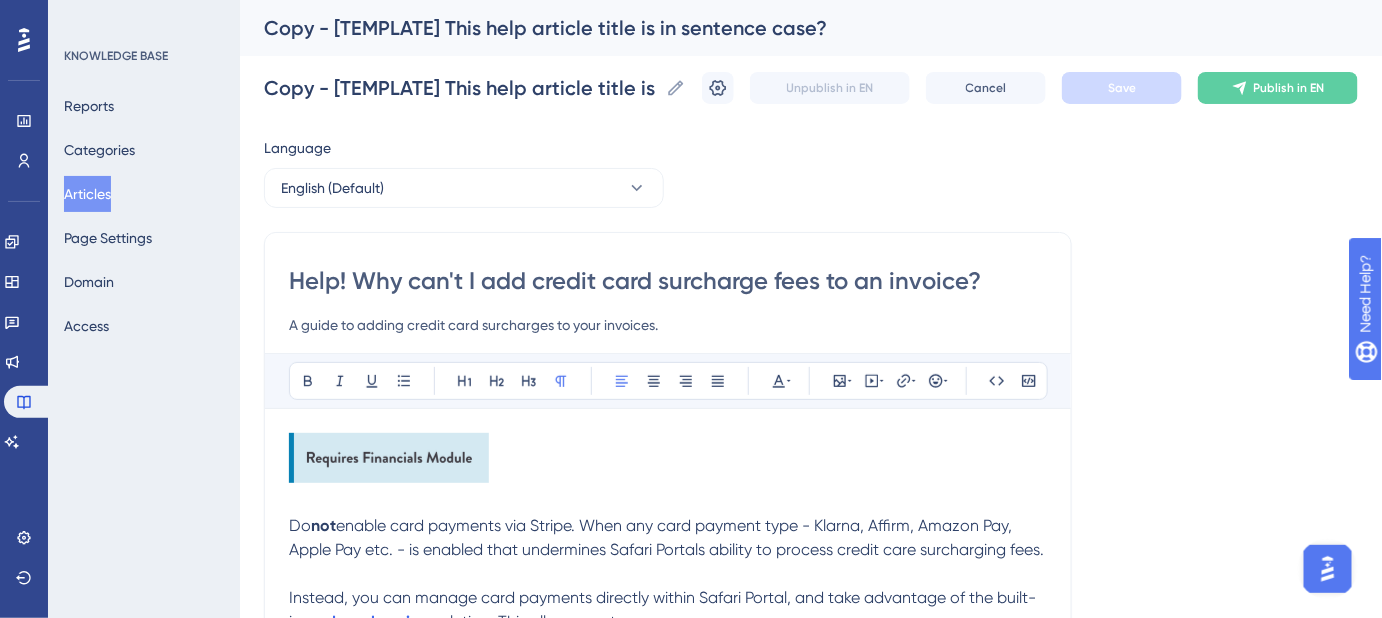 click on "Help! Why can't I add credit card surcharge fees to an invoice?" at bounding box center (668, 281) 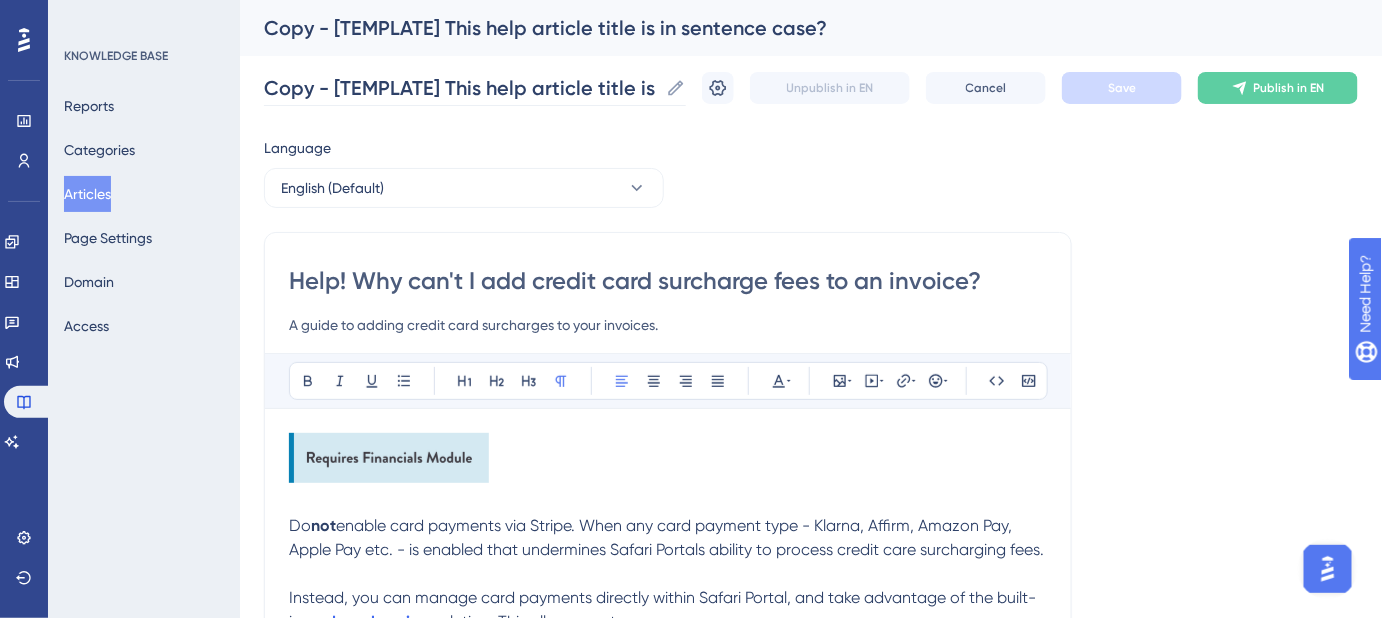 click 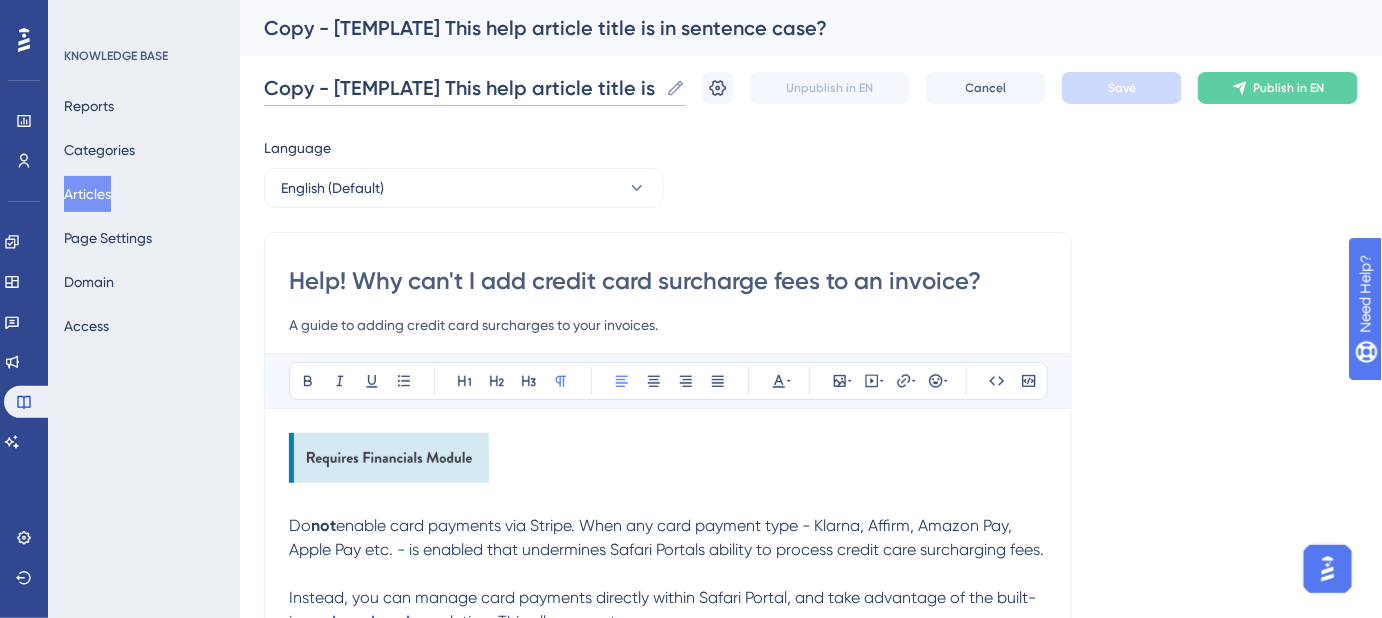 click on "Copy - [TEMPLATE] This help article title is in sentence case?" at bounding box center (461, 88) 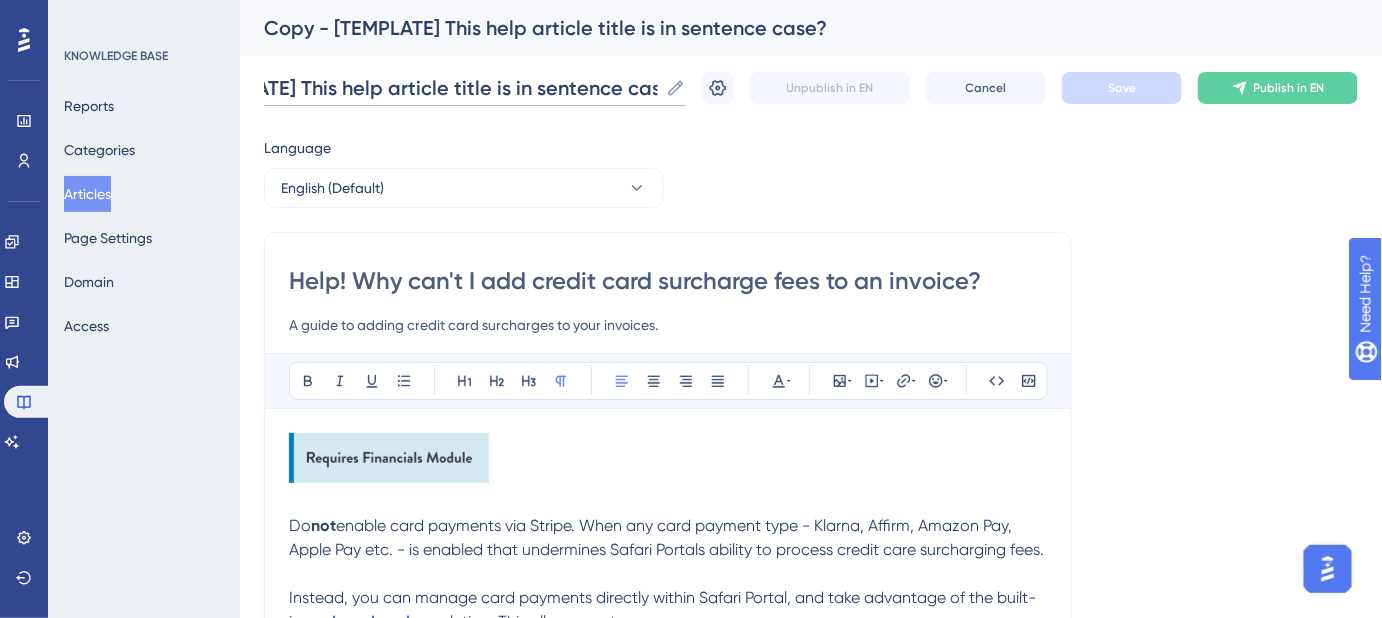 scroll, scrollTop: 0, scrollLeft: 0, axis: both 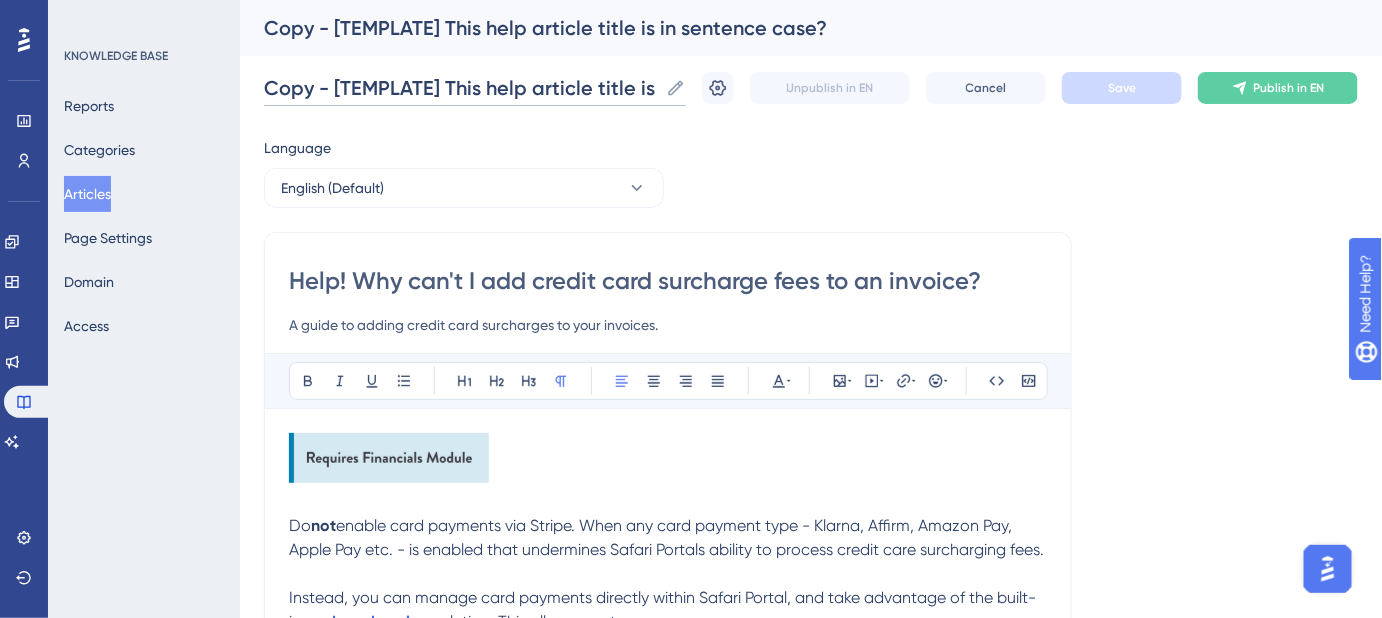 drag, startPoint x: 671, startPoint y: 84, endPoint x: 176, endPoint y: 86, distance: 495.00403 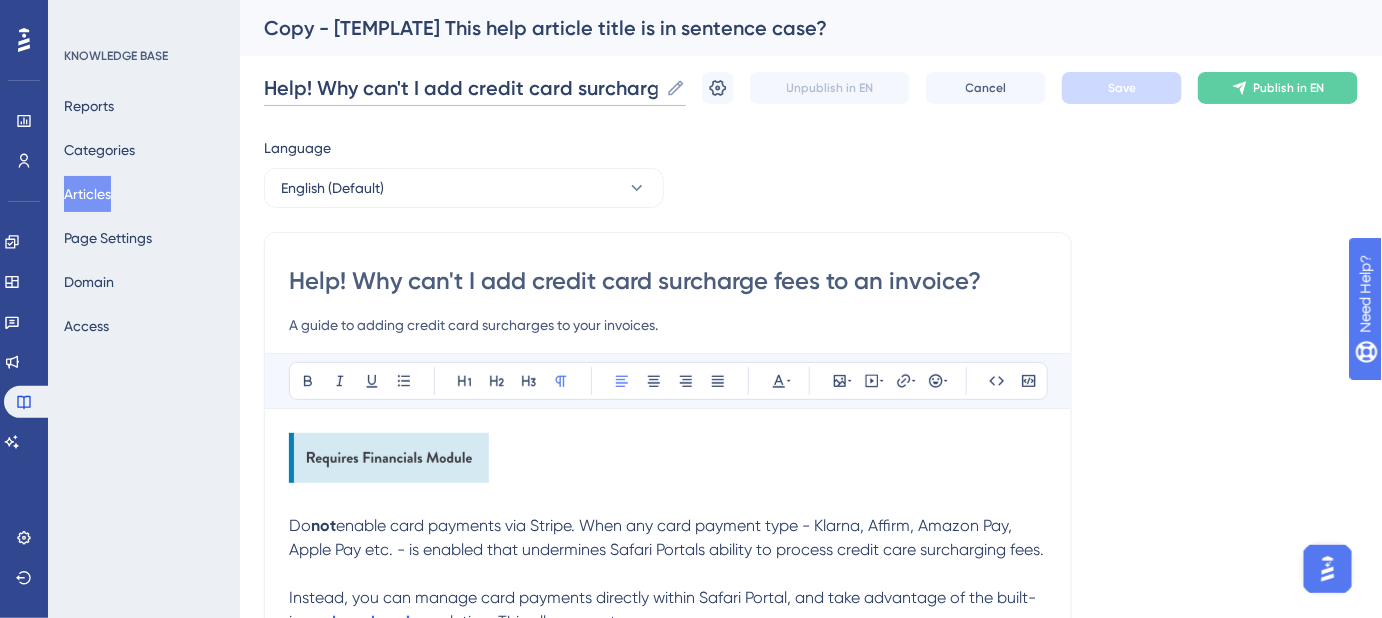 scroll, scrollTop: 0, scrollLeft: 167, axis: horizontal 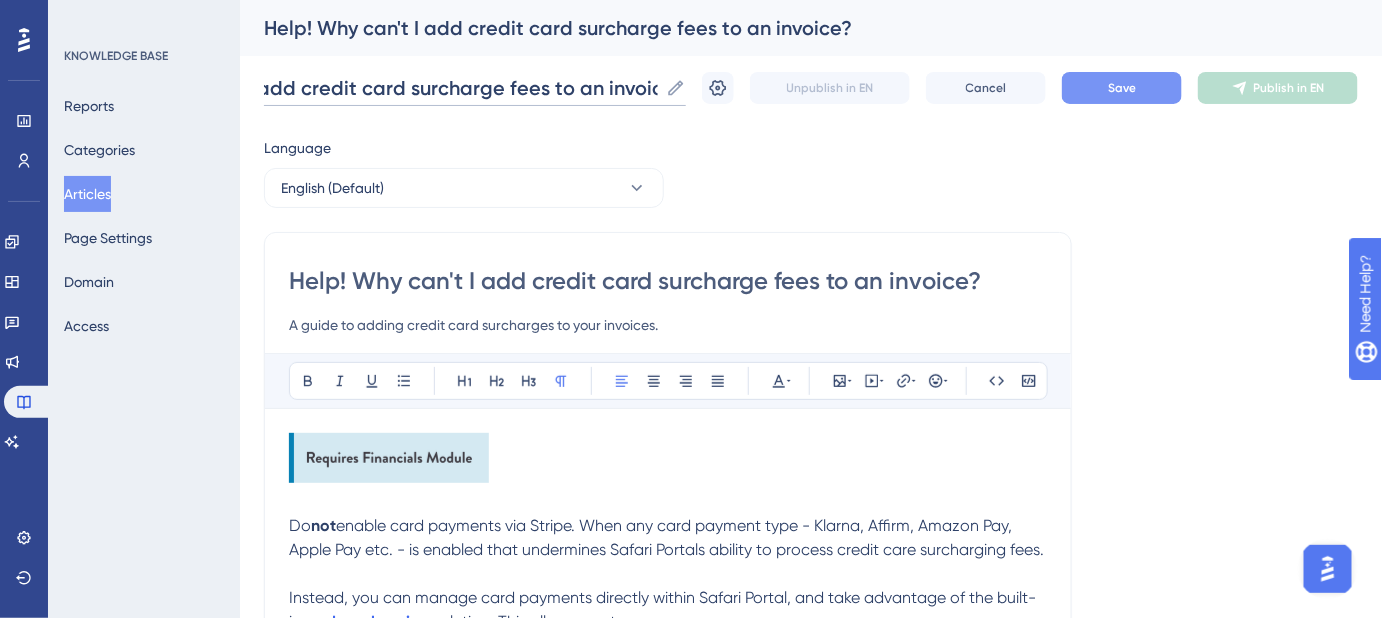 type on "Help! Why can't I add credit card surcharge fees to an invoice?" 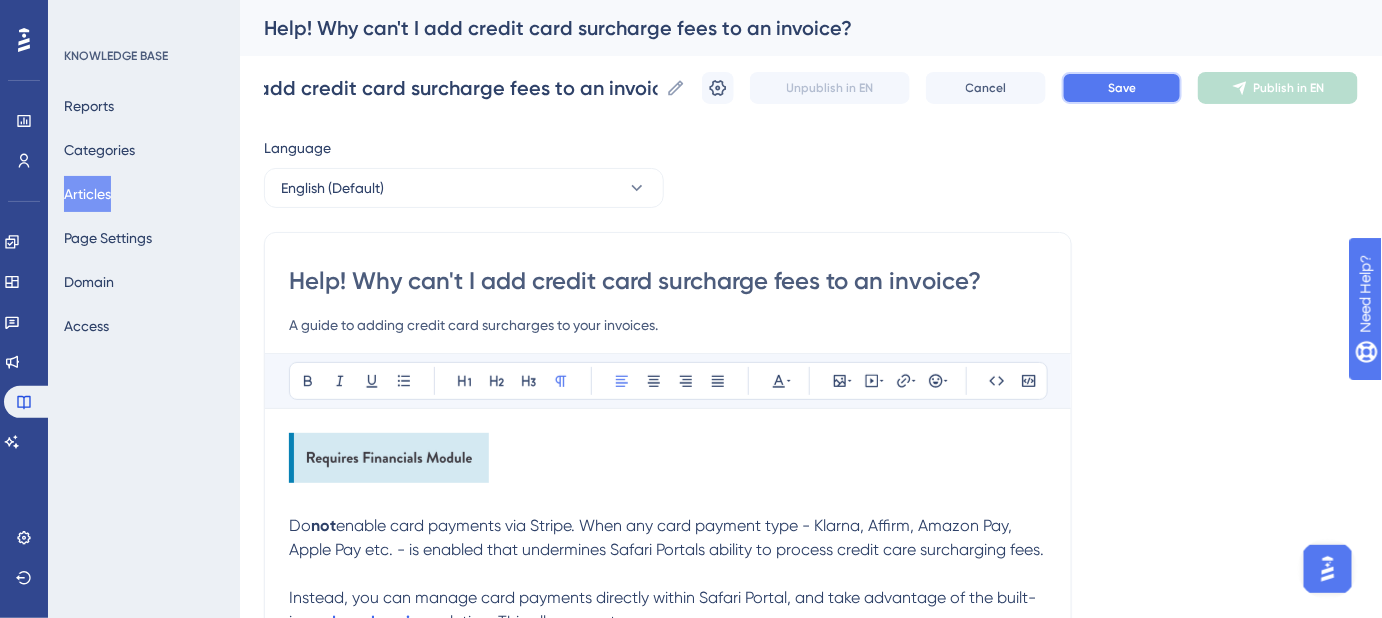 click on "Save" at bounding box center (1122, 88) 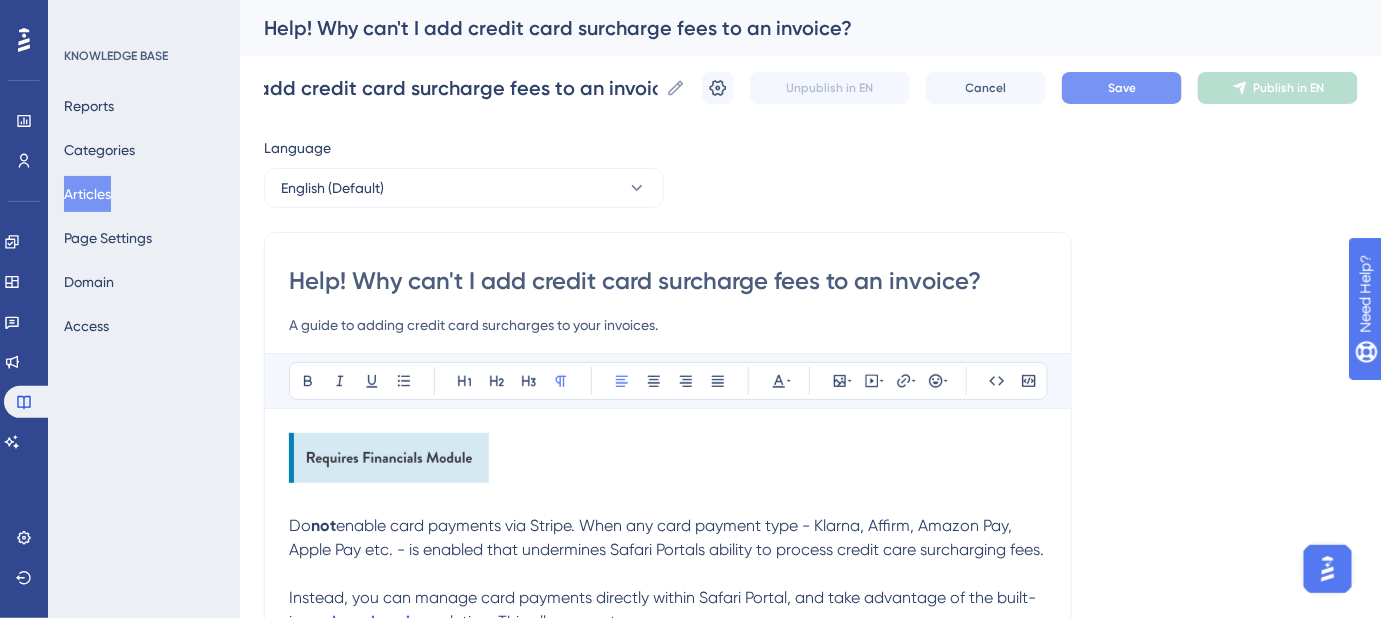 scroll, scrollTop: 0, scrollLeft: 0, axis: both 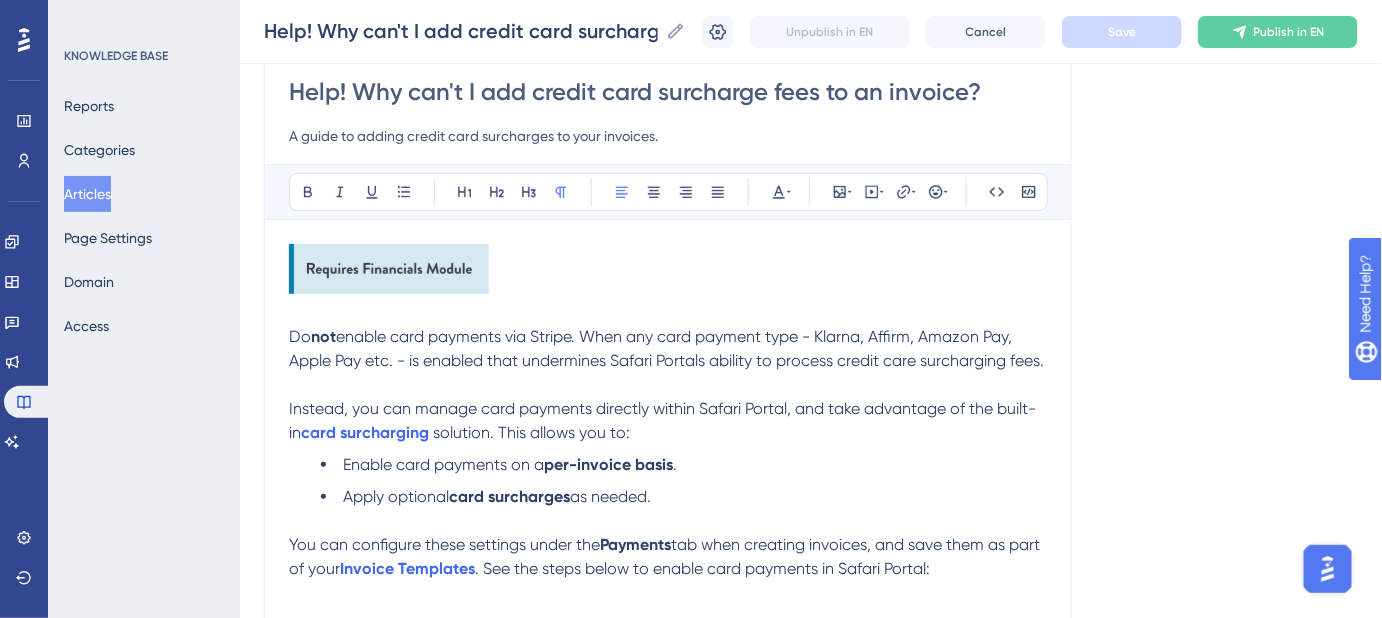 click on "enable card payments via Stripe. When any card payment type - Klarna, Affirm, Amazon Pay, Apple Pay etc. - is enabled that undermines Safari Portals ability to process credit care surcharging fees." at bounding box center [666, 348] 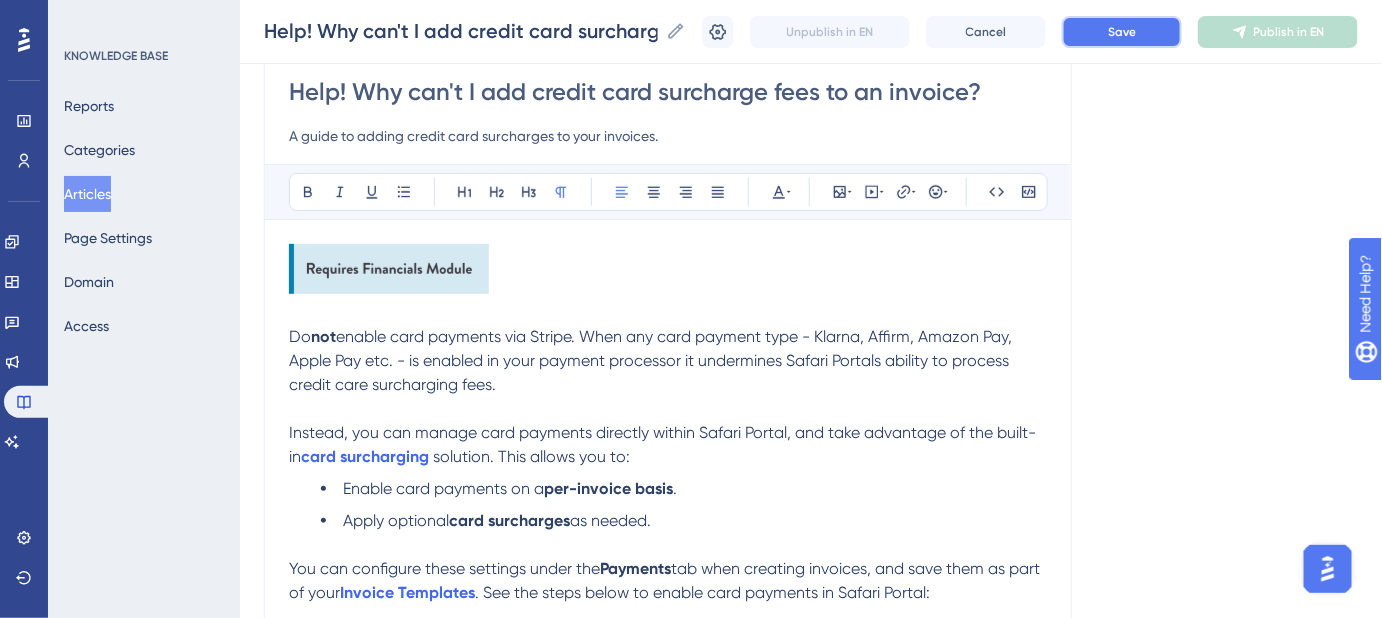 click on "Save" at bounding box center (1122, 32) 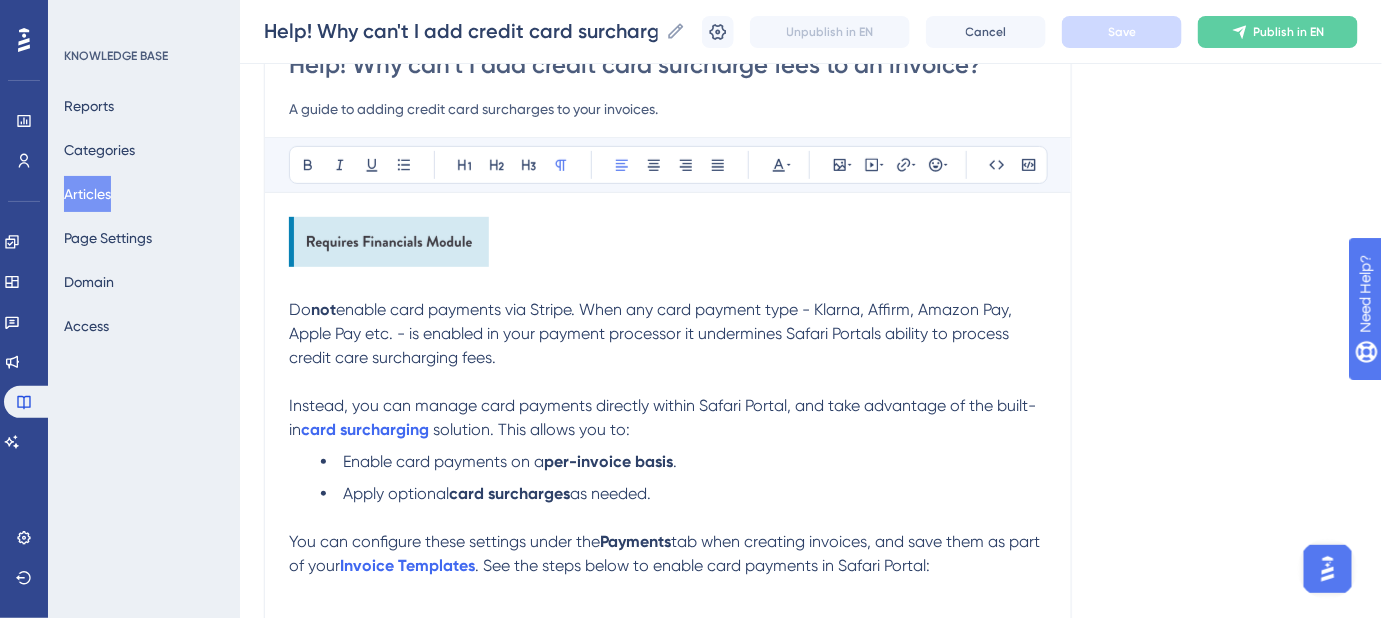 scroll, scrollTop: 181, scrollLeft: 0, axis: vertical 